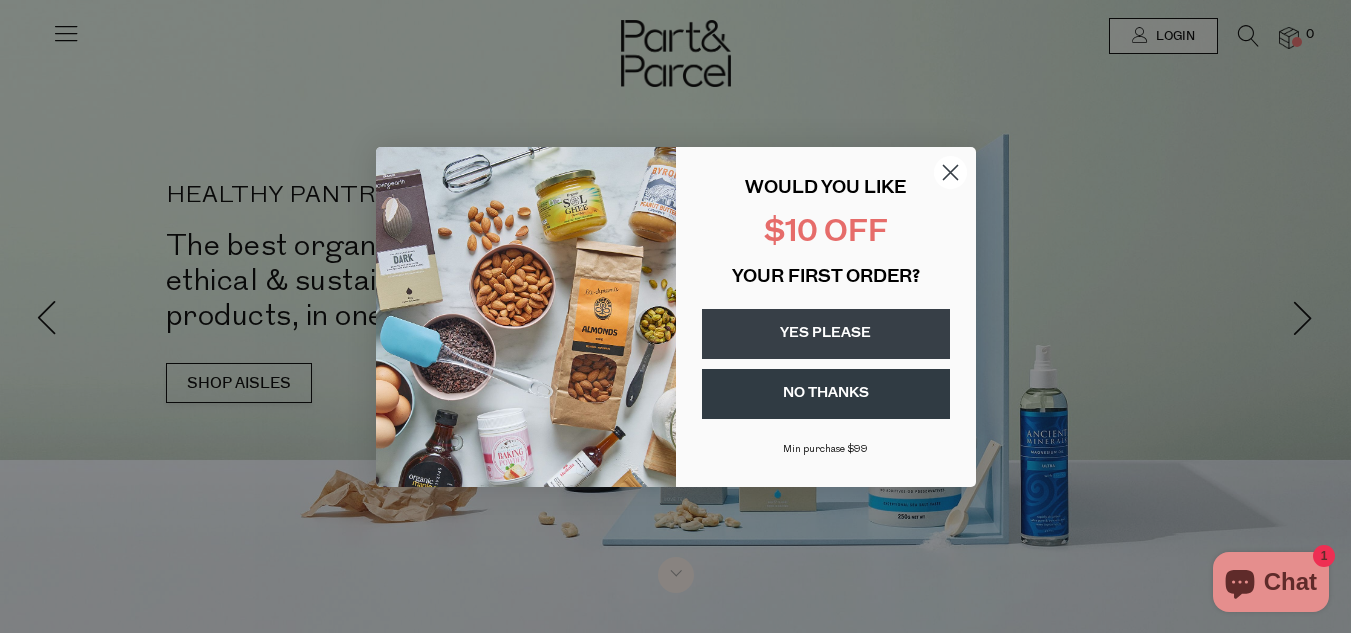 scroll, scrollTop: 0, scrollLeft: 0, axis: both 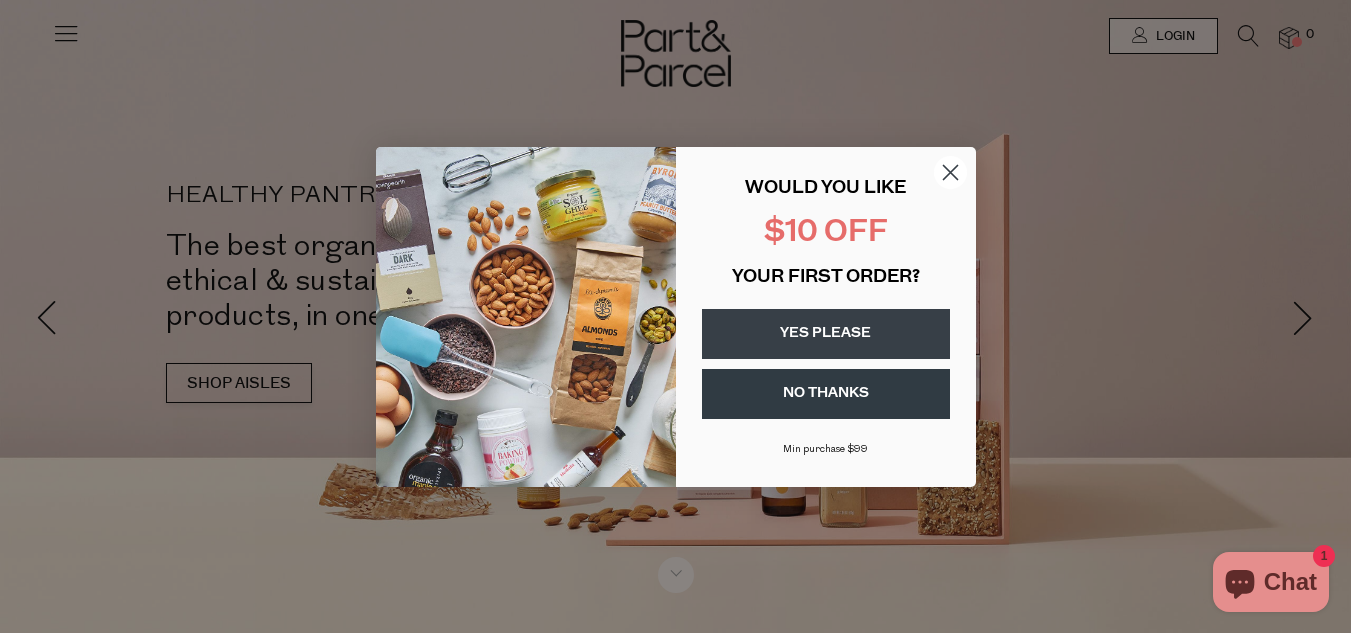 click 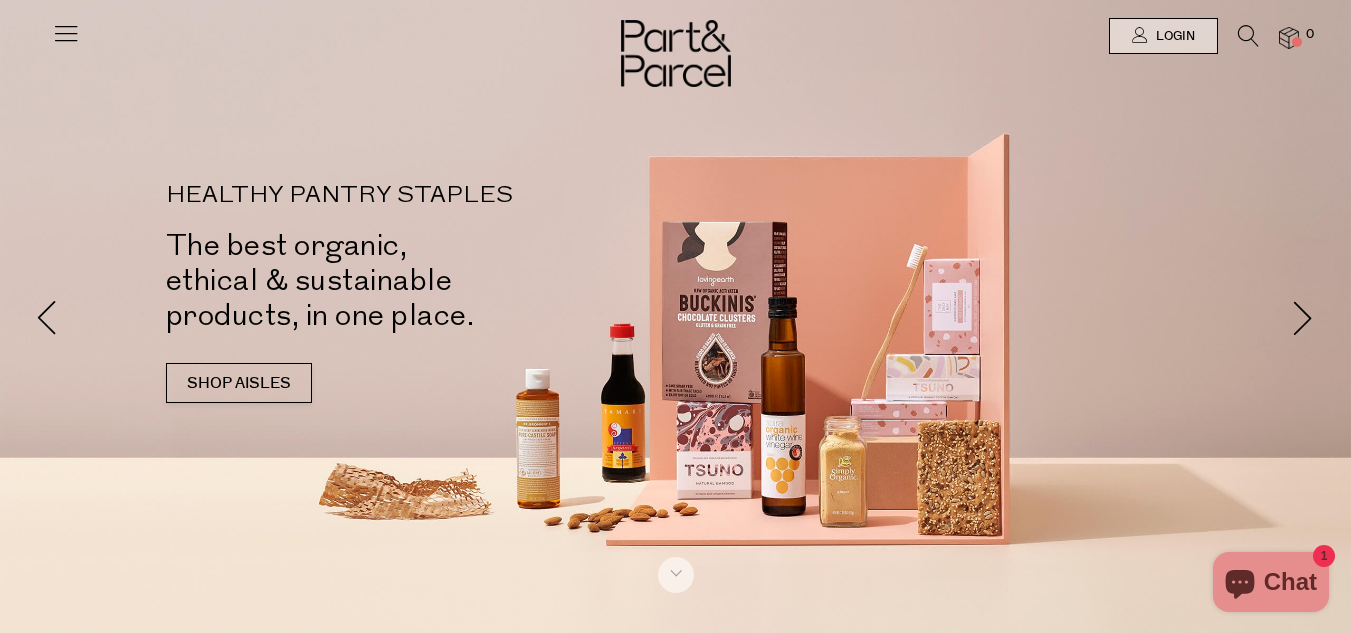 click at bounding box center (66, 33) 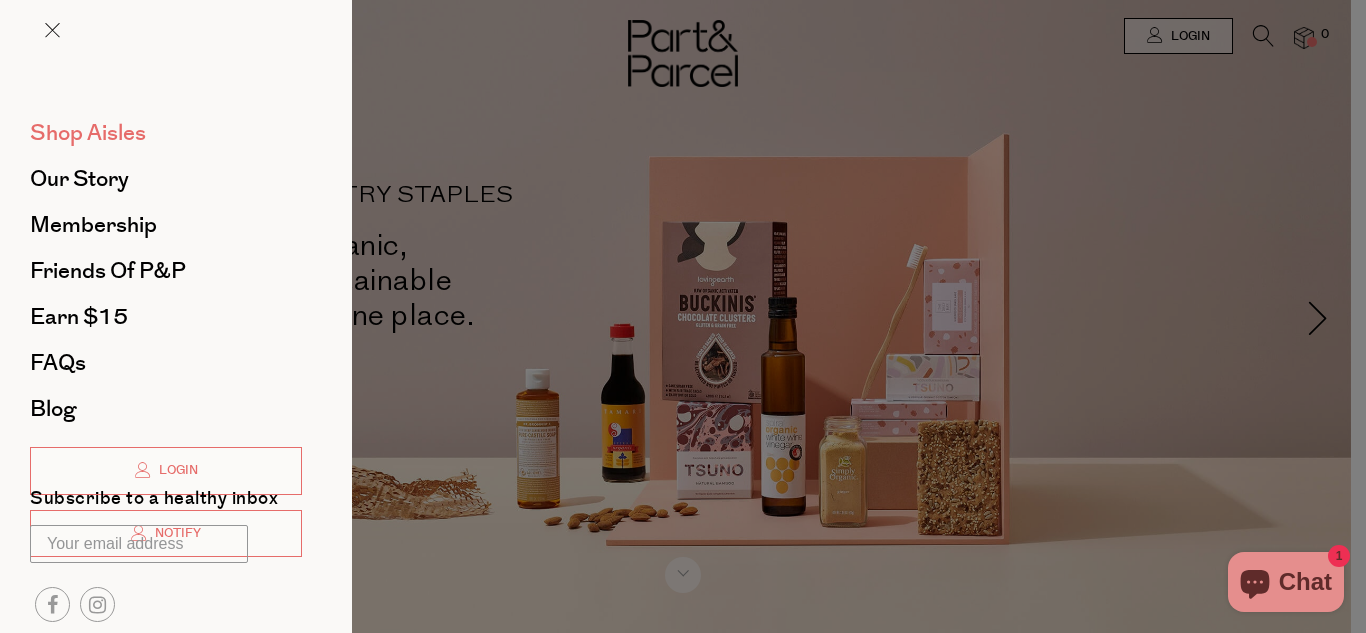 click on "Shop Aisles" at bounding box center [88, 133] 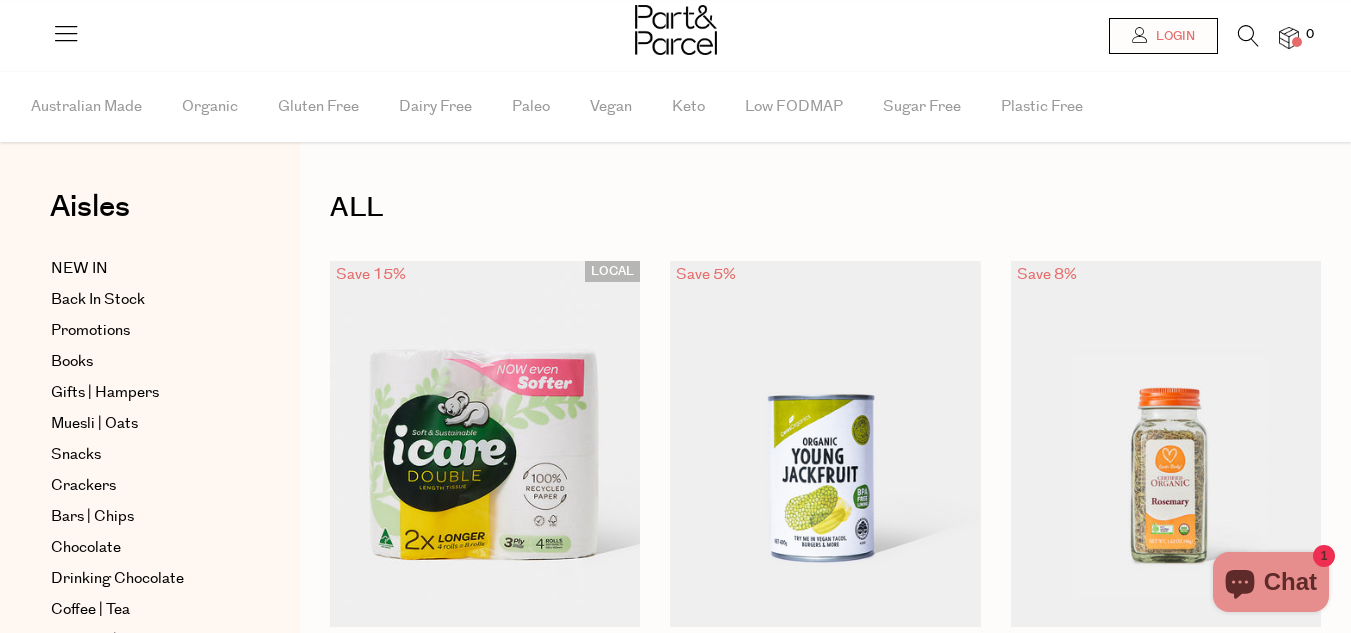 scroll, scrollTop: 0, scrollLeft: 0, axis: both 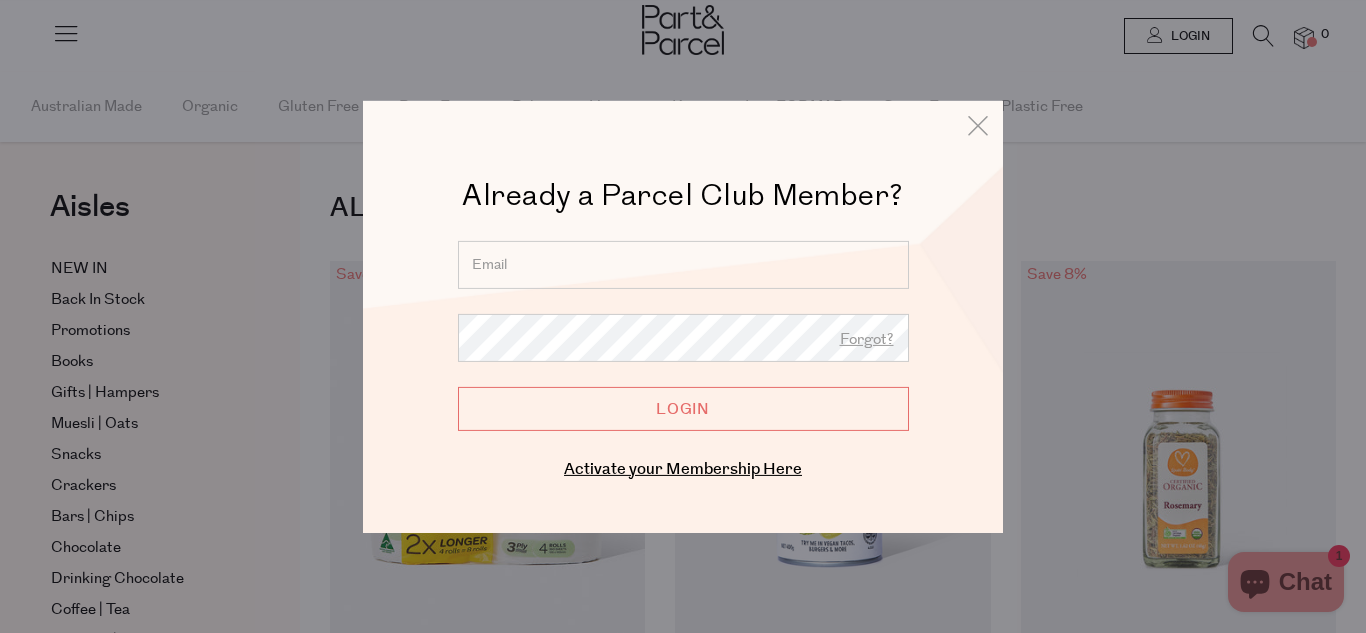 click at bounding box center [683, 264] 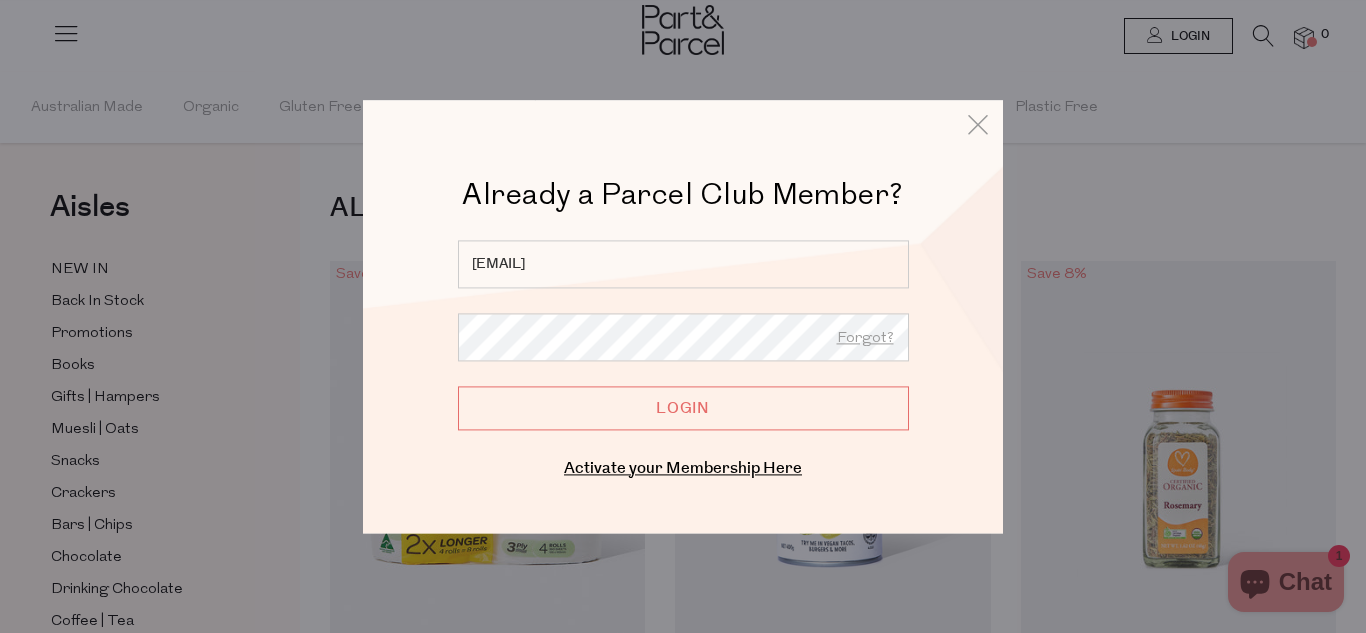 click on "Login" at bounding box center [683, 408] 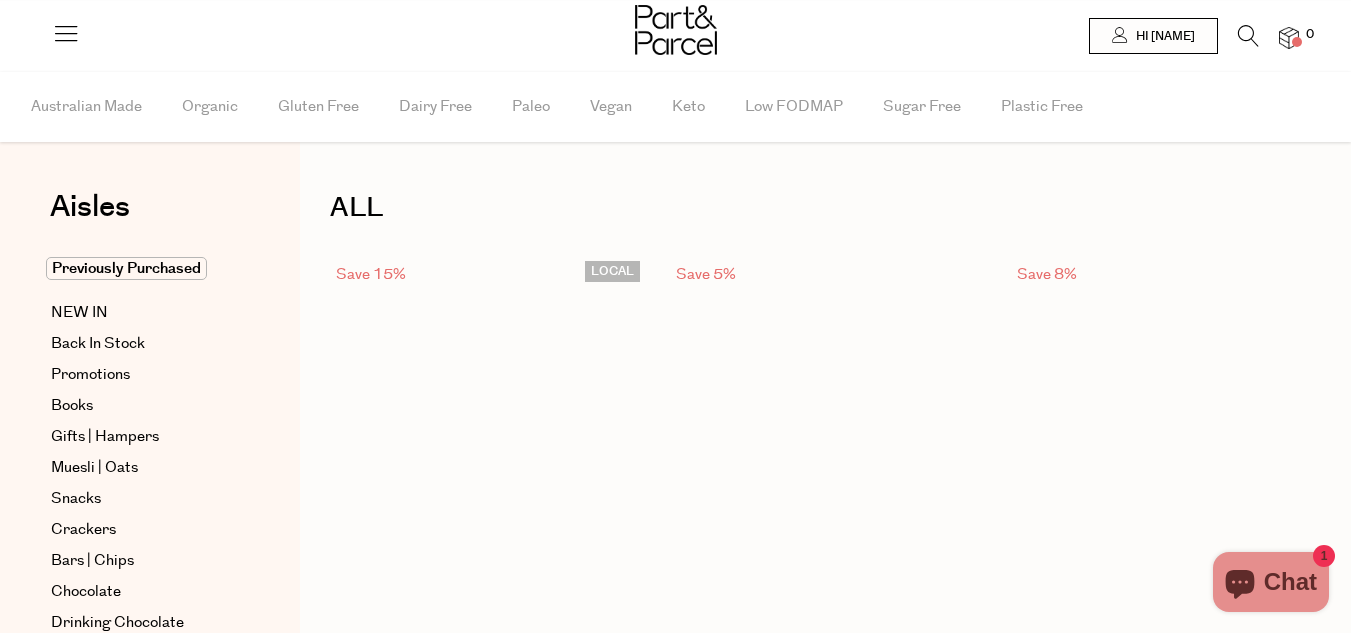 scroll, scrollTop: 0, scrollLeft: 0, axis: both 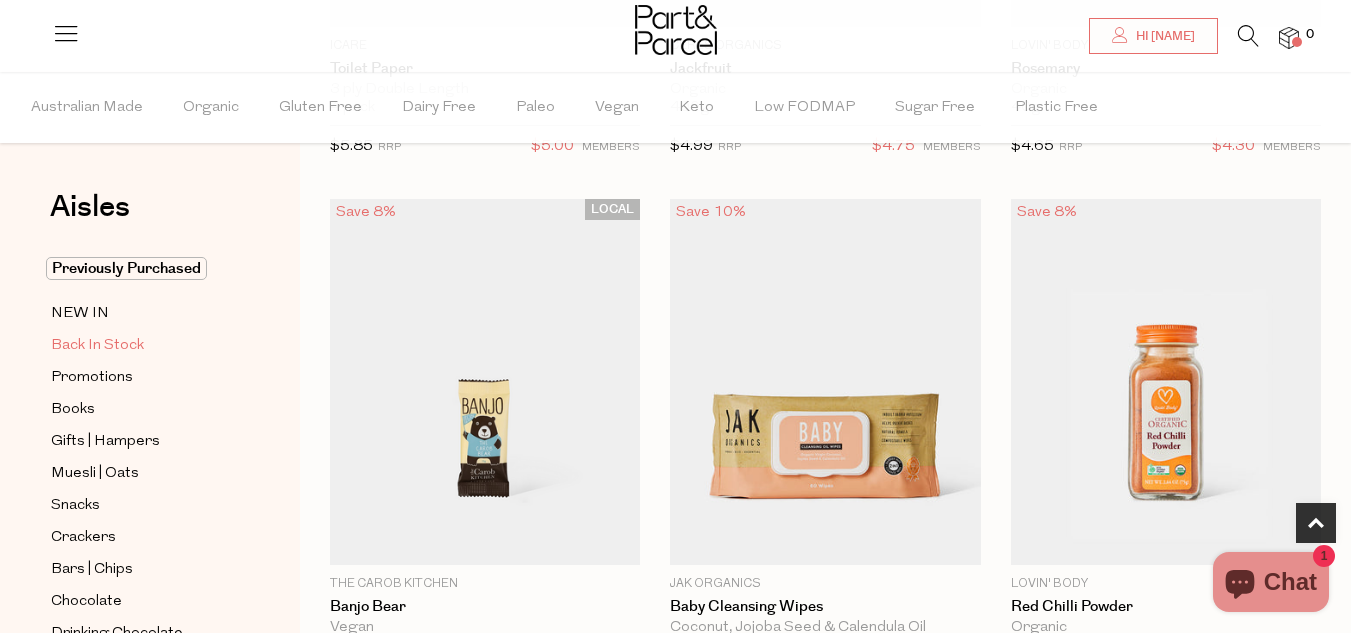click on "Back In Stock" at bounding box center (97, 346) 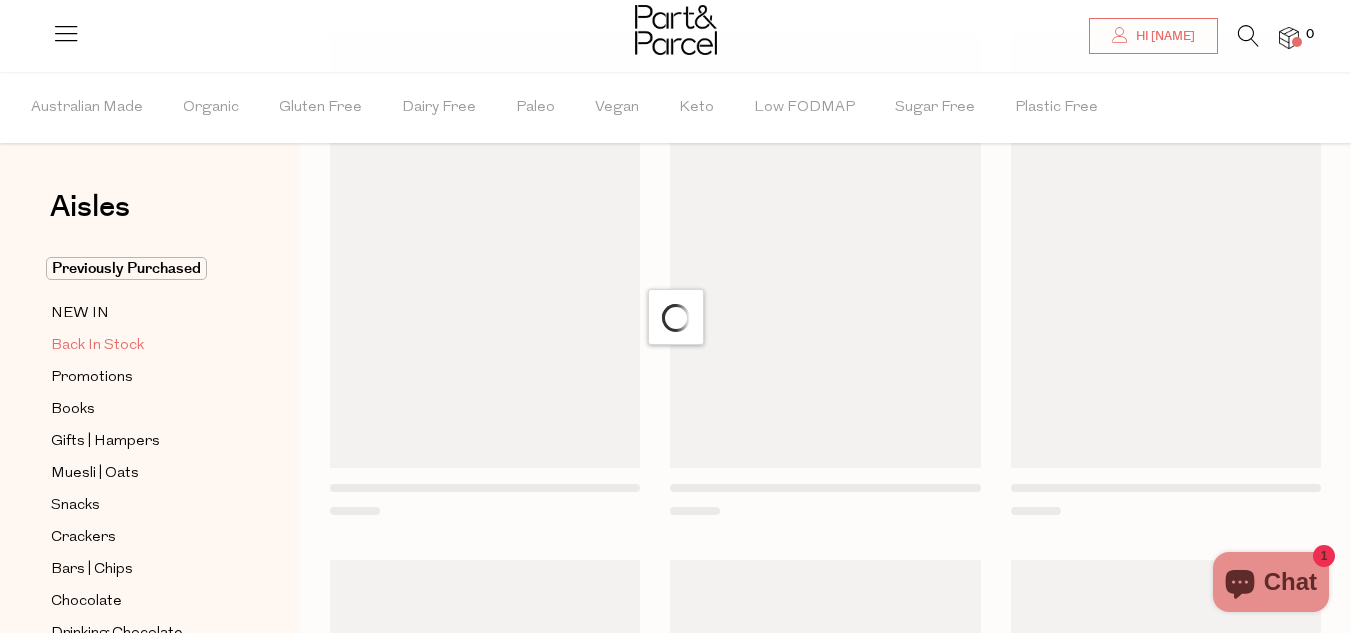 scroll, scrollTop: 0, scrollLeft: 0, axis: both 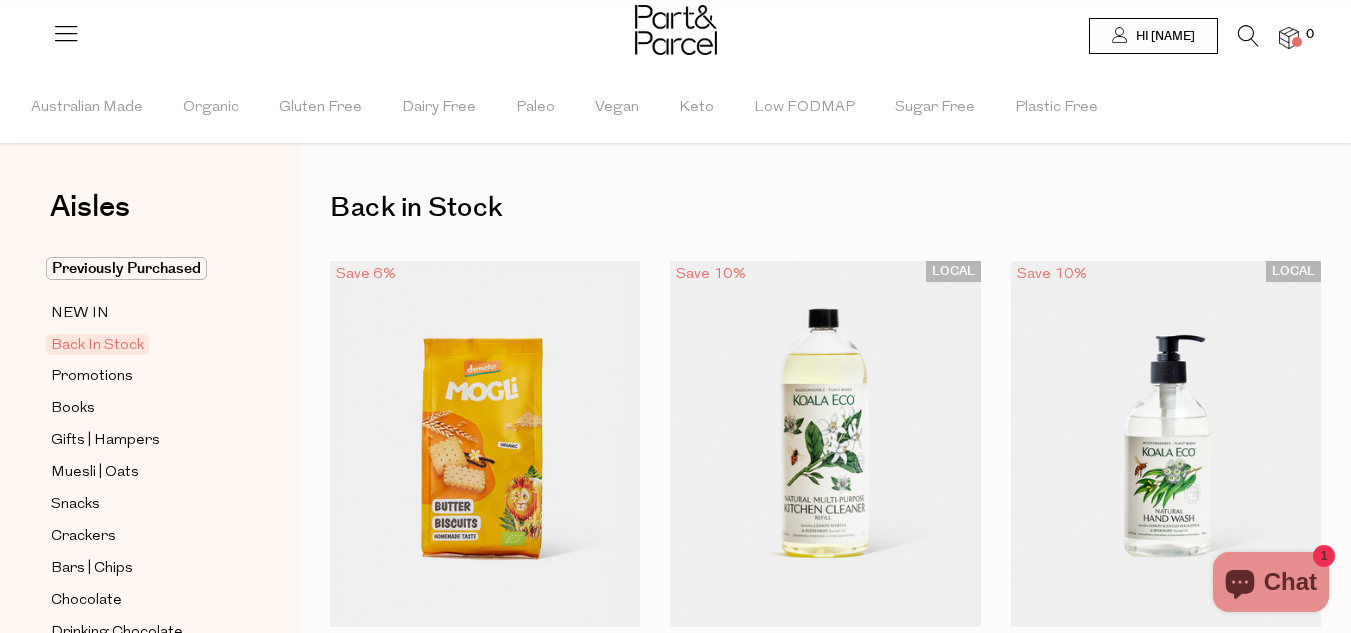type 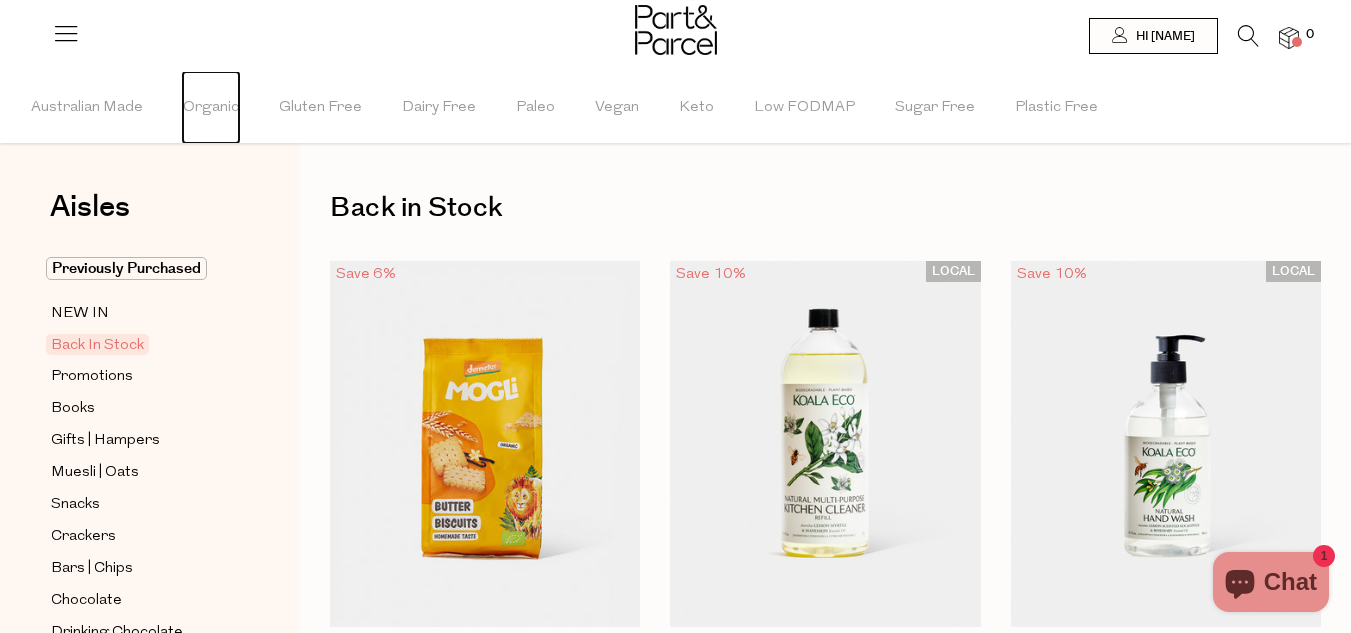 type 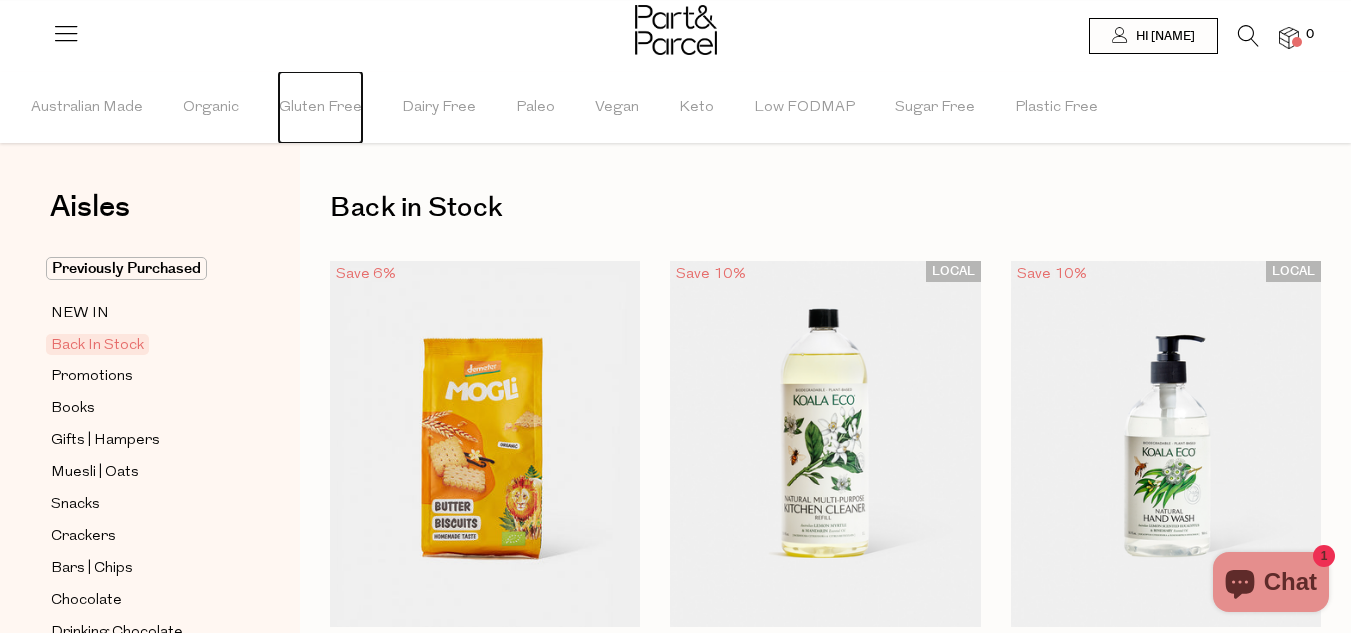 type 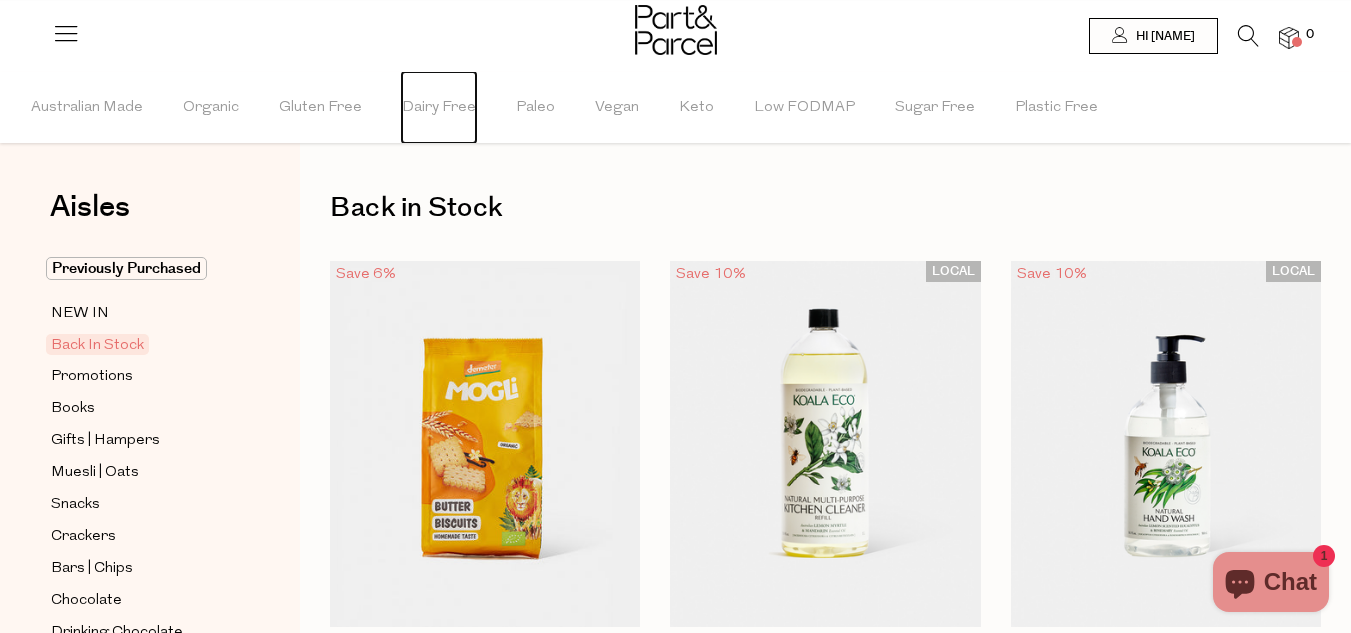 type 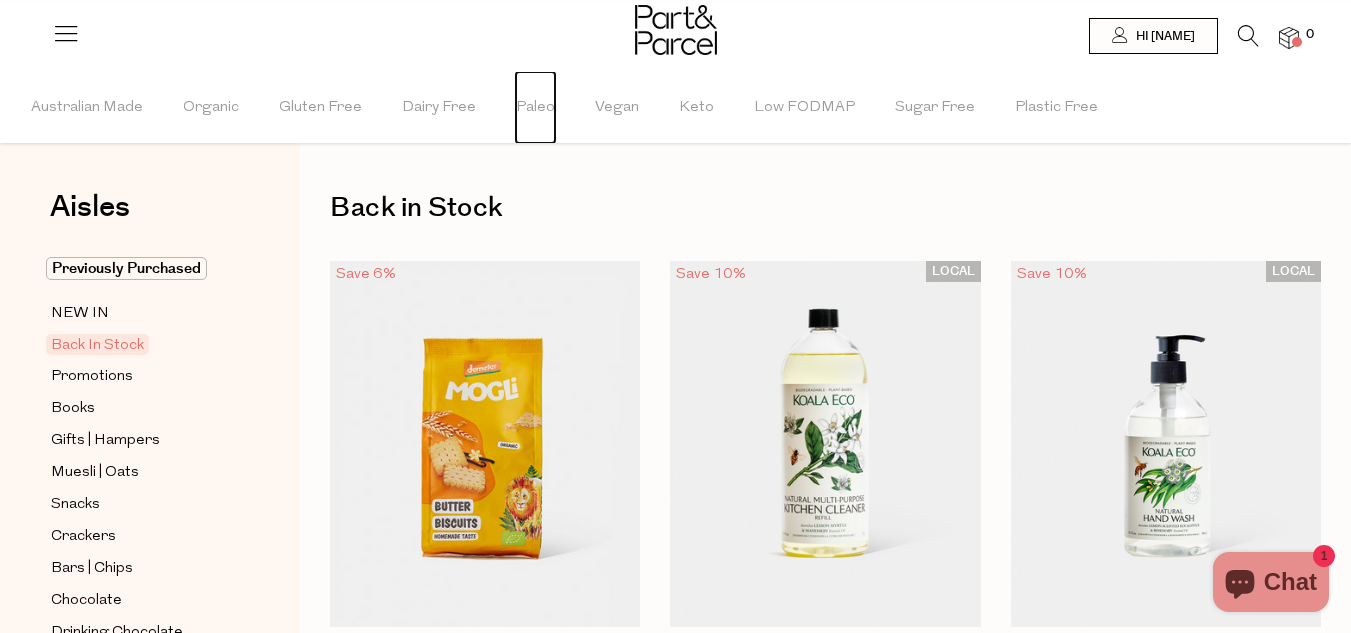type 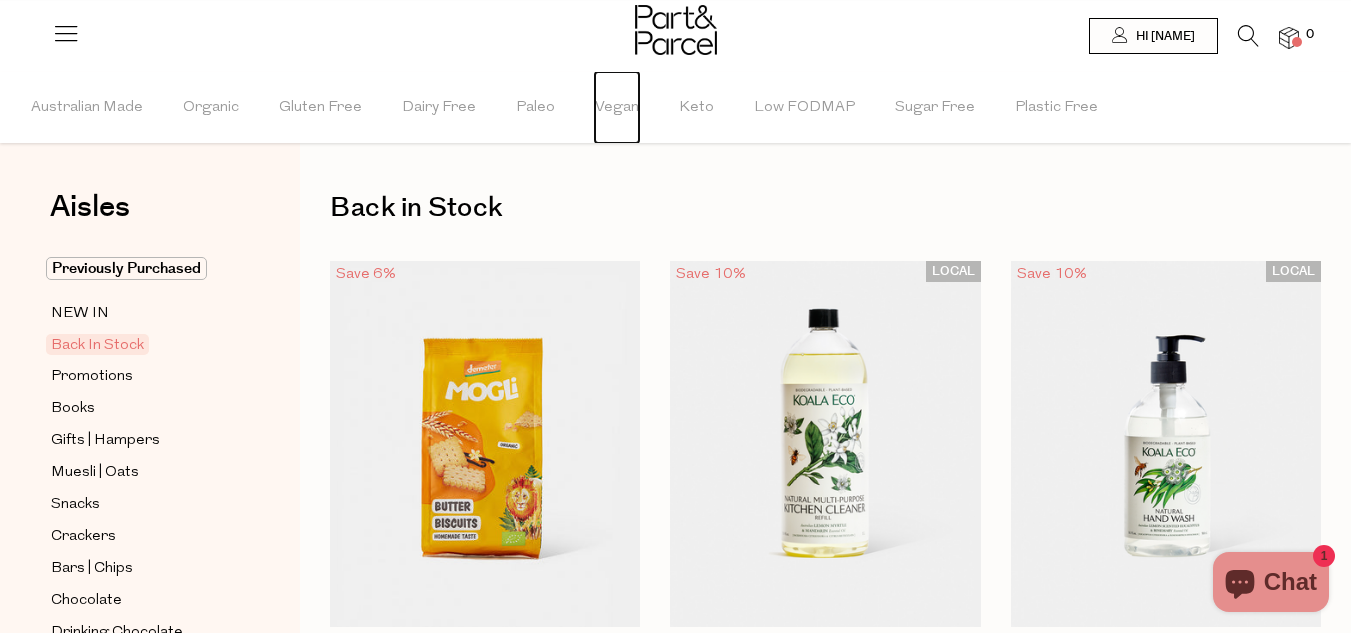 type 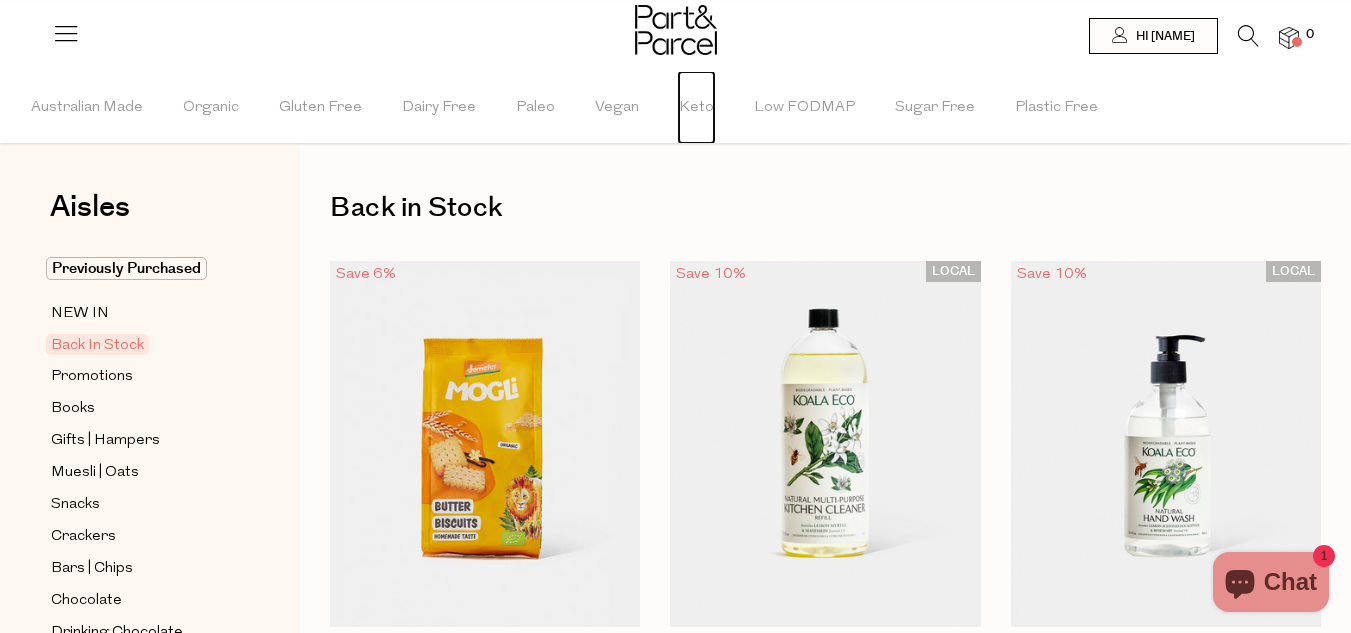 type 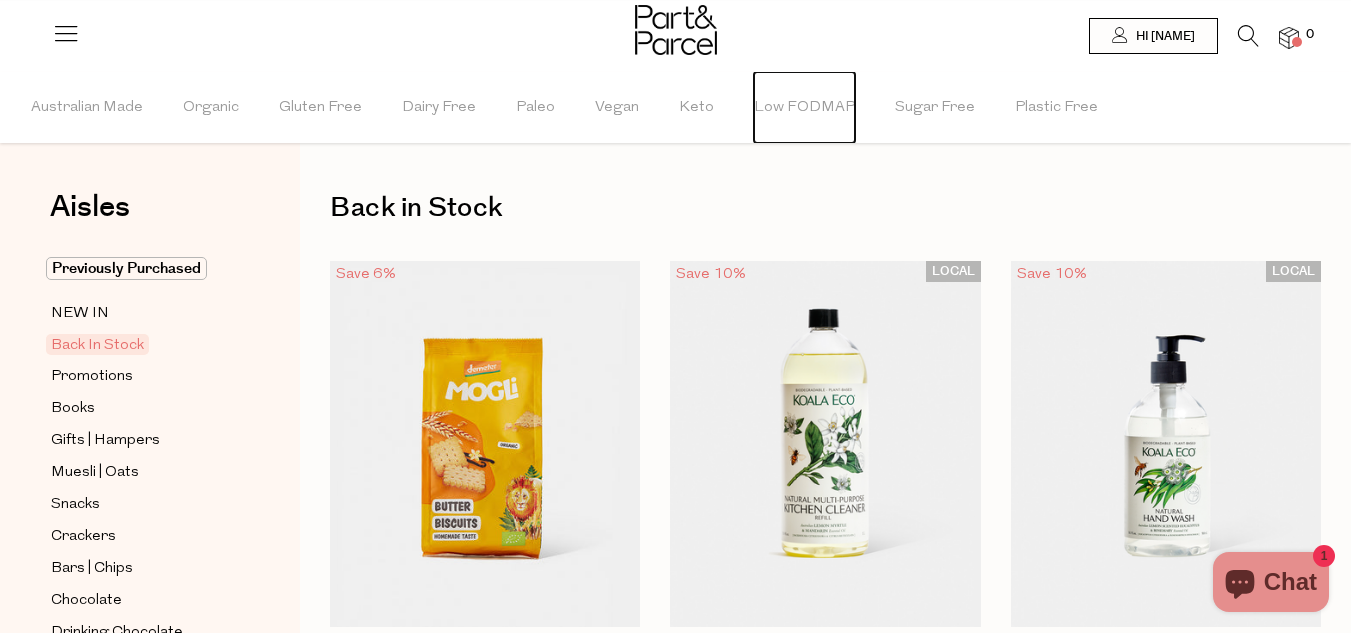 type 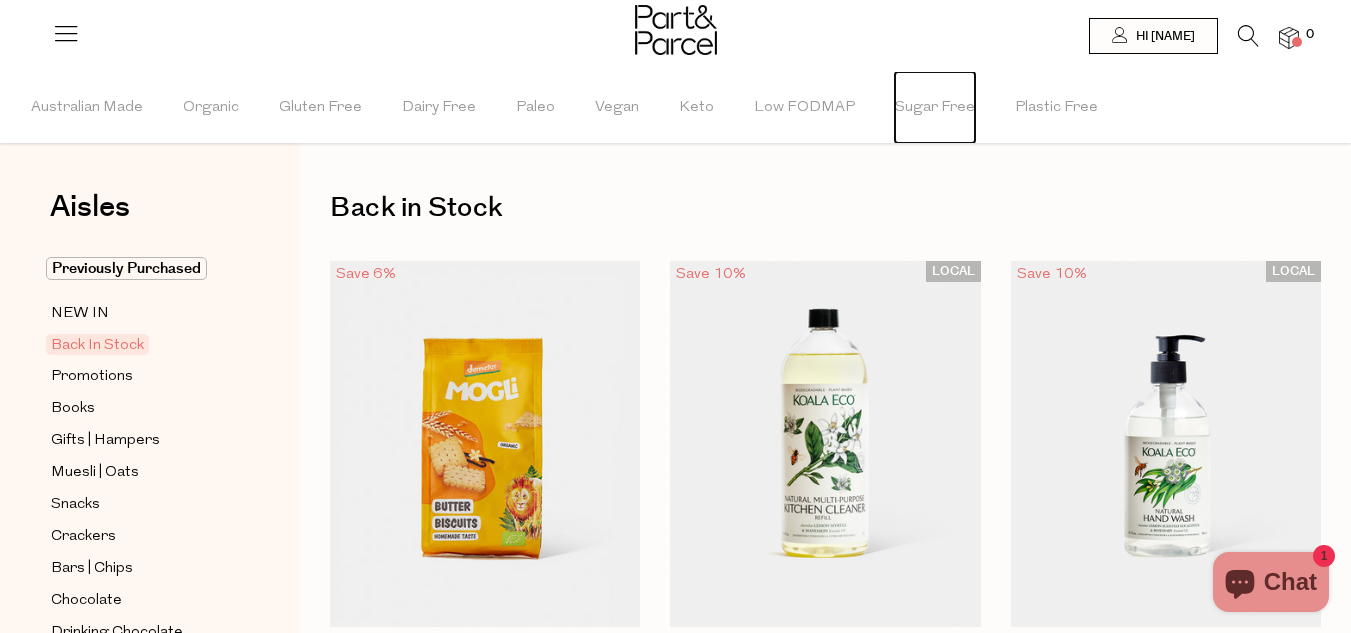 type 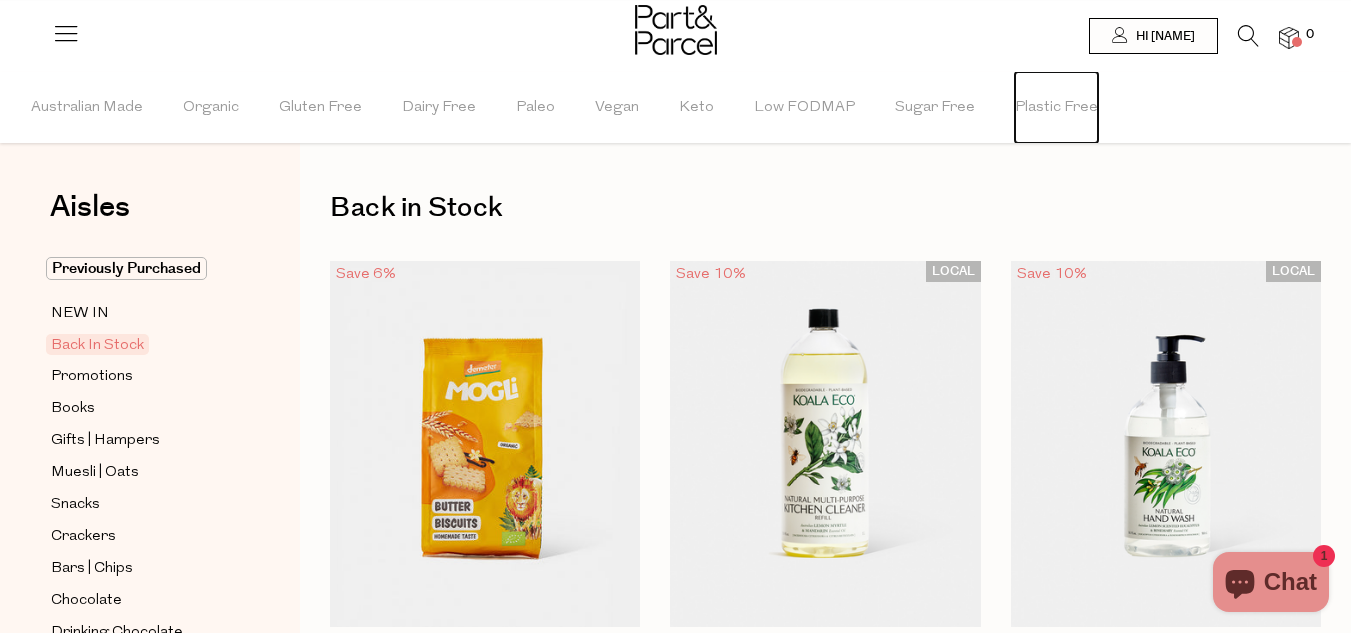 type 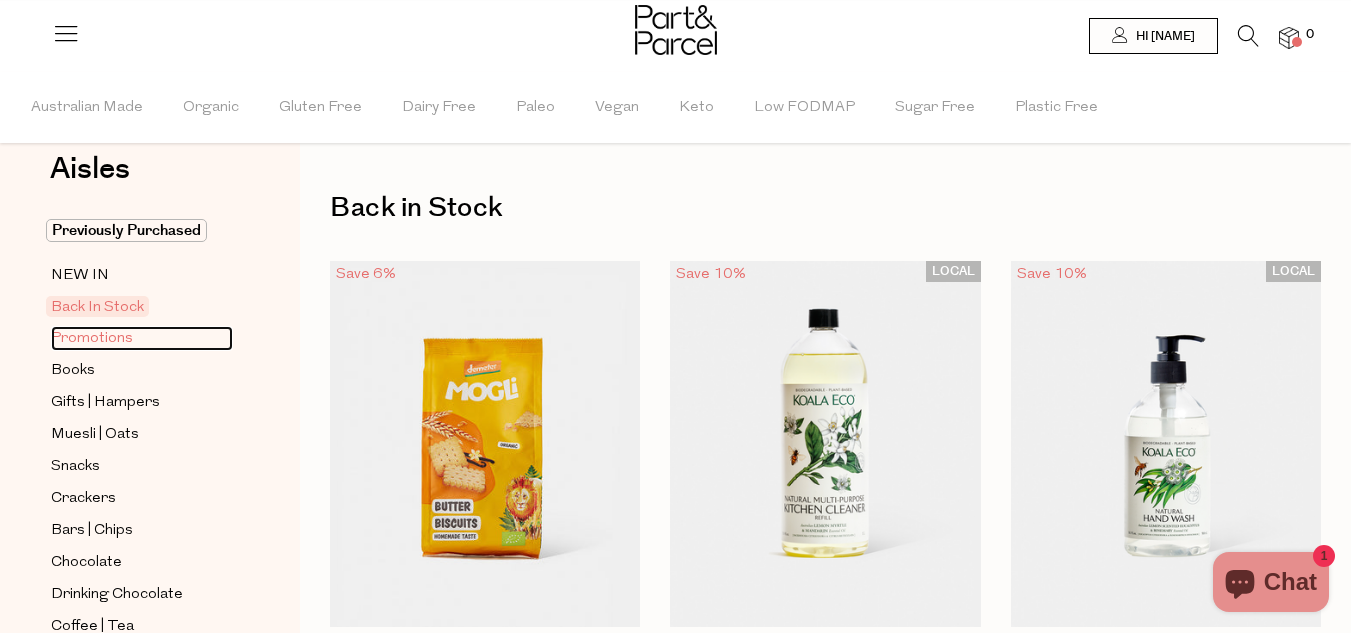 scroll, scrollTop: 40, scrollLeft: 0, axis: vertical 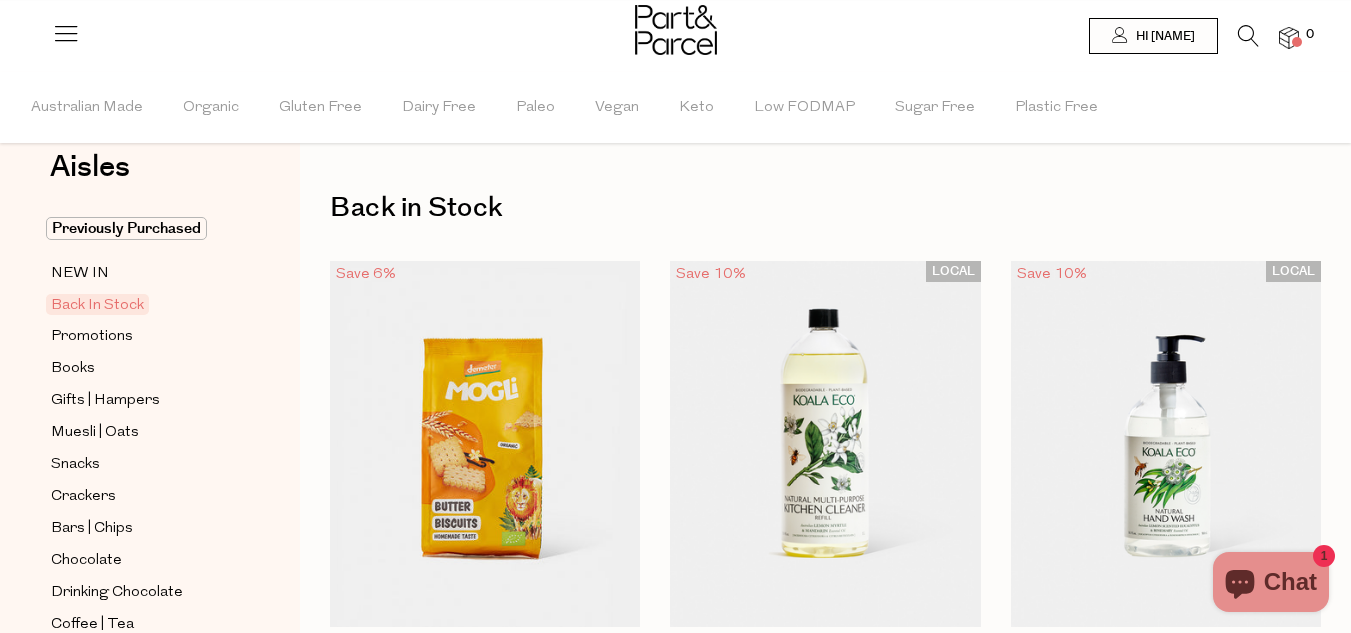 click on "Back in Stock
Close
Browse Aisles
Clear All
Filter                                     Clear
Australian Made
Organic
Gluten Free
Dairy Free
Paleo
Vegan
Keto
Low FODMAP
Sugar Free
Plastic Free
Apply                                                     Aisles                                     Clear" at bounding box center (825, 1193) 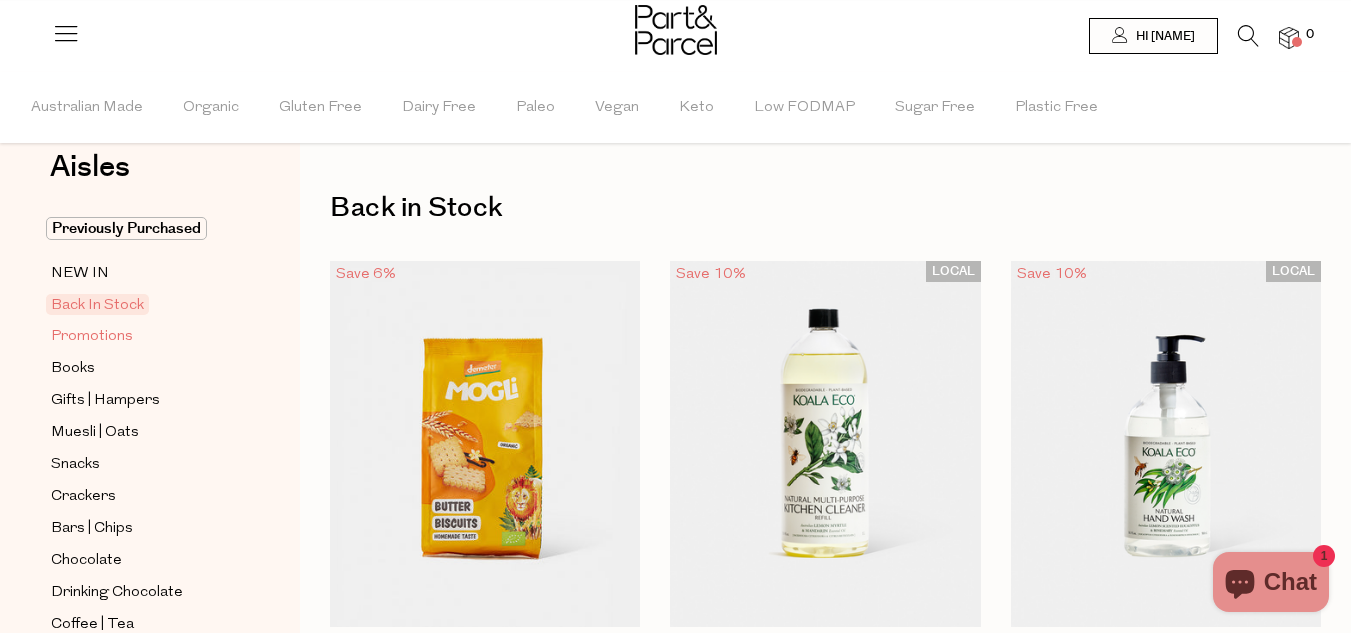 click on "Promotions" at bounding box center (142, 336) 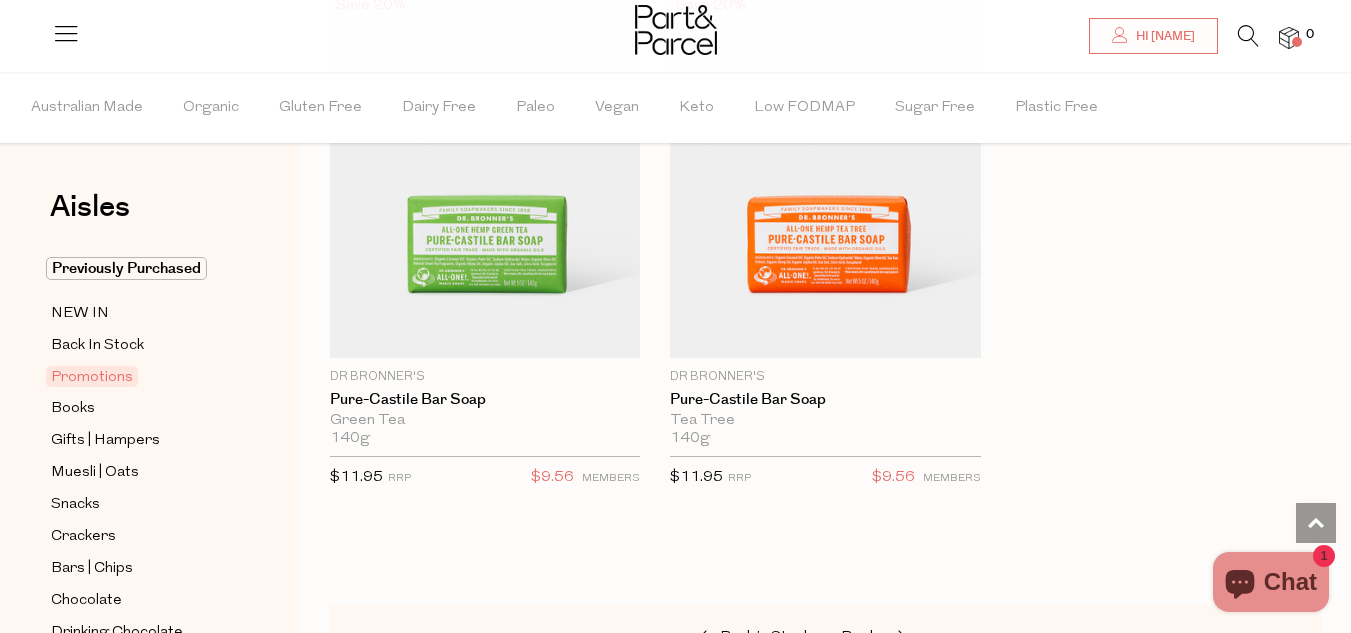 scroll, scrollTop: 1600, scrollLeft: 0, axis: vertical 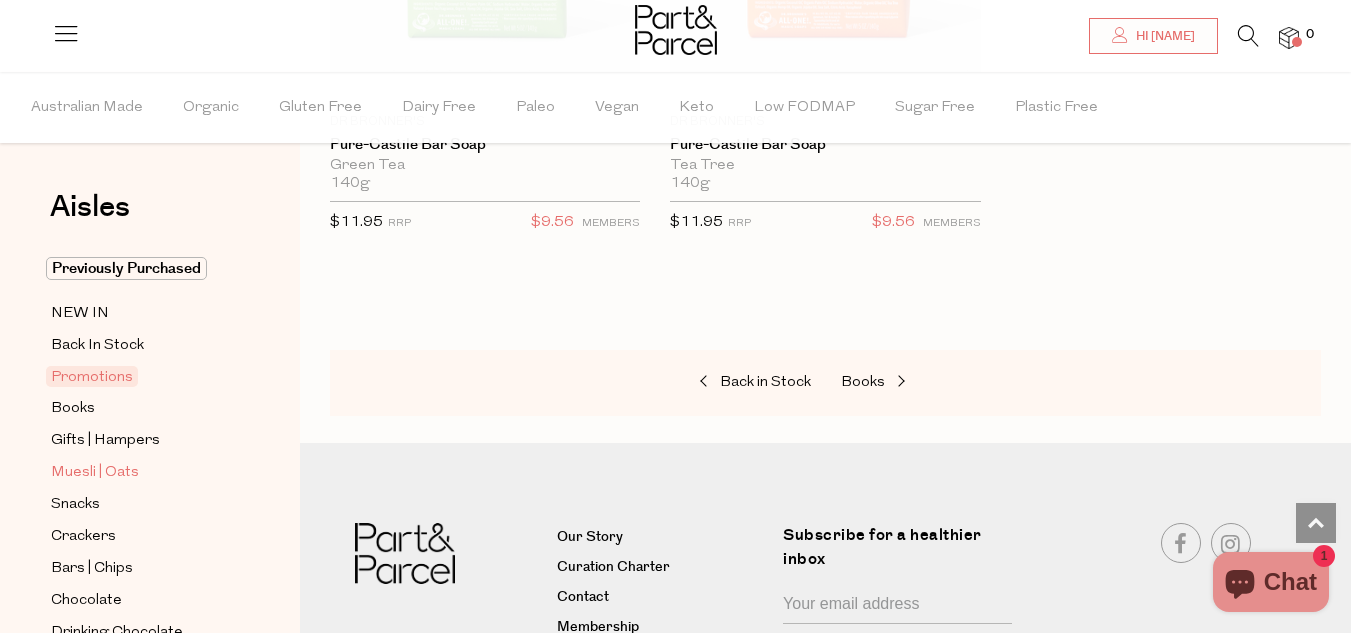 click on "Muesli | Oats" at bounding box center [95, 473] 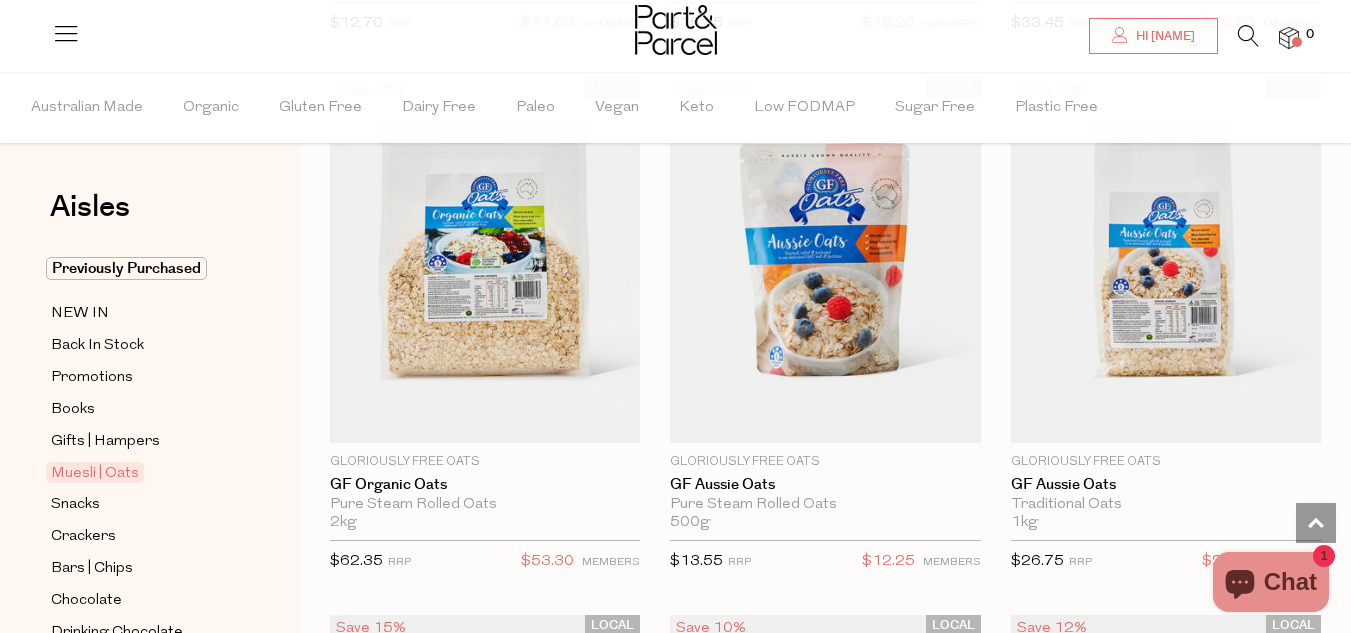 scroll, scrollTop: 7720, scrollLeft: 0, axis: vertical 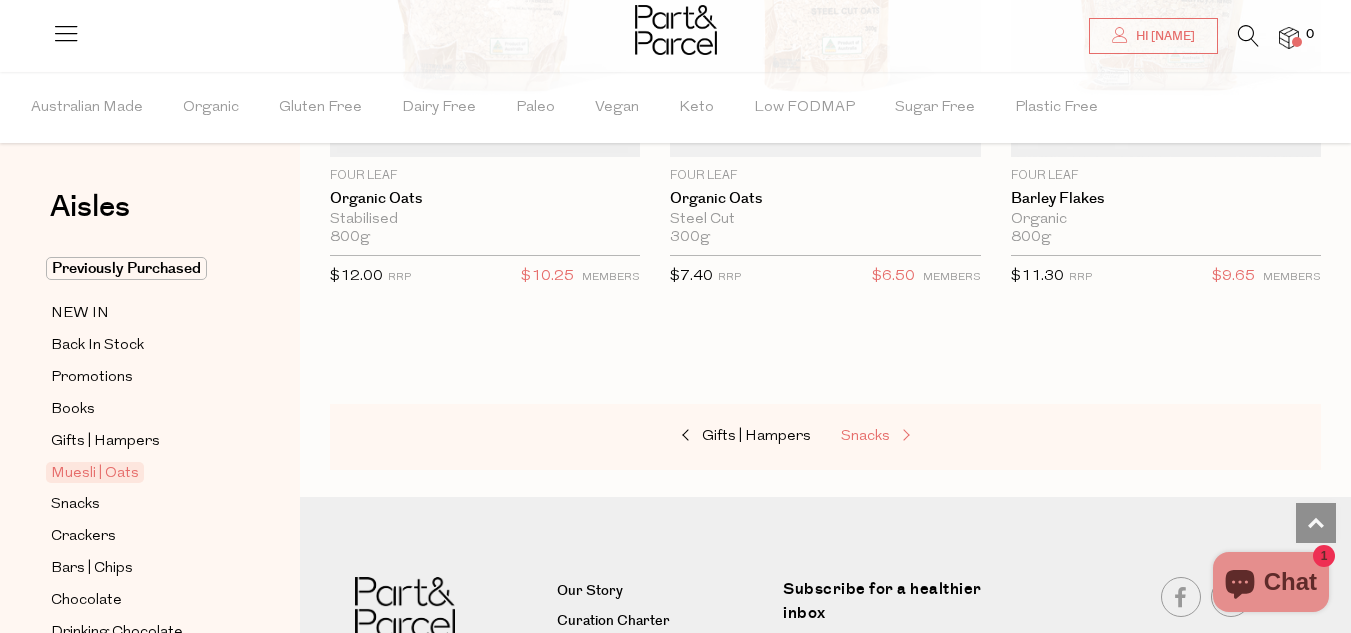 click on "Snacks" at bounding box center [865, 436] 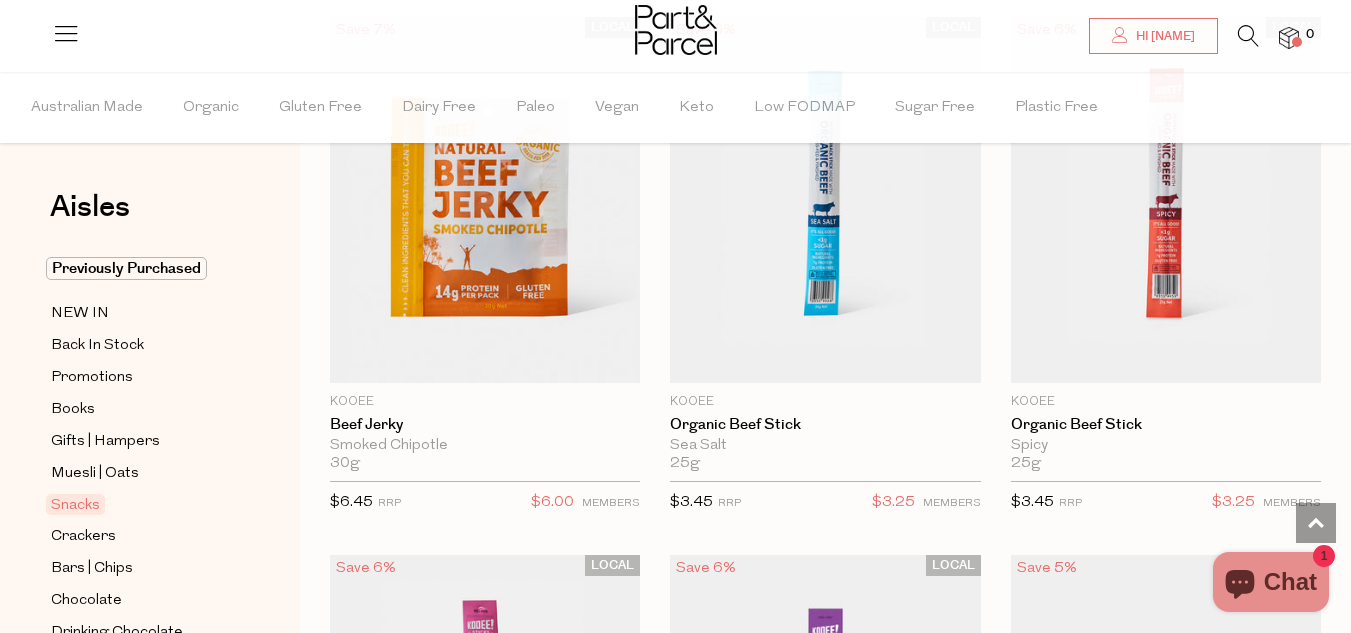 scroll, scrollTop: 1280, scrollLeft: 0, axis: vertical 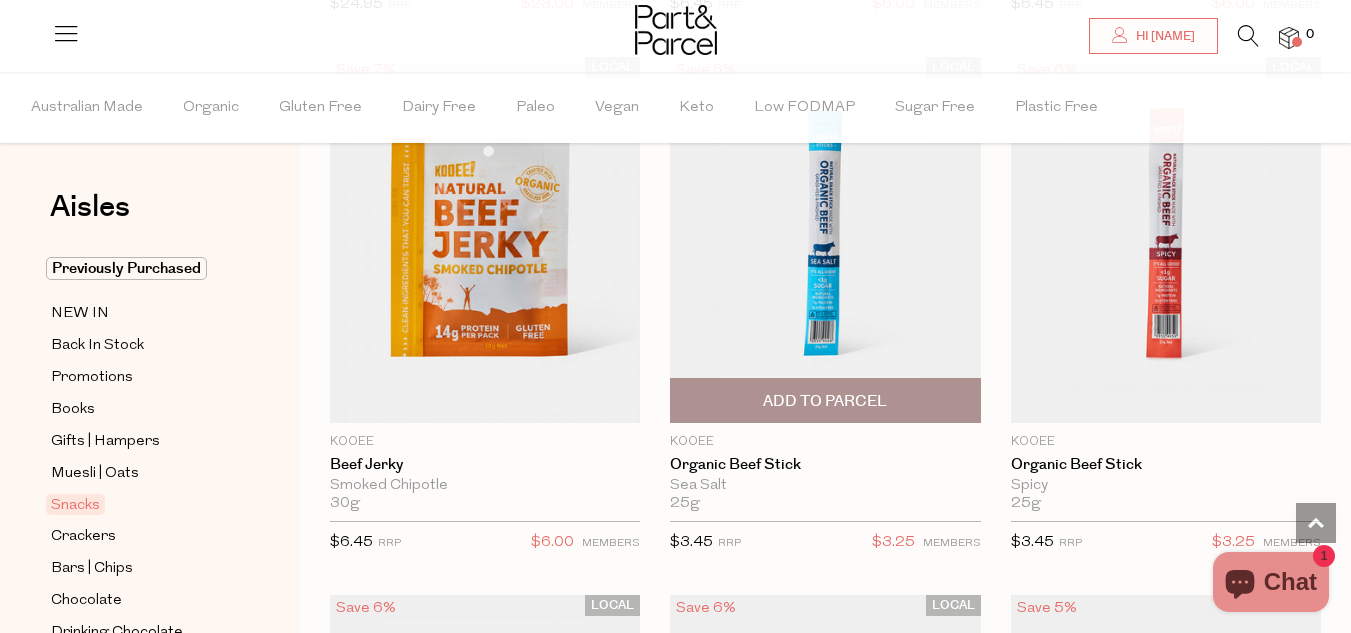 click on "Add To Parcel" at bounding box center [825, 400] 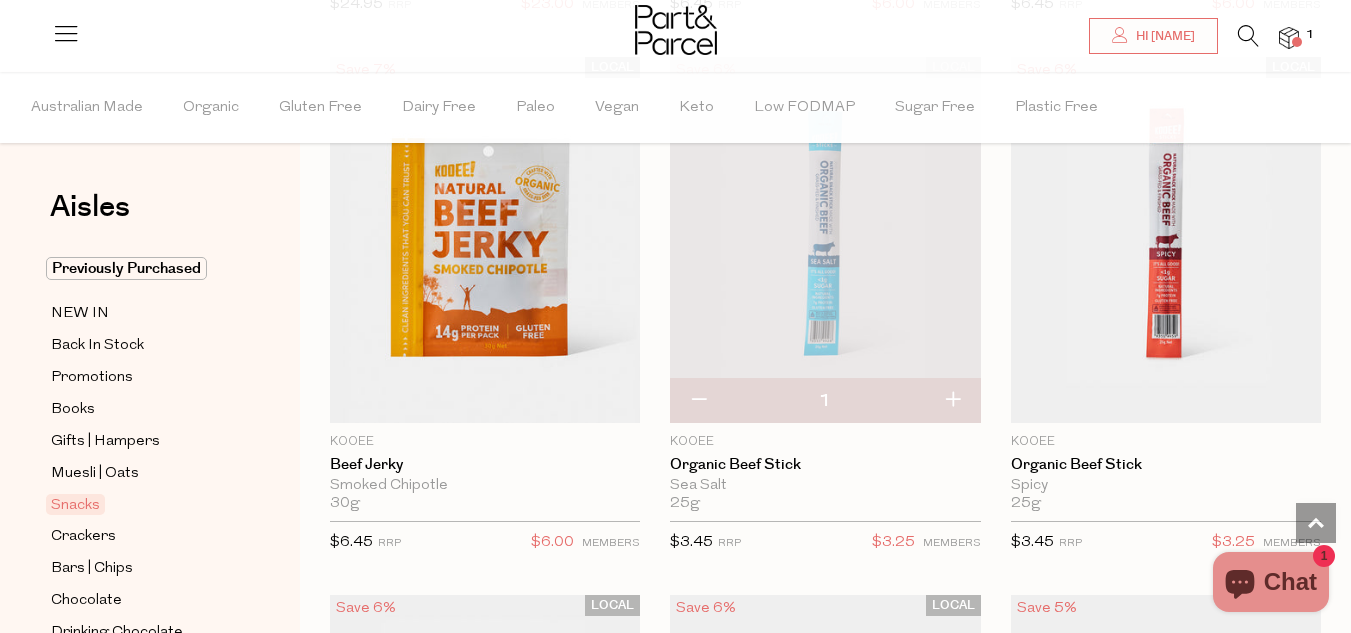 click at bounding box center (952, 401) 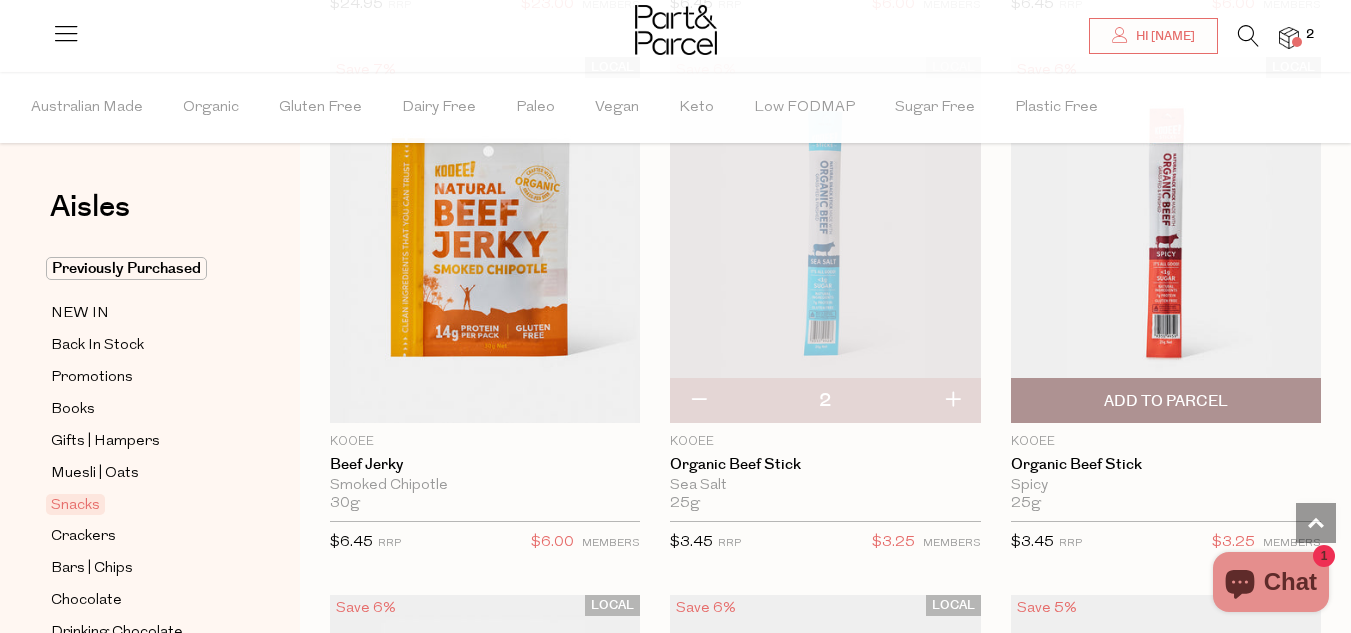 click on "Add To Parcel" at bounding box center (1166, 401) 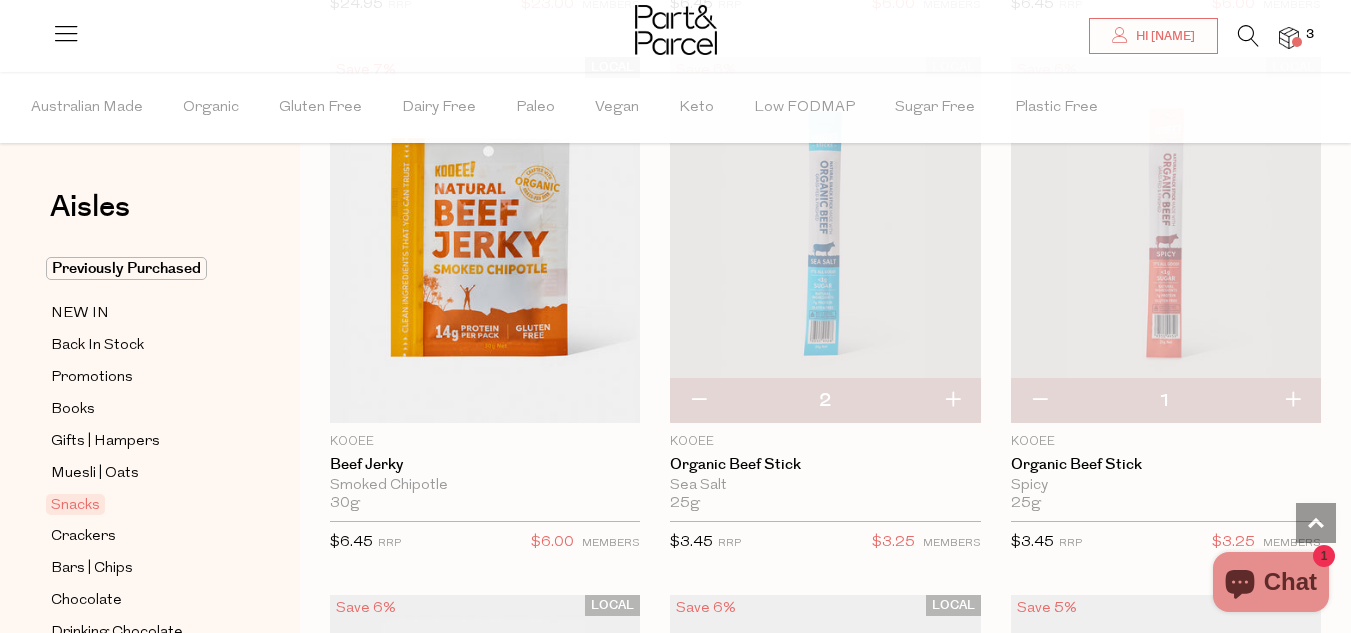 click at bounding box center (1292, 401) 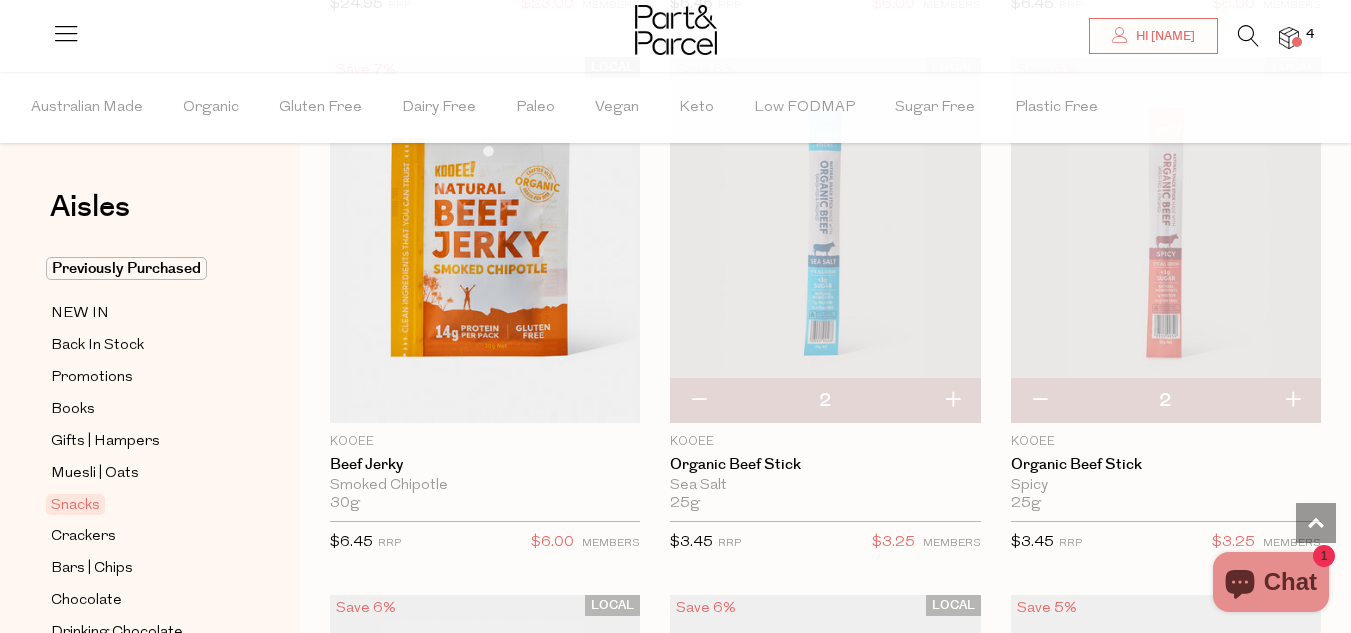 click at bounding box center [952, 401] 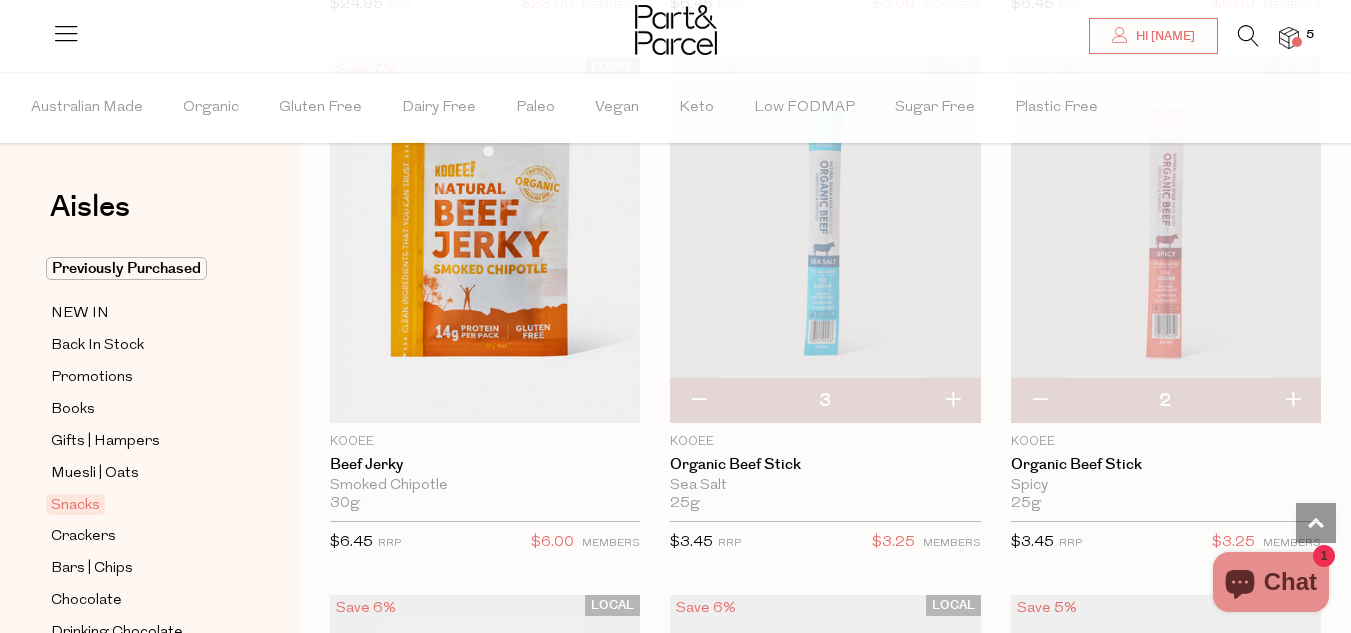 click at bounding box center (1292, 401) 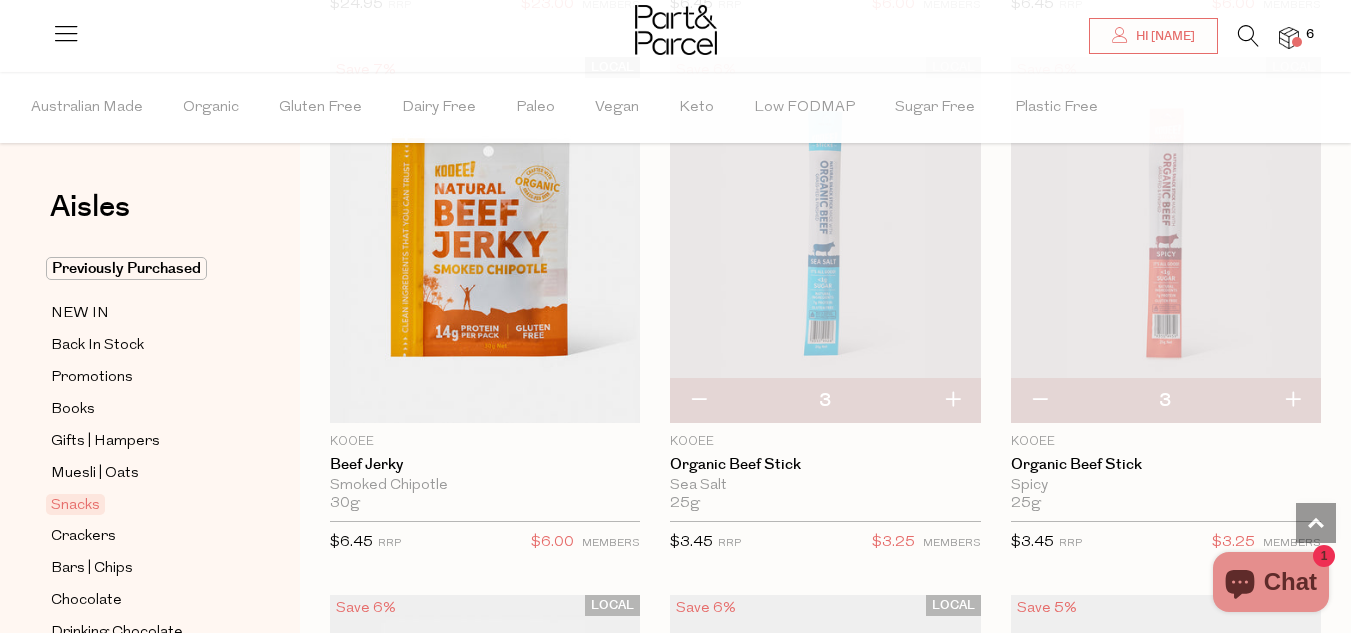 click on "LOCAL
Save 6%
3
Add to Parcel
KOOEE
Organic Beef Stick
Spicy
25g
Only 45 Available $3.45 RRP $3.25" at bounding box center [1151, 311] 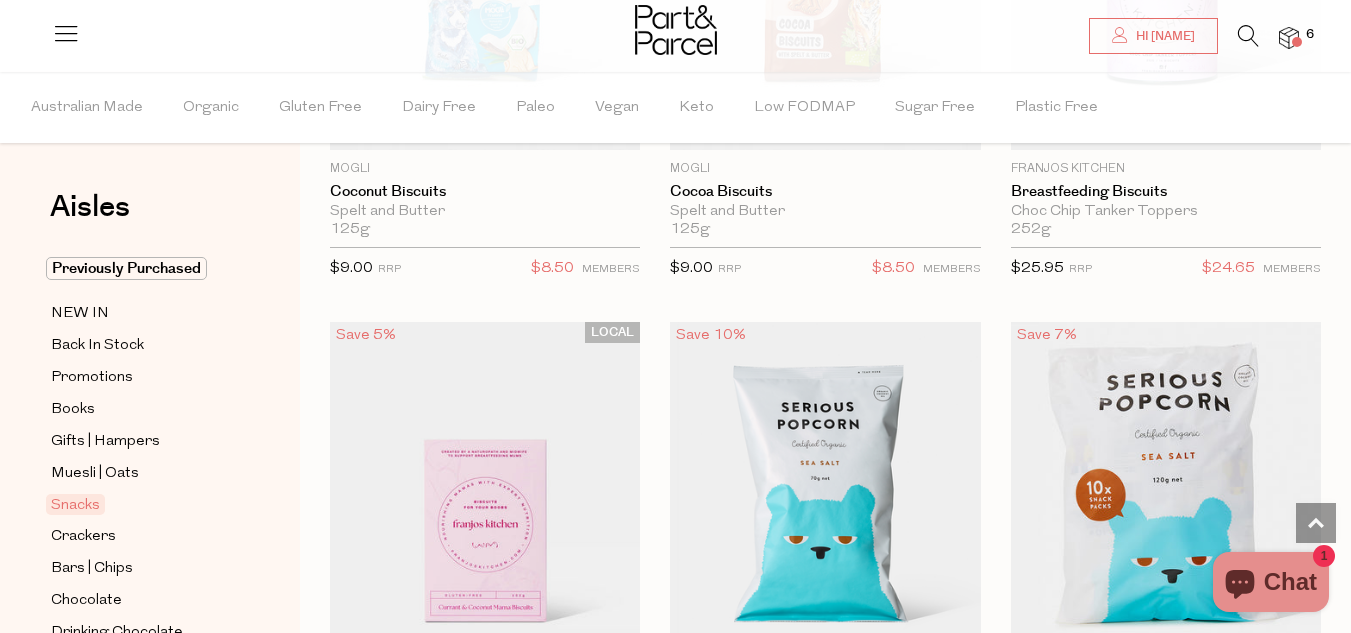 scroll, scrollTop: 7120, scrollLeft: 0, axis: vertical 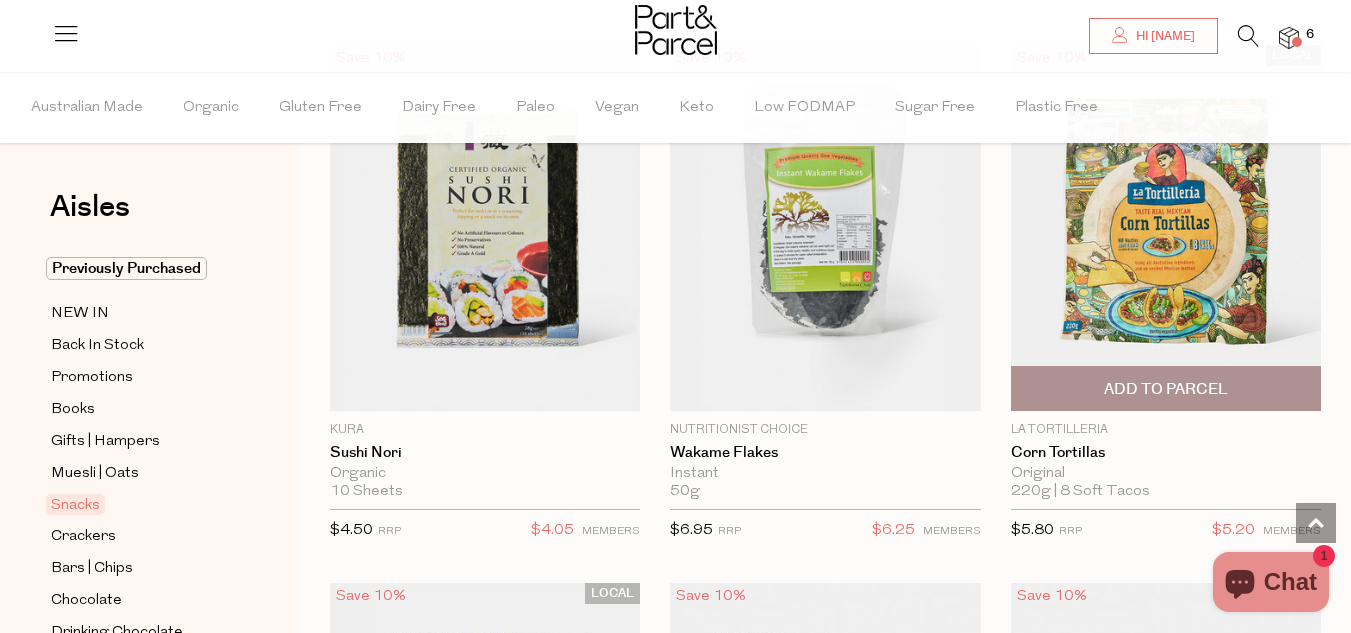 click on "Add To Parcel" at bounding box center [1166, 389] 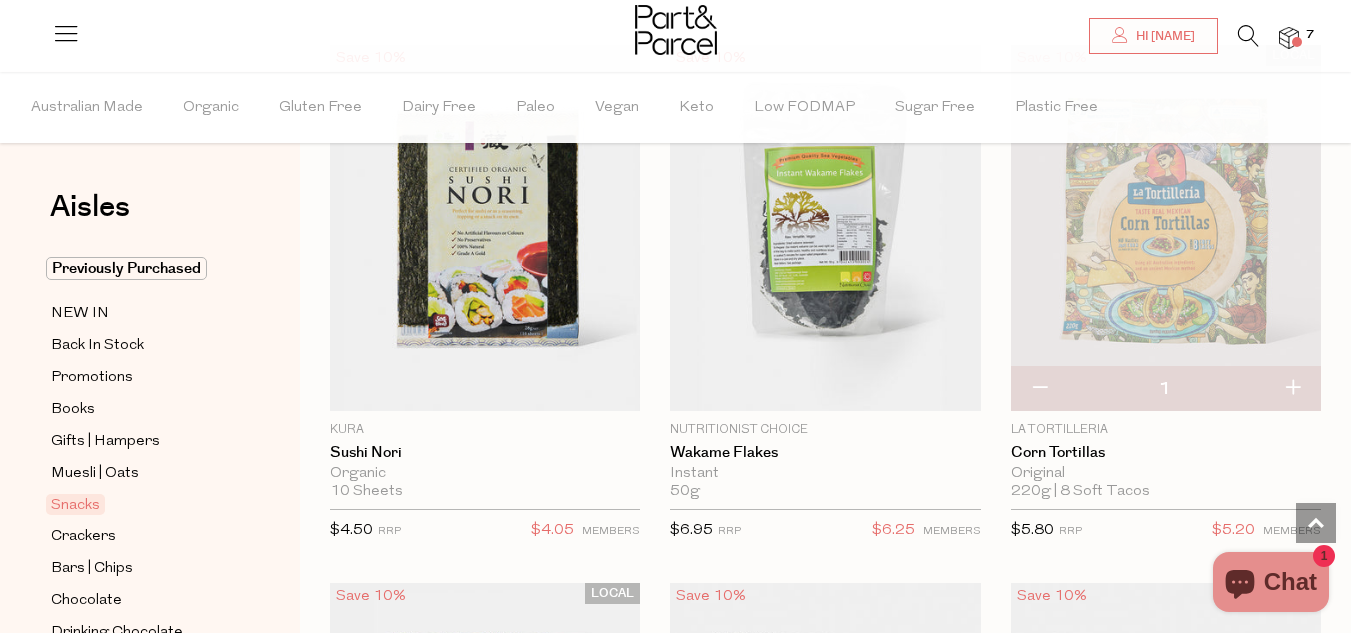 click at bounding box center [1292, 389] 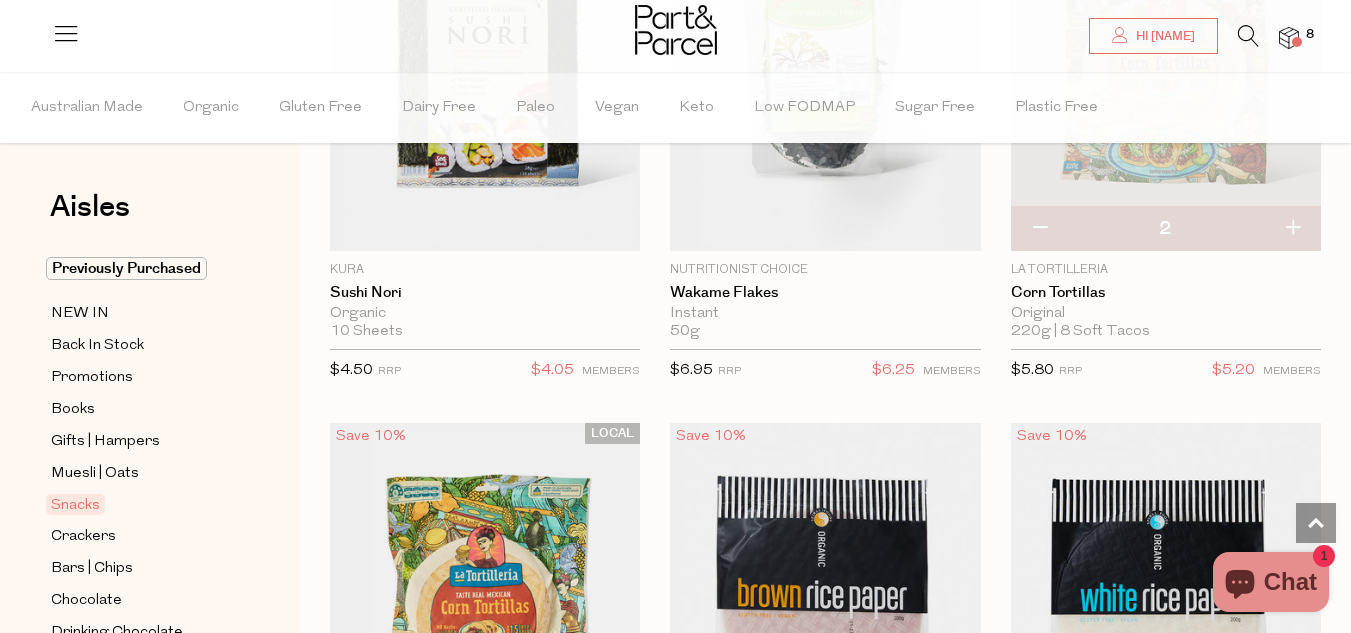 scroll, scrollTop: 10560, scrollLeft: 0, axis: vertical 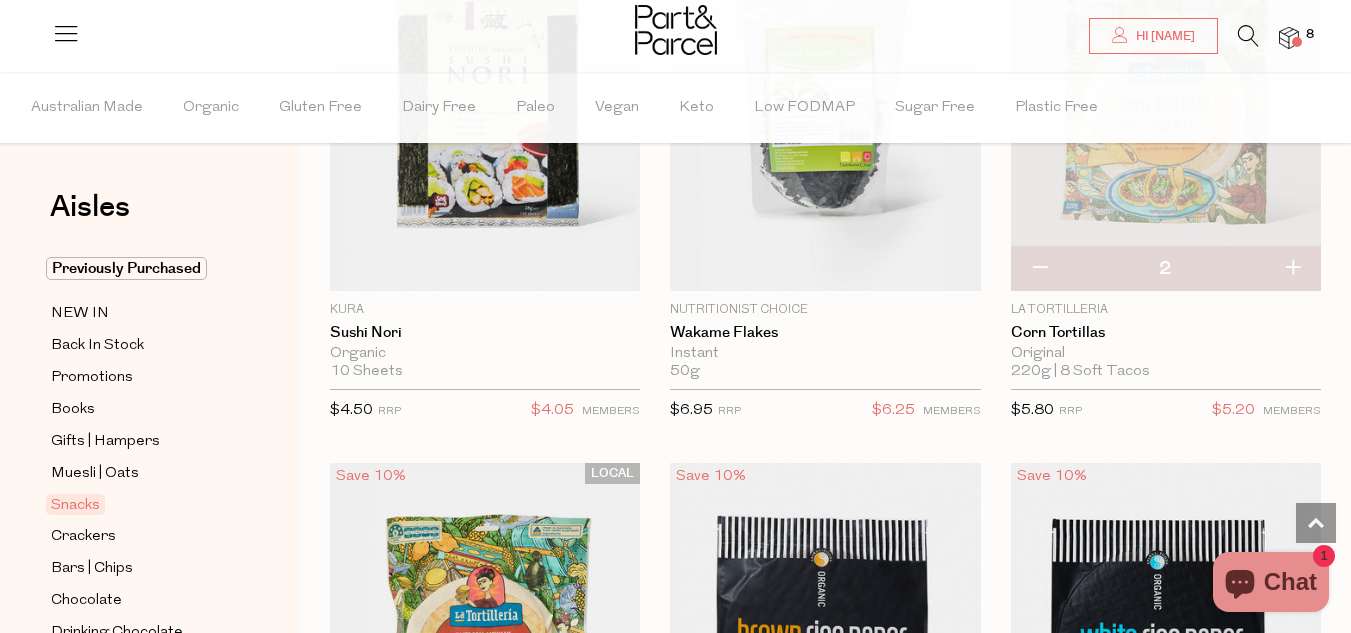 click at bounding box center (1039, 269) 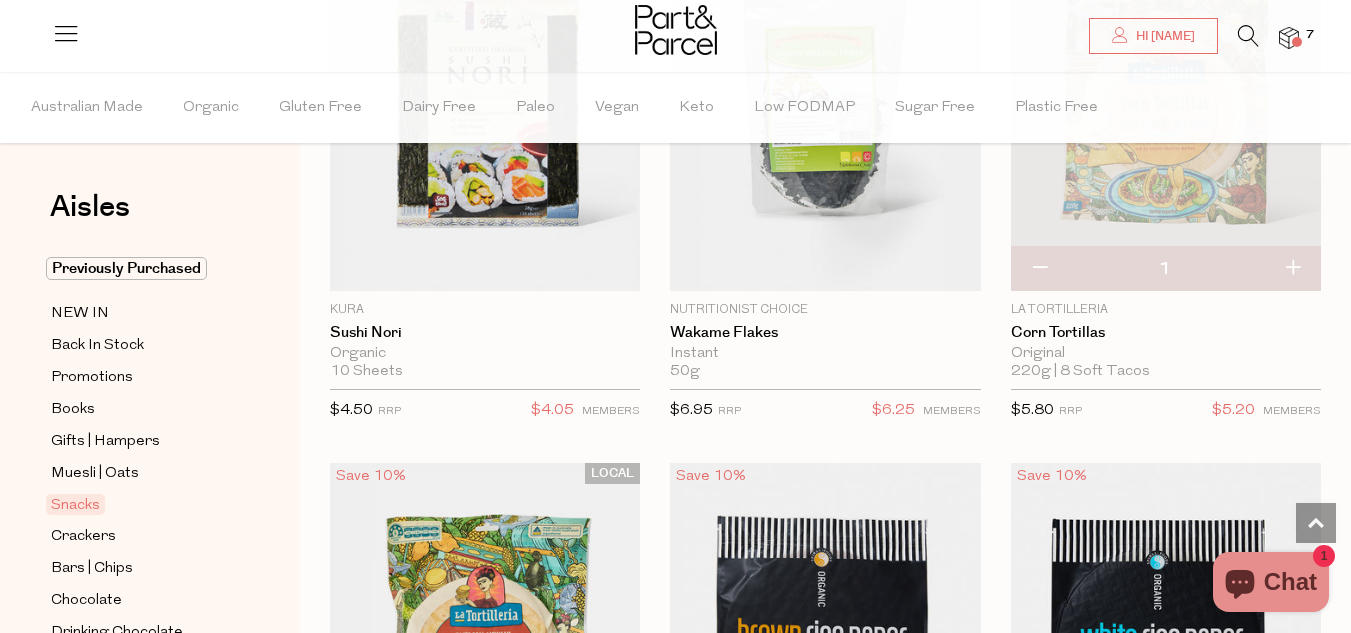 click at bounding box center [1039, 269] 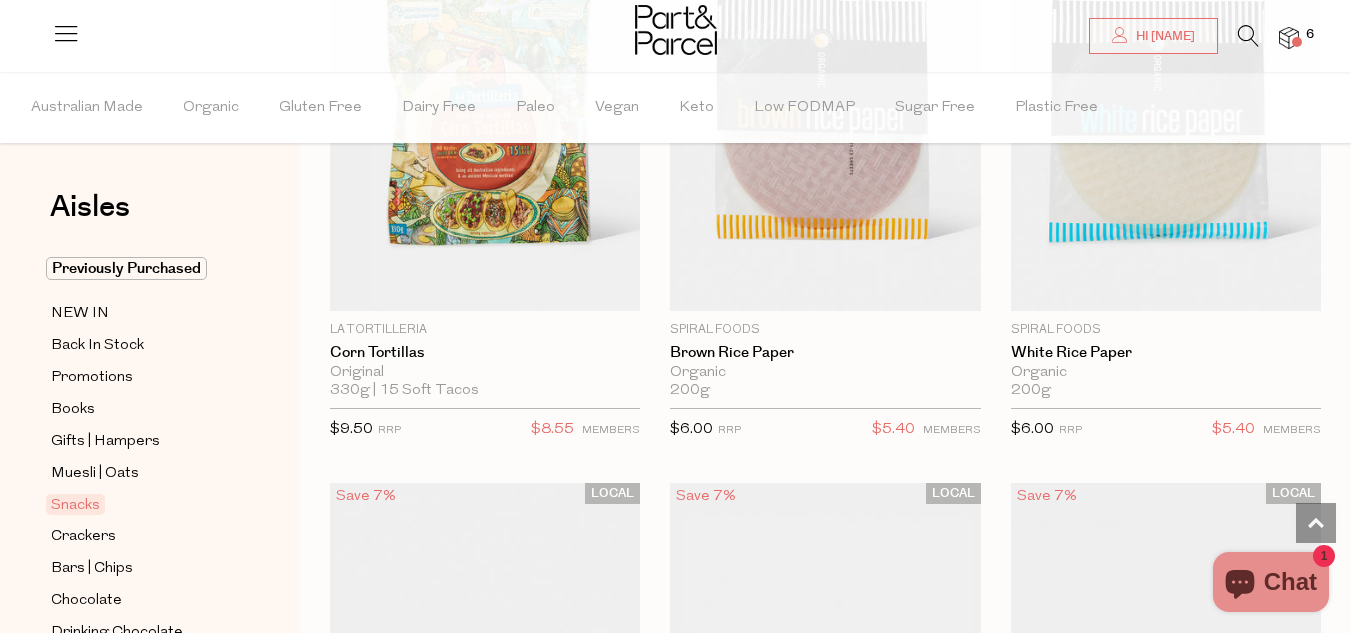 scroll, scrollTop: 11080, scrollLeft: 0, axis: vertical 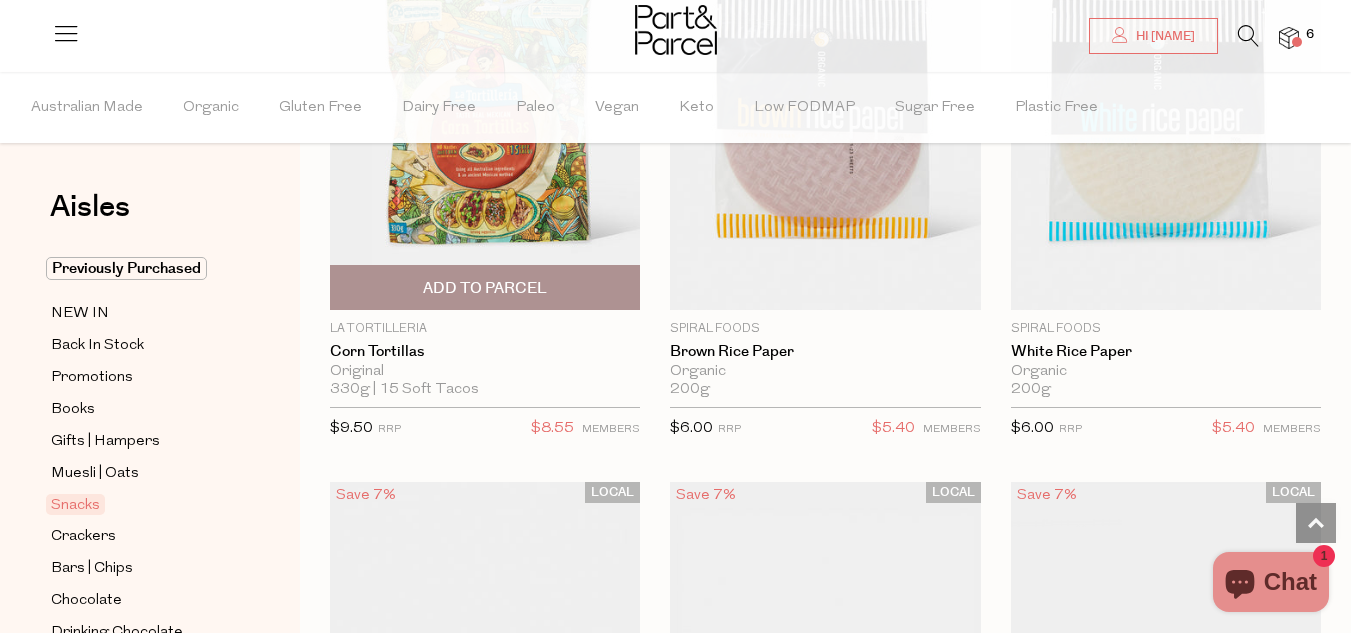 click on "Add To Parcel" at bounding box center [485, 287] 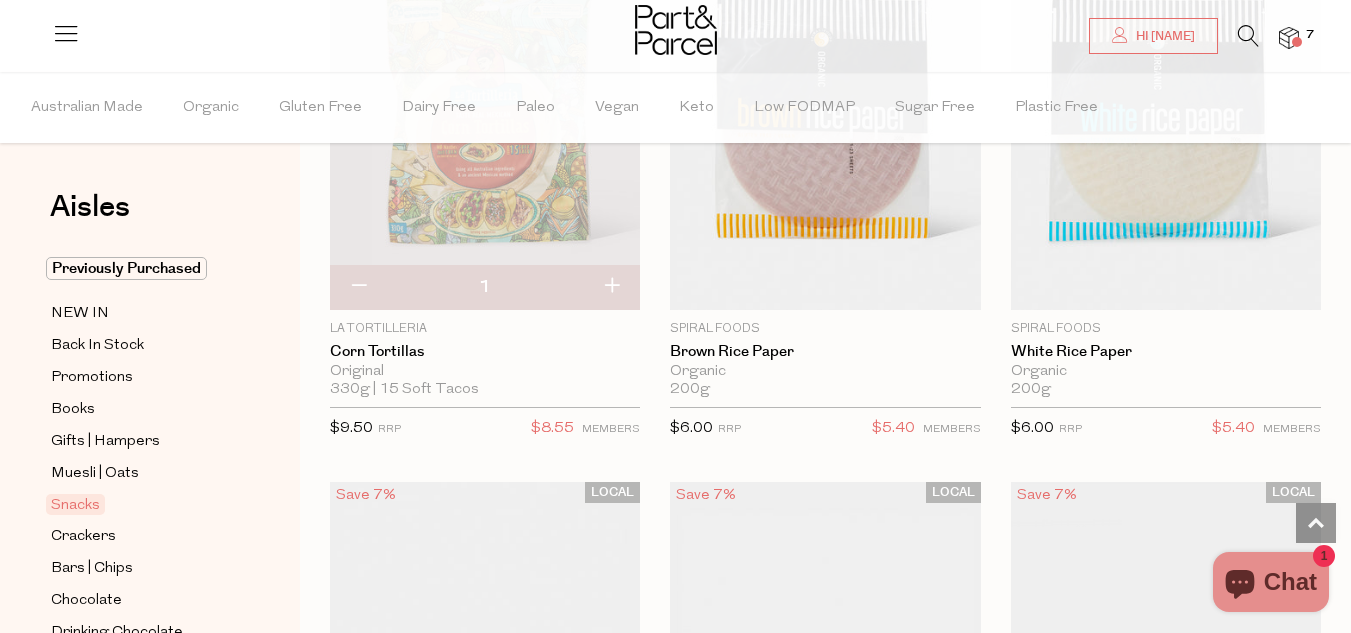 type 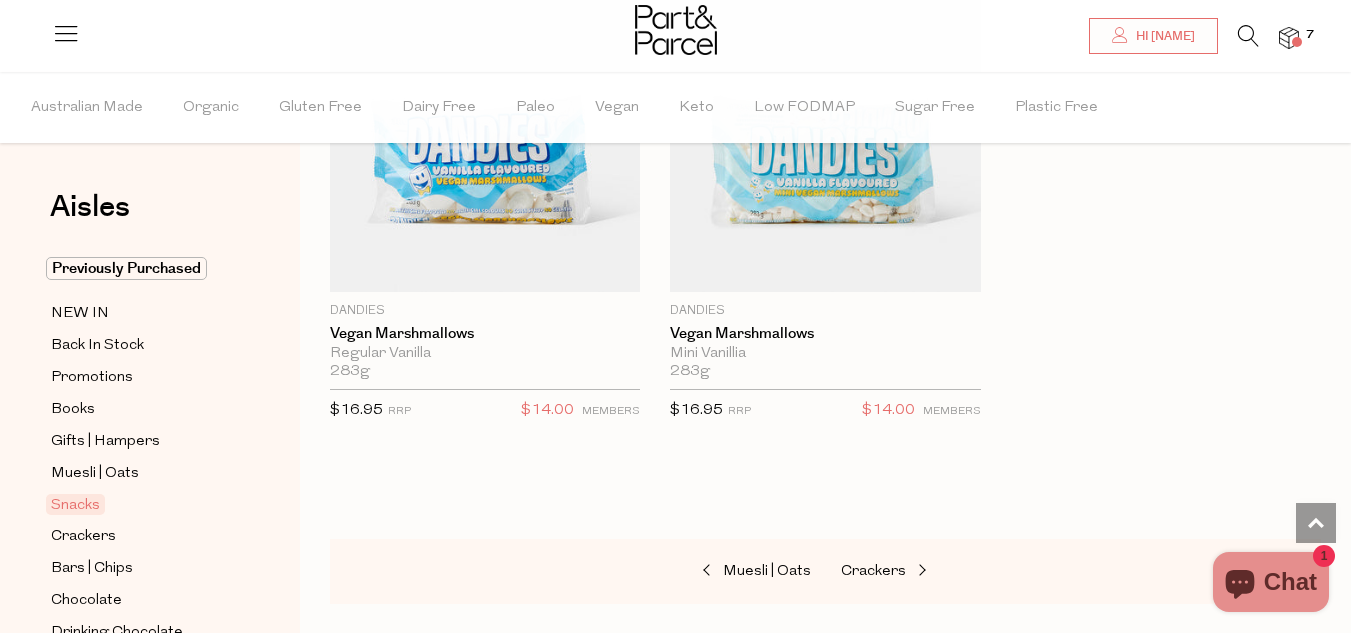 scroll, scrollTop: 12200, scrollLeft: 0, axis: vertical 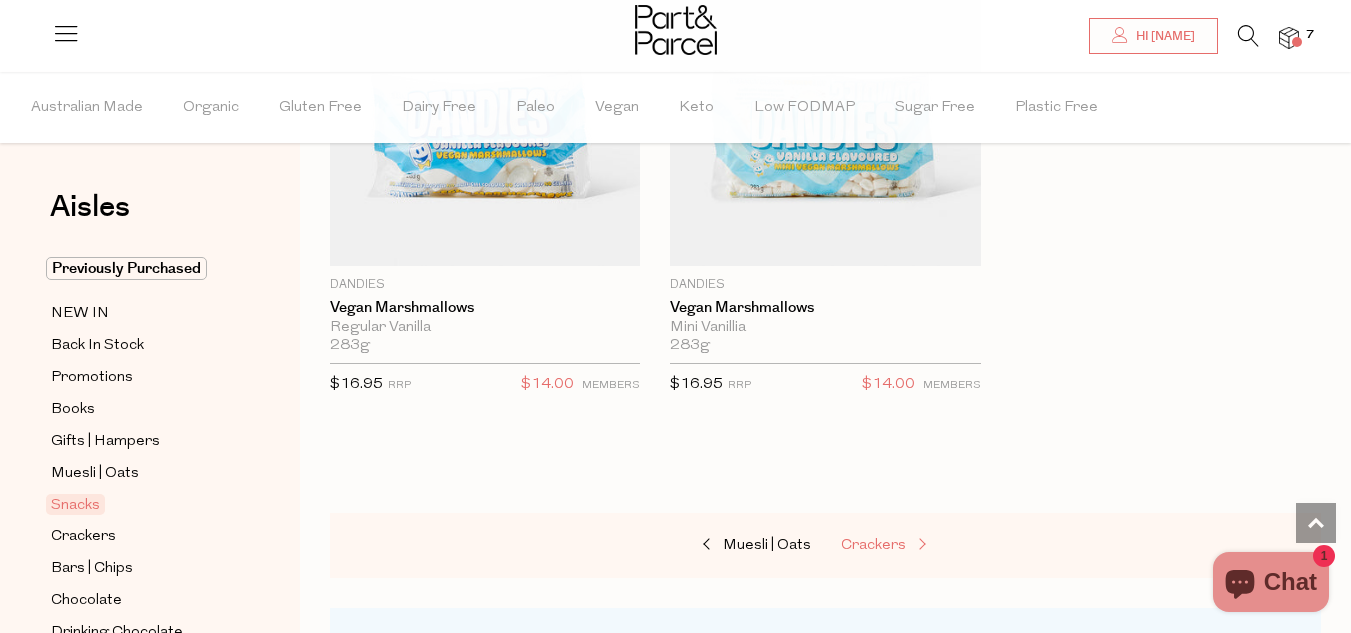 click on "Crackers" at bounding box center (873, 545) 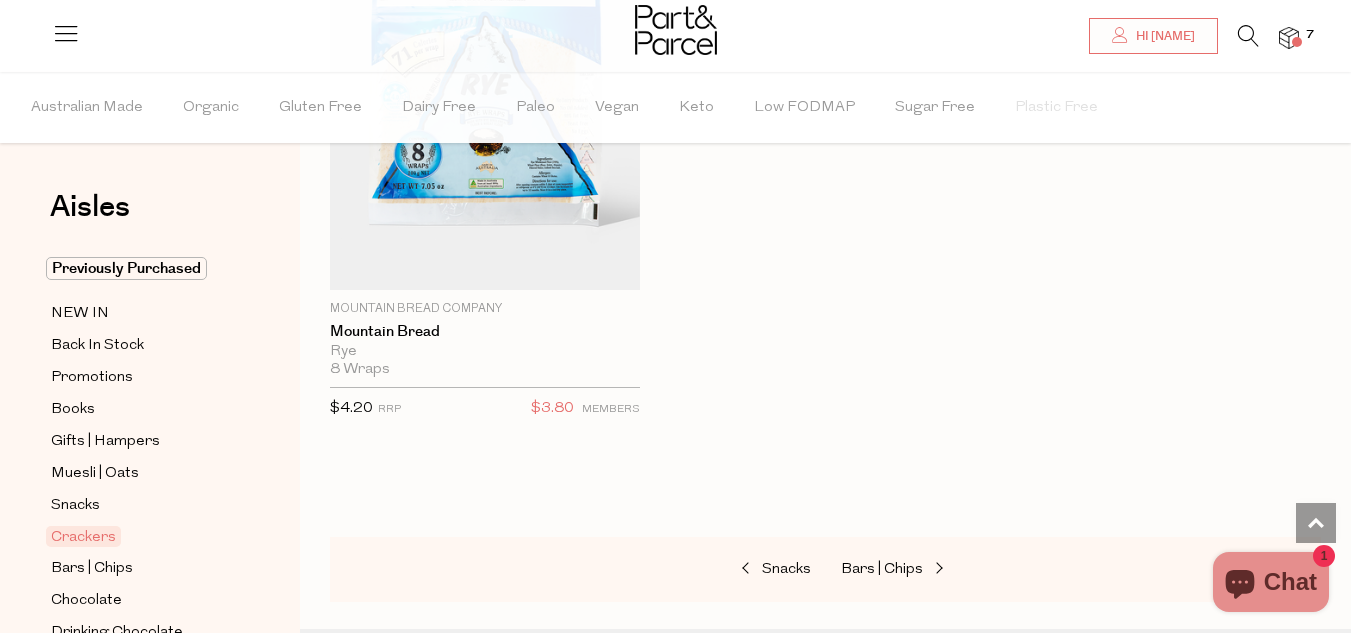 scroll, scrollTop: 6800, scrollLeft: 0, axis: vertical 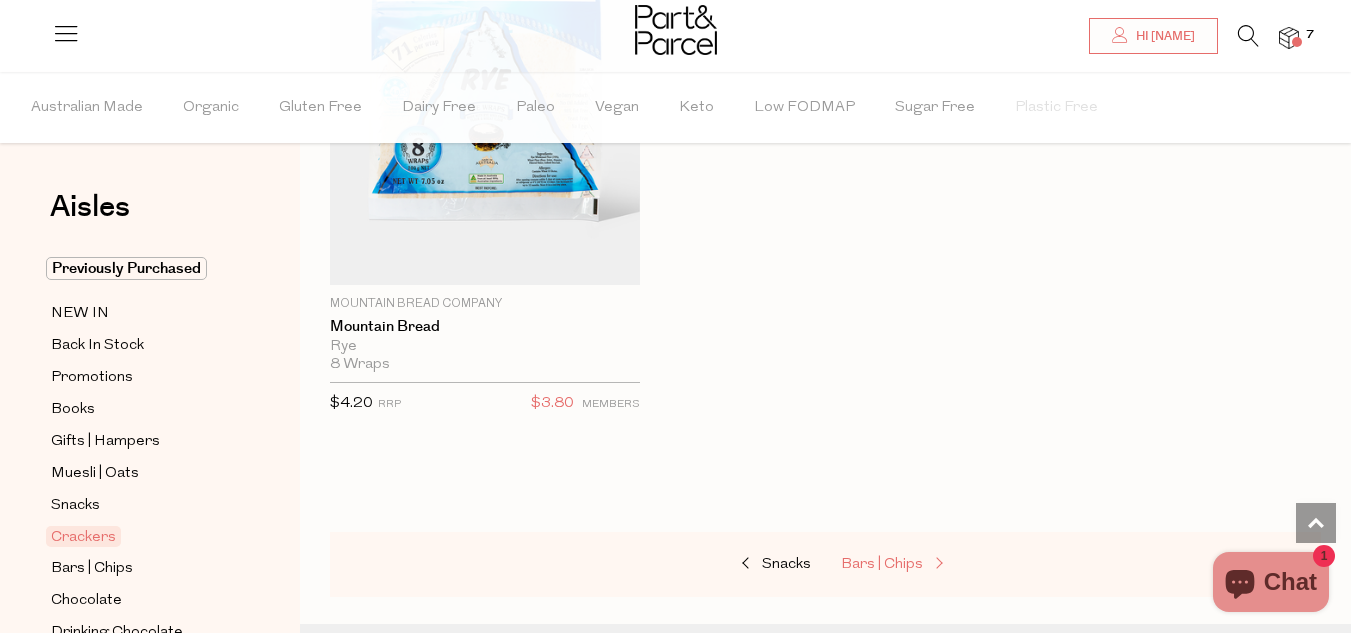 click on "Bars | Chips" at bounding box center (882, 564) 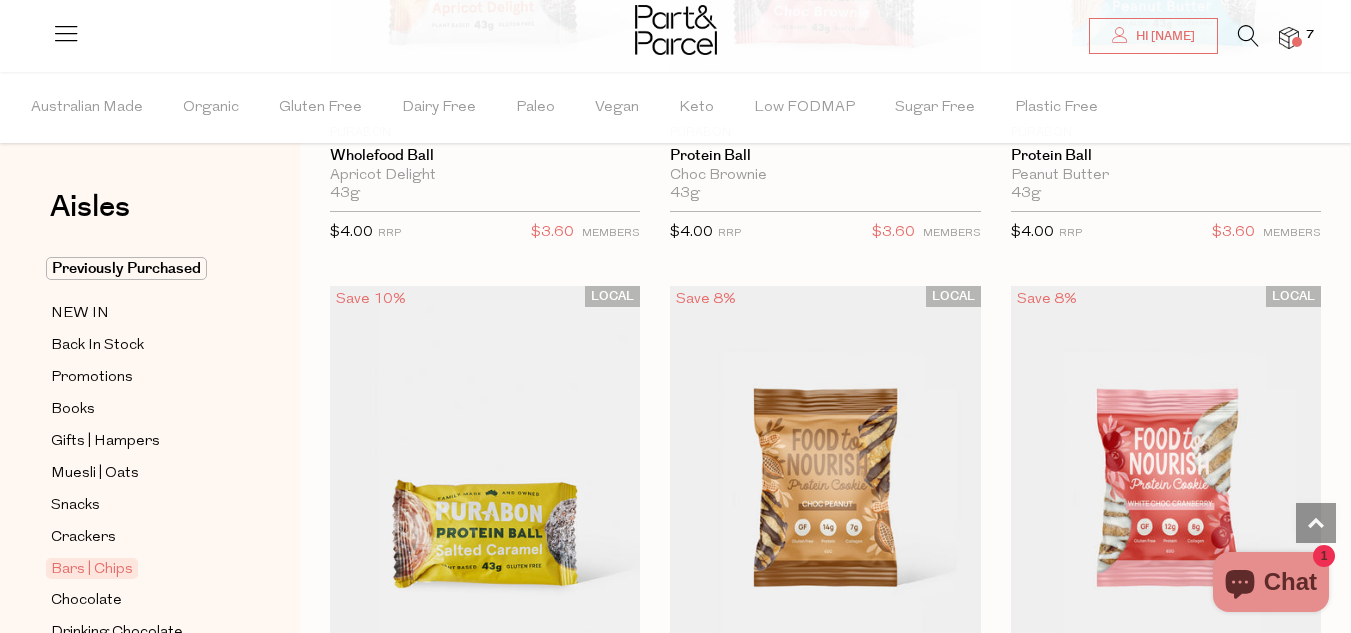 scroll, scrollTop: 7680, scrollLeft: 0, axis: vertical 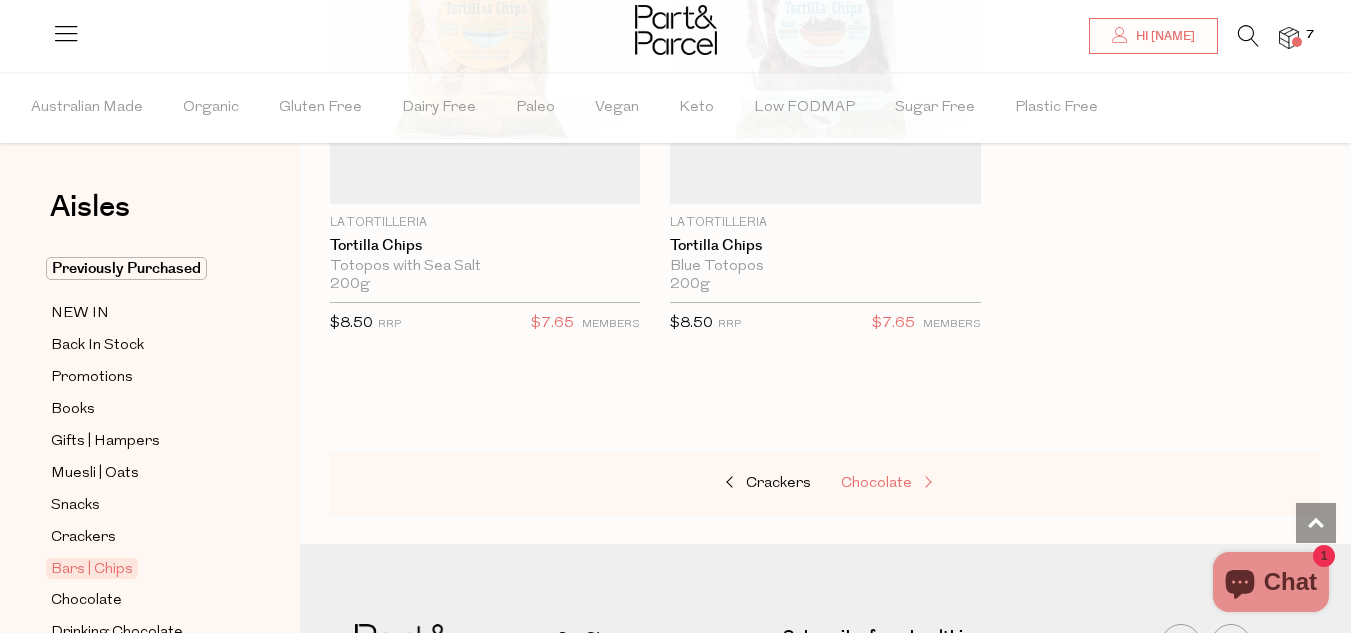 click on "Chocolate" at bounding box center (941, 484) 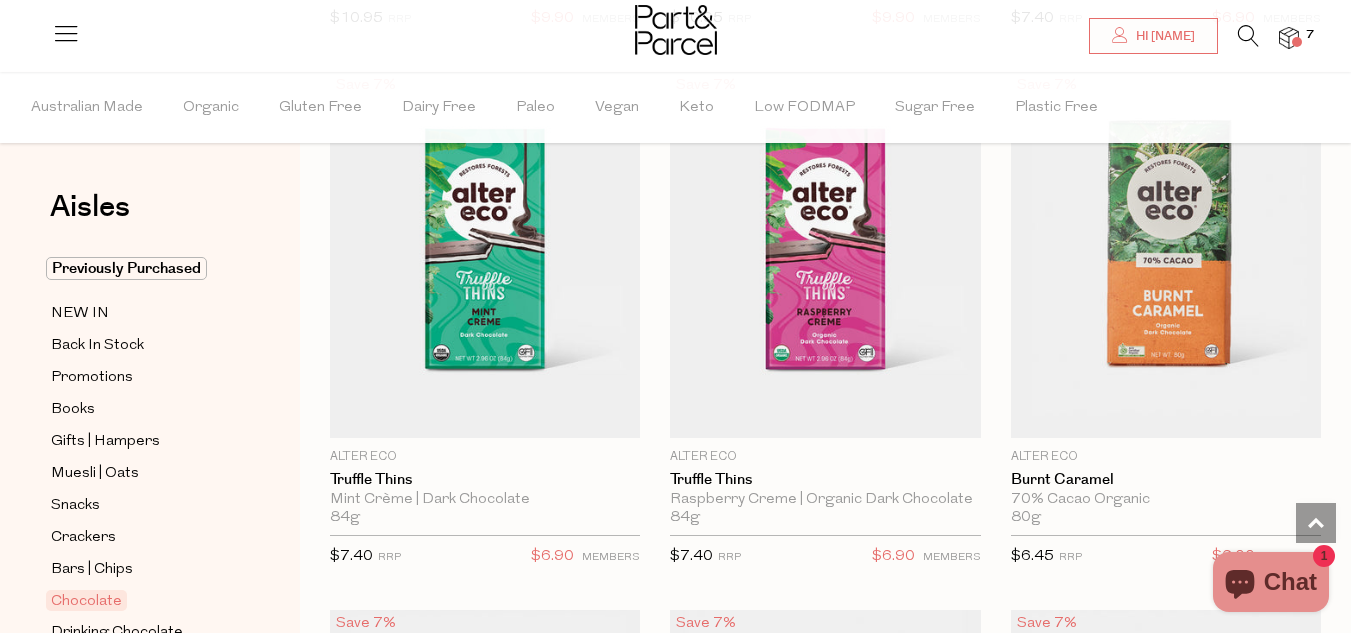 scroll, scrollTop: 2840, scrollLeft: 0, axis: vertical 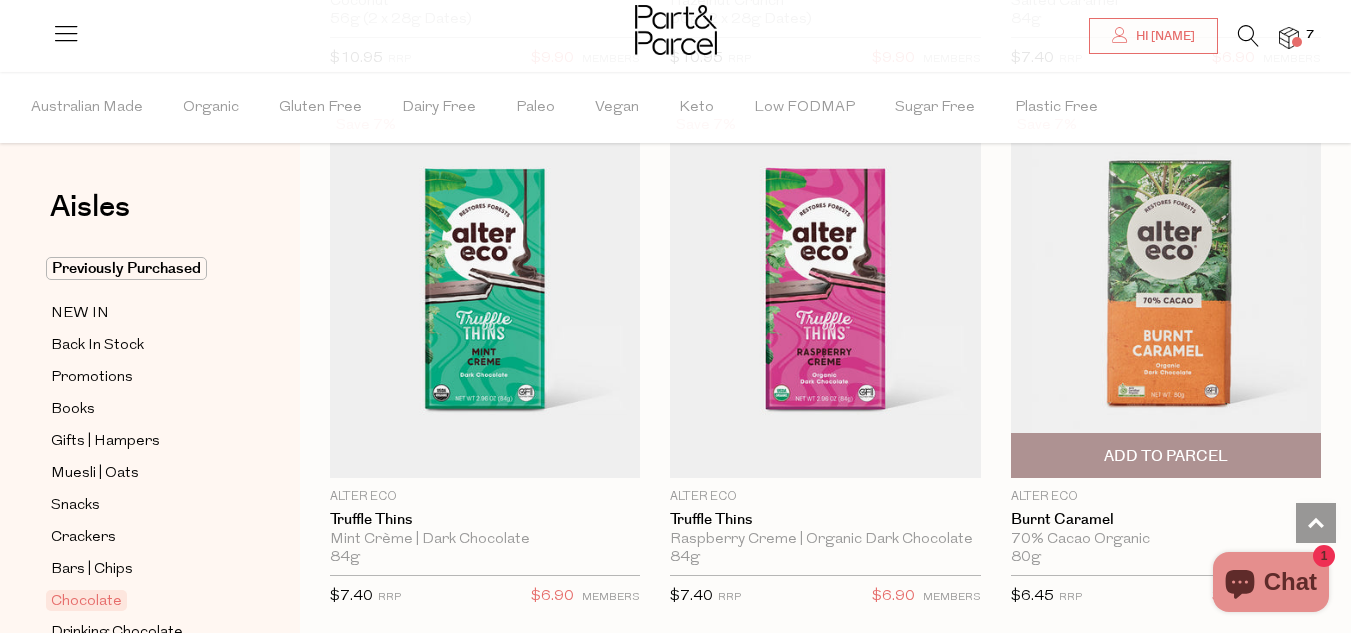 click on "Add To Parcel" at bounding box center (1166, 455) 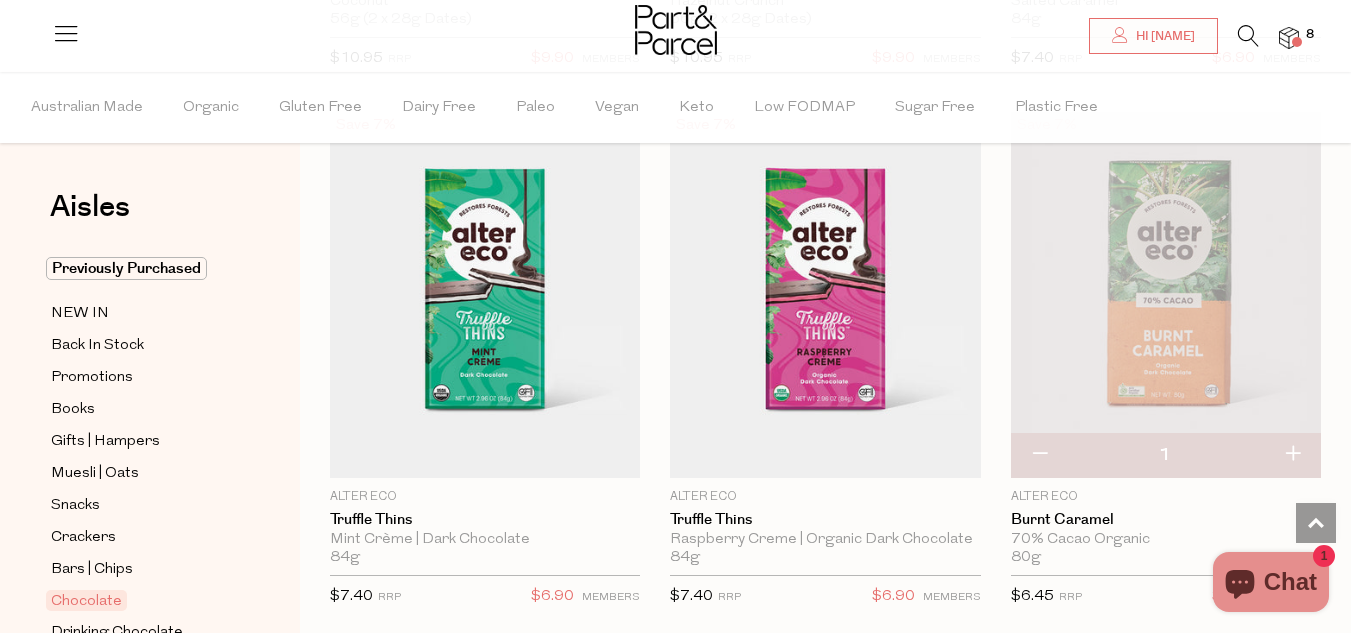 type 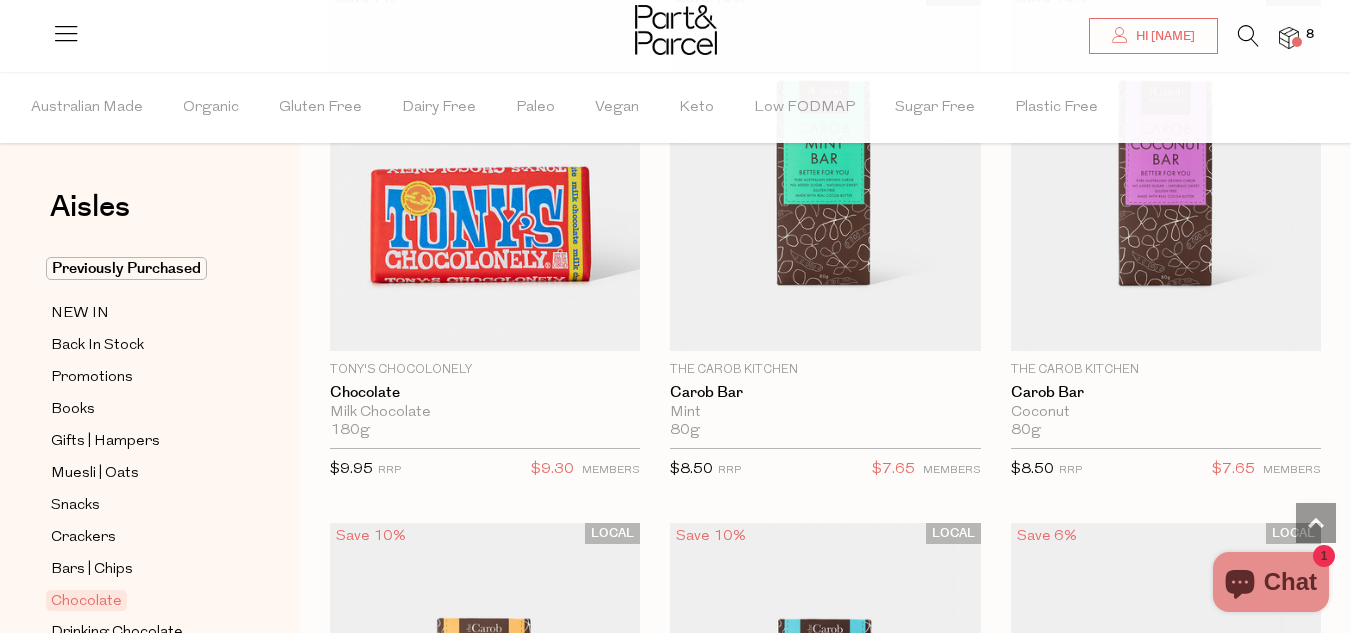 scroll, scrollTop: 7840, scrollLeft: 0, axis: vertical 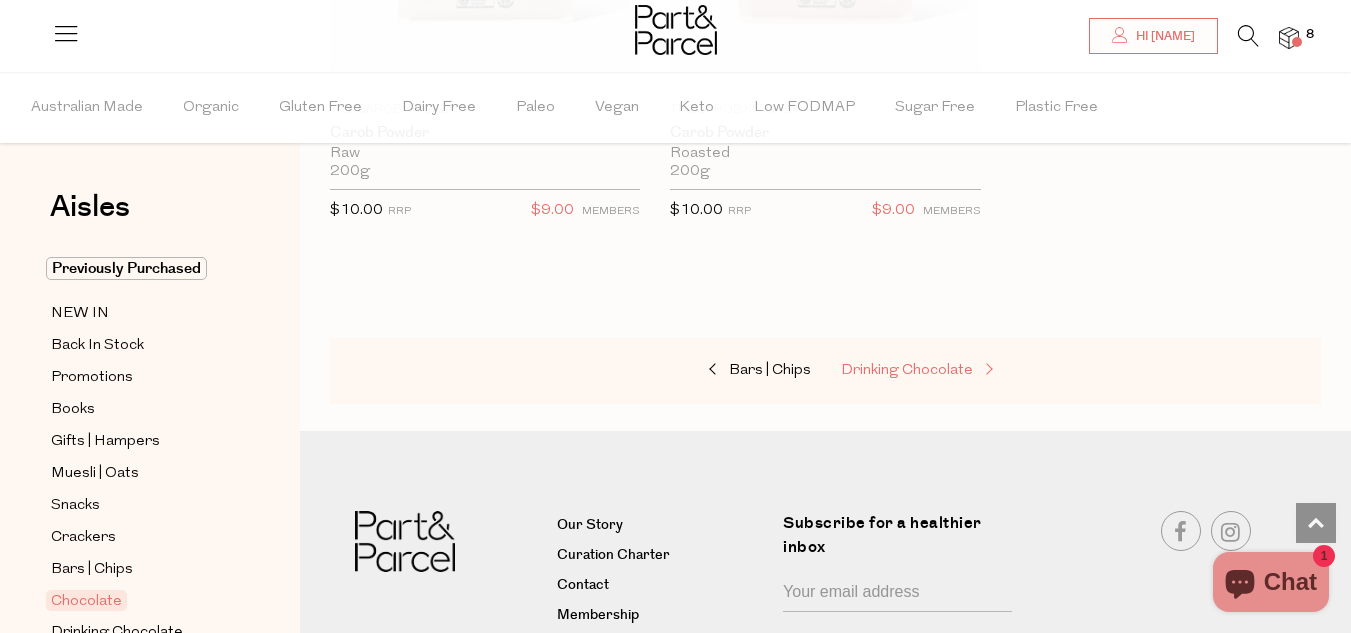 click on "Drinking Chocolate" at bounding box center (907, 370) 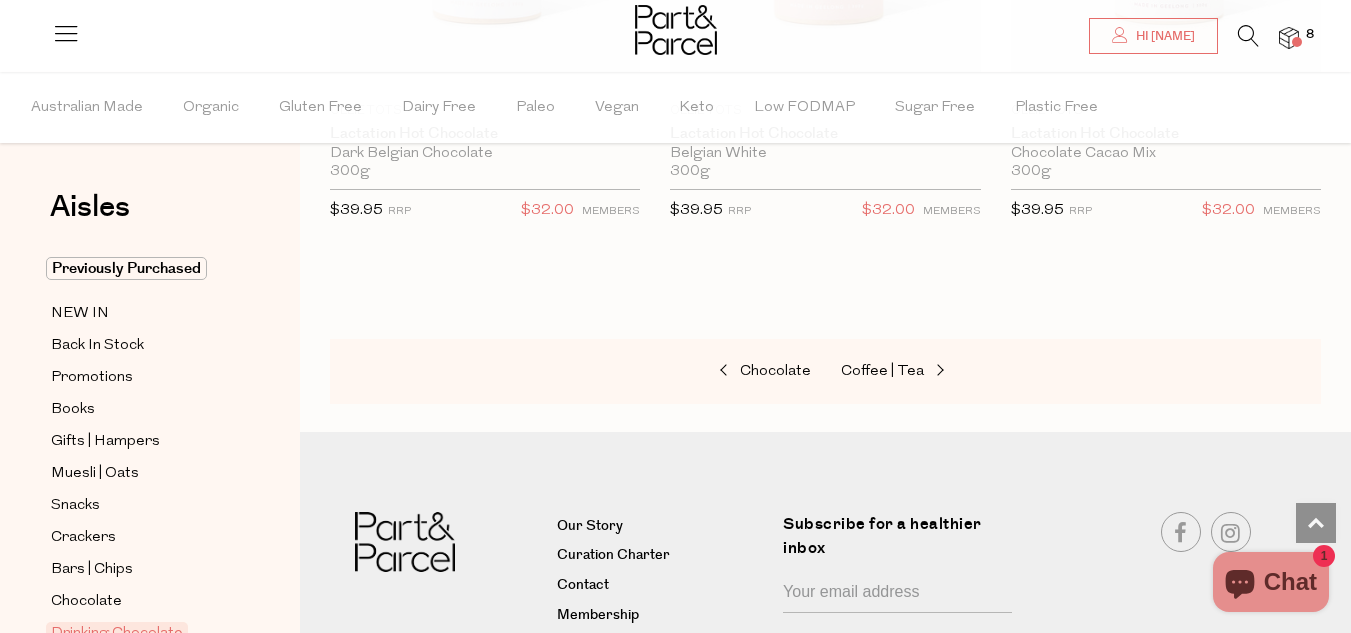 scroll, scrollTop: 3240, scrollLeft: 0, axis: vertical 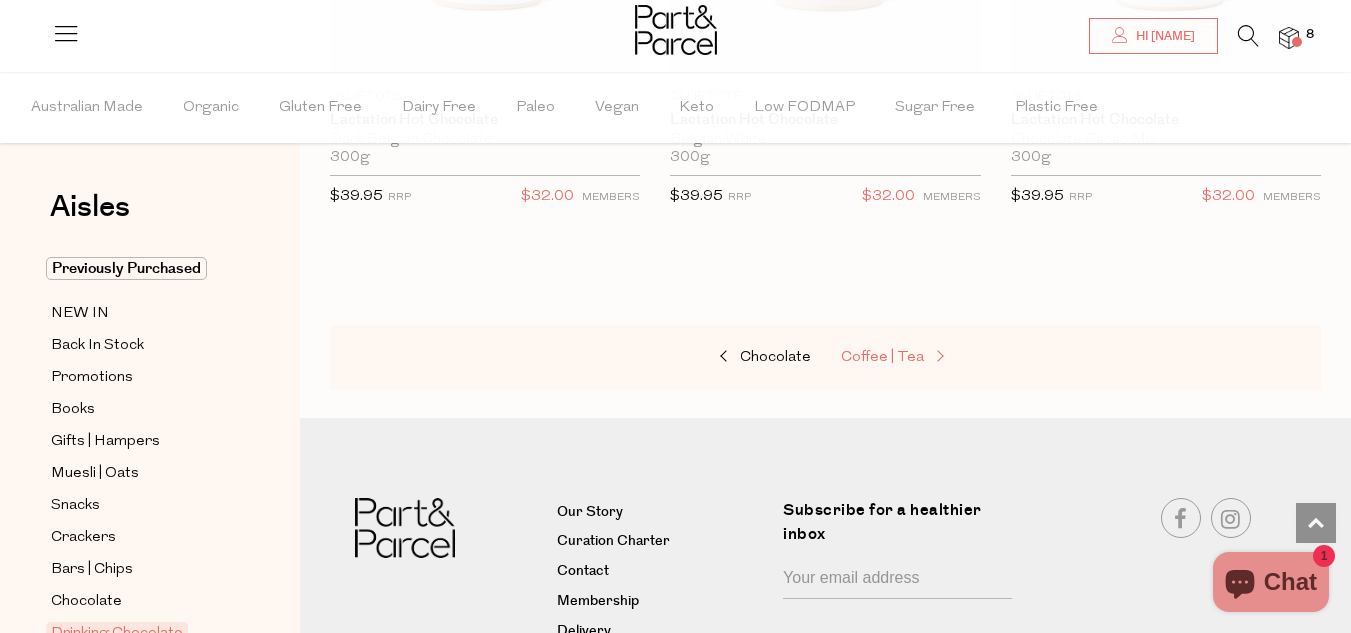 click on "Coffee | Tea" at bounding box center (882, 357) 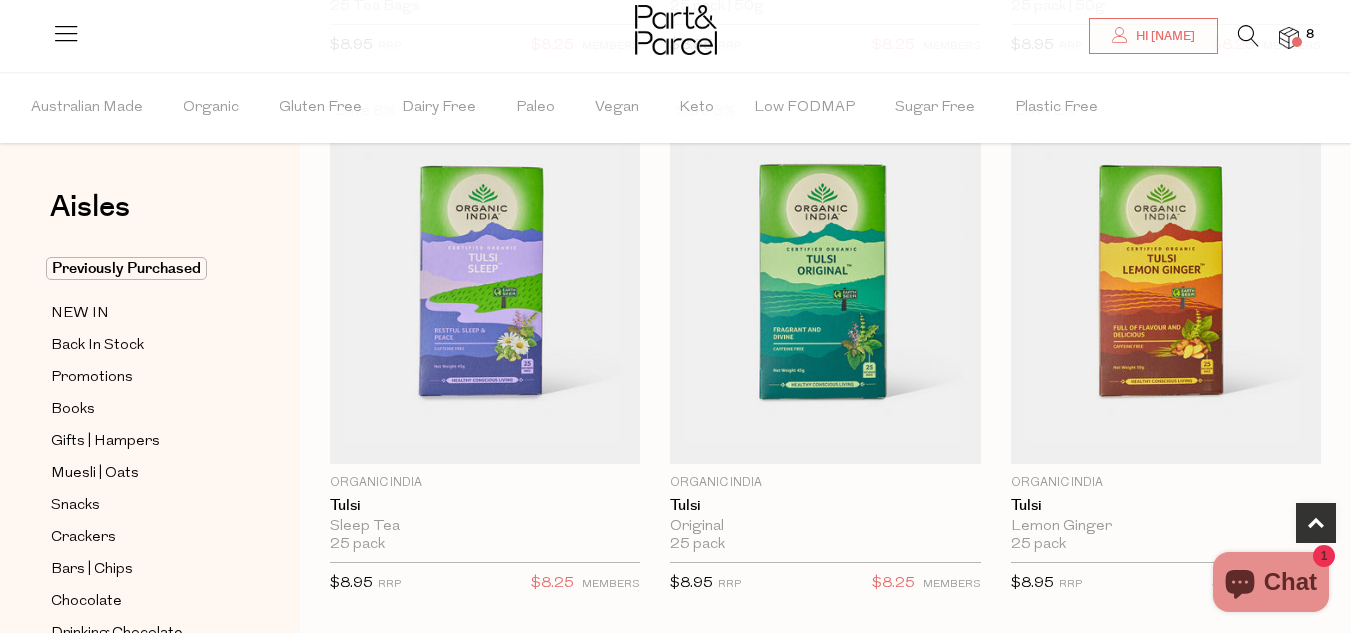 scroll, scrollTop: 1240, scrollLeft: 0, axis: vertical 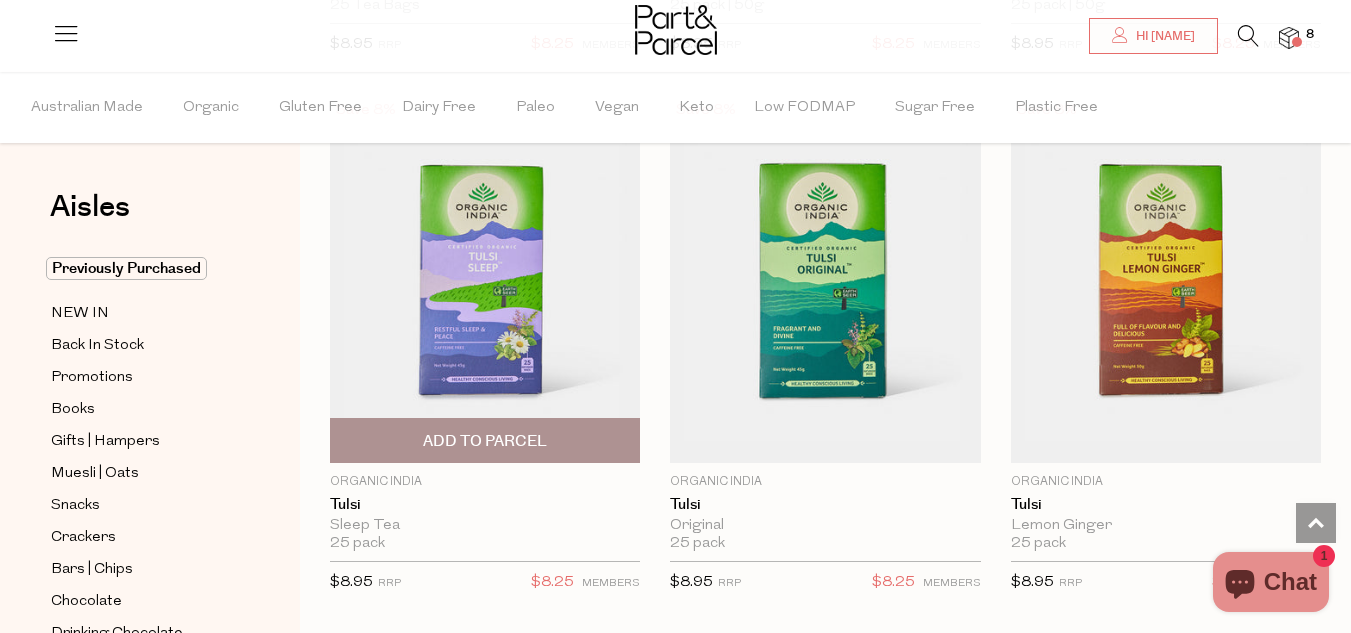 click at bounding box center (485, 280) 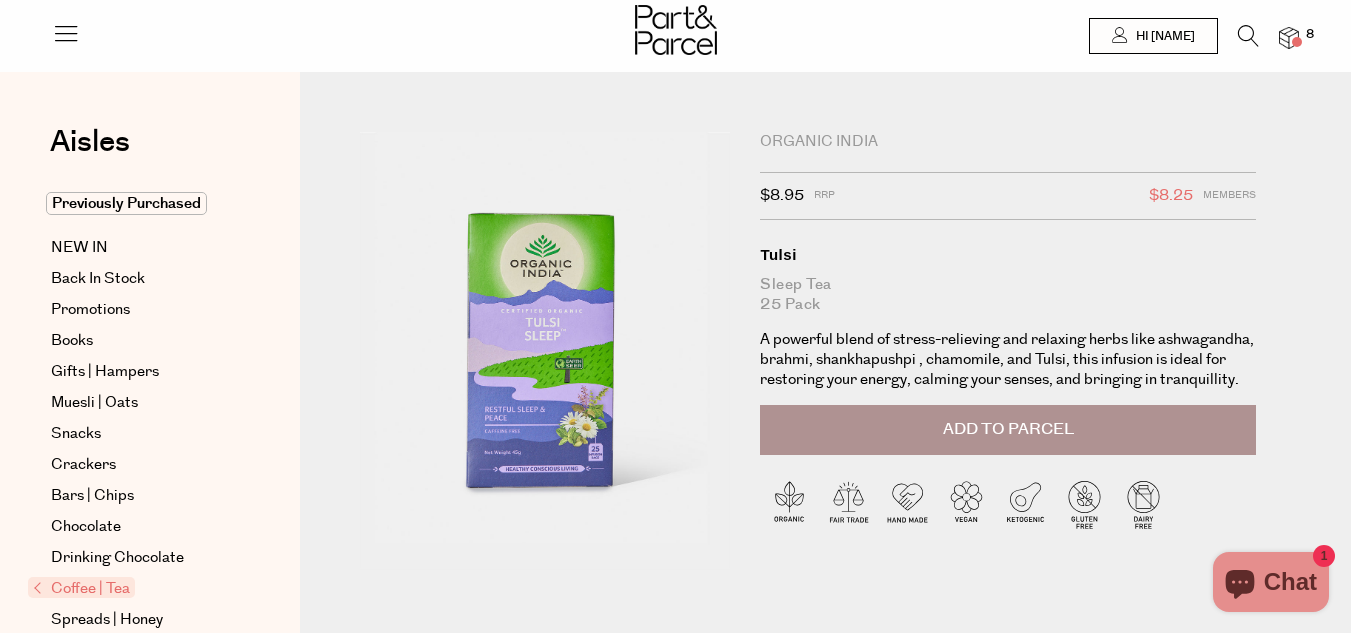 scroll, scrollTop: 0, scrollLeft: 0, axis: both 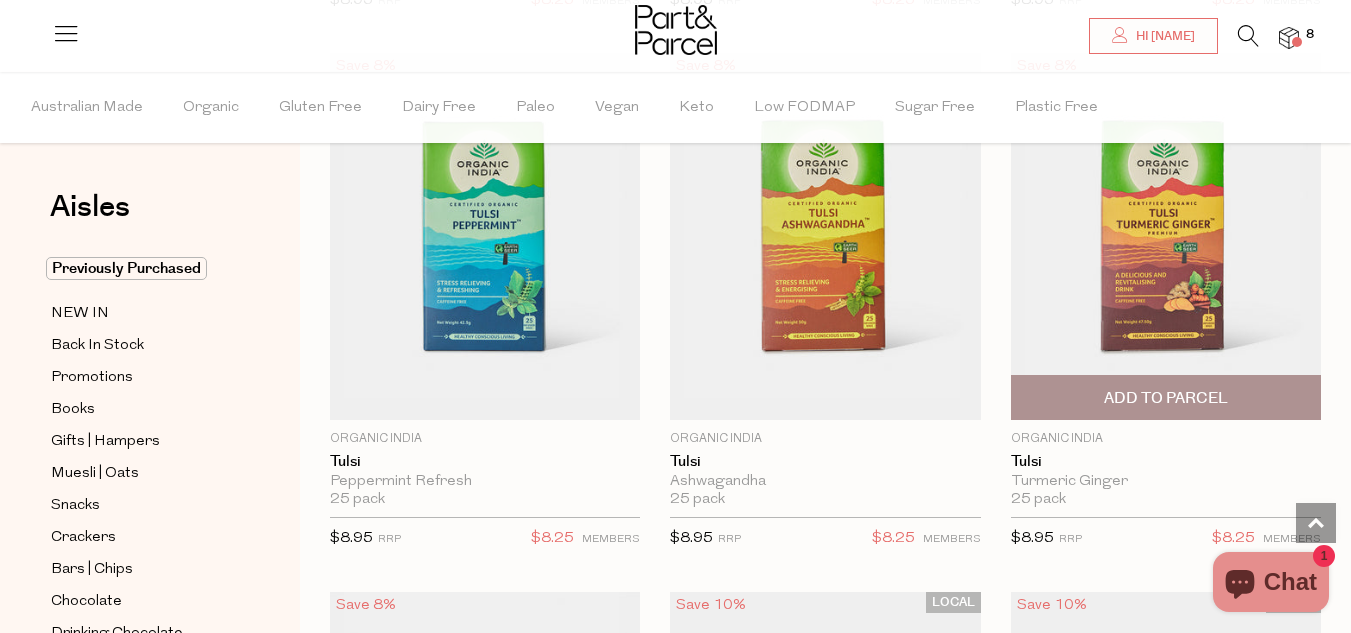 click at bounding box center (1166, 236) 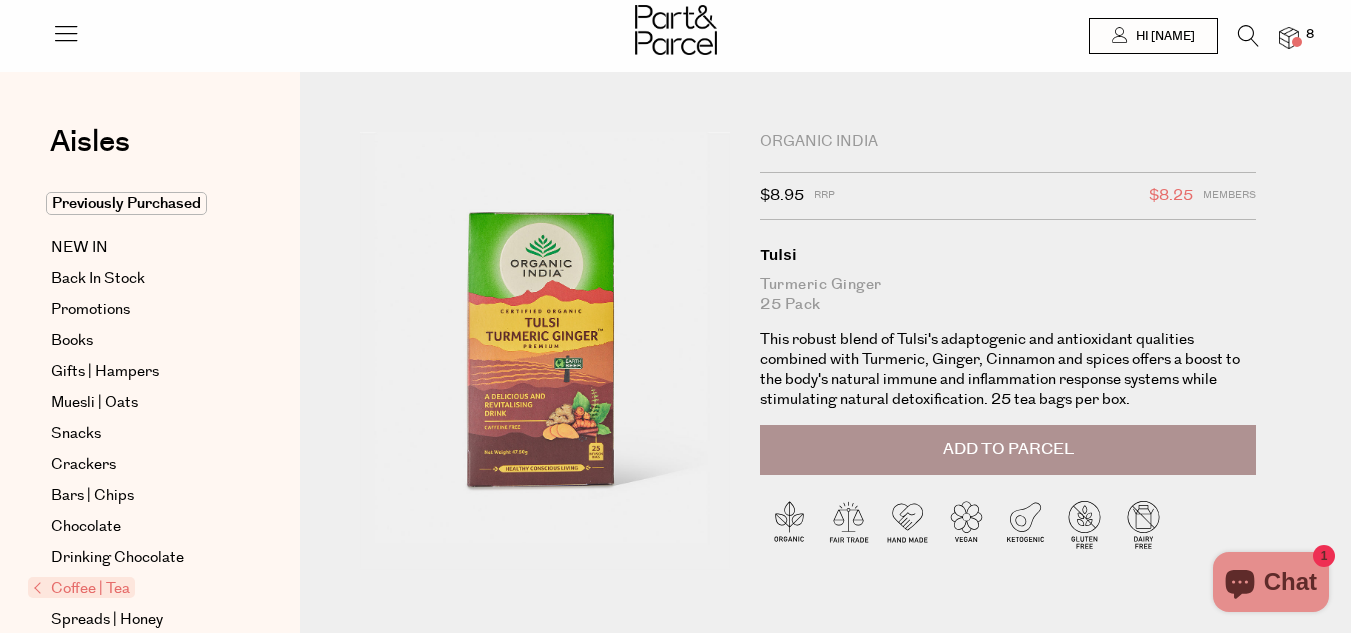 scroll, scrollTop: 0, scrollLeft: 0, axis: both 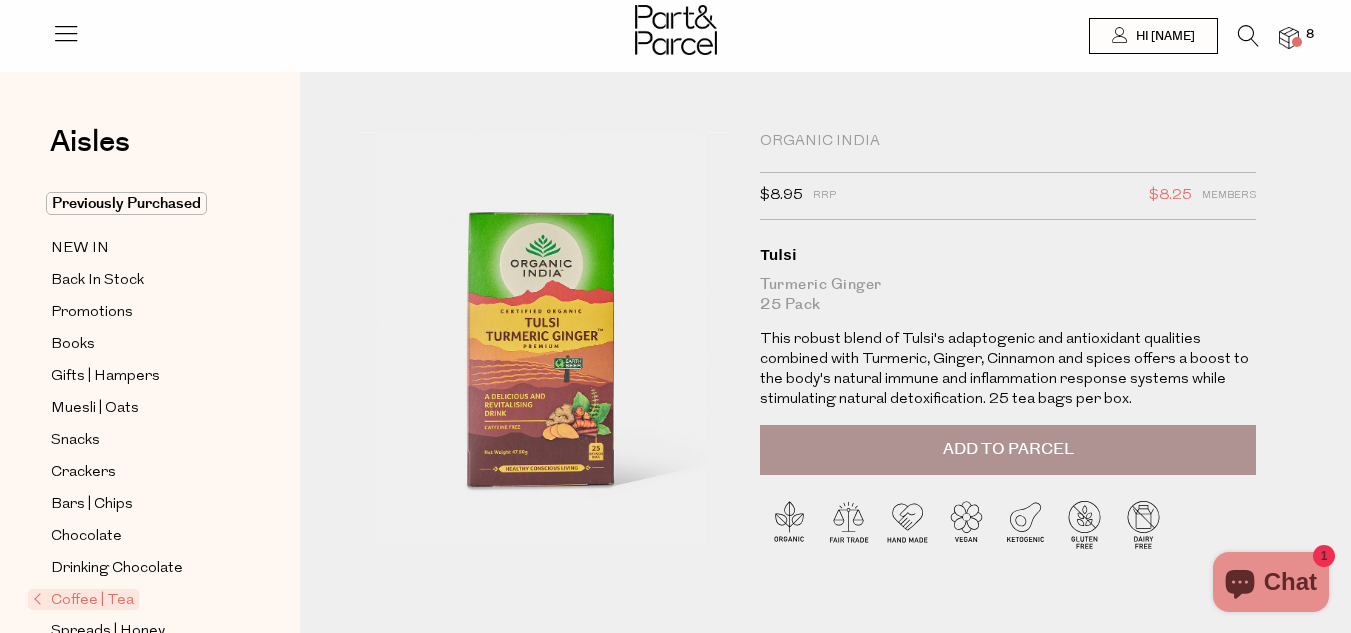 click on "Add to Parcel" at bounding box center (1008, 449) 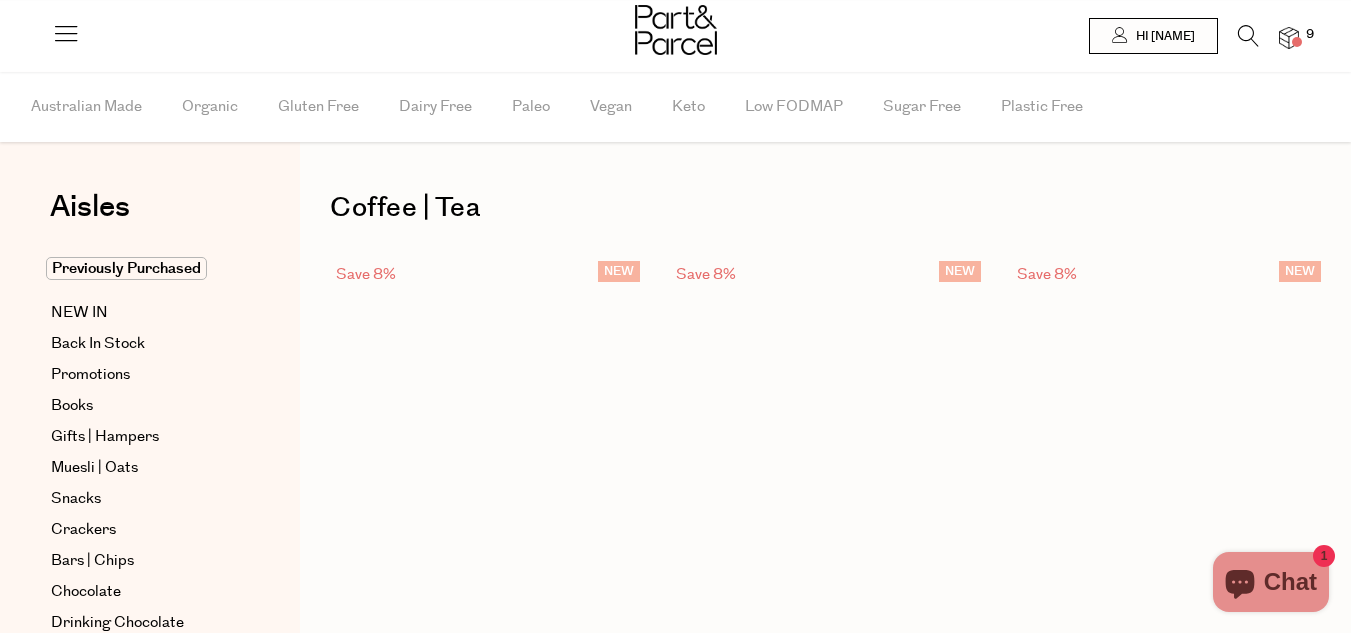scroll, scrollTop: 2360, scrollLeft: 0, axis: vertical 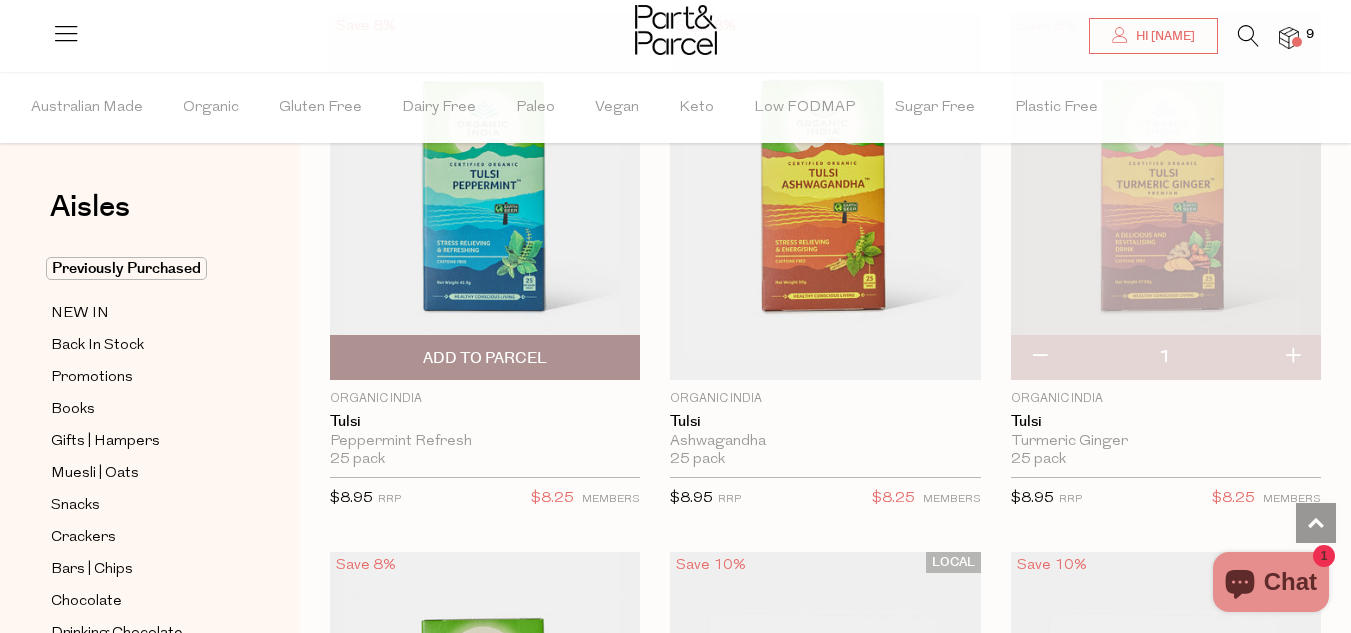 click at bounding box center (485, 196) 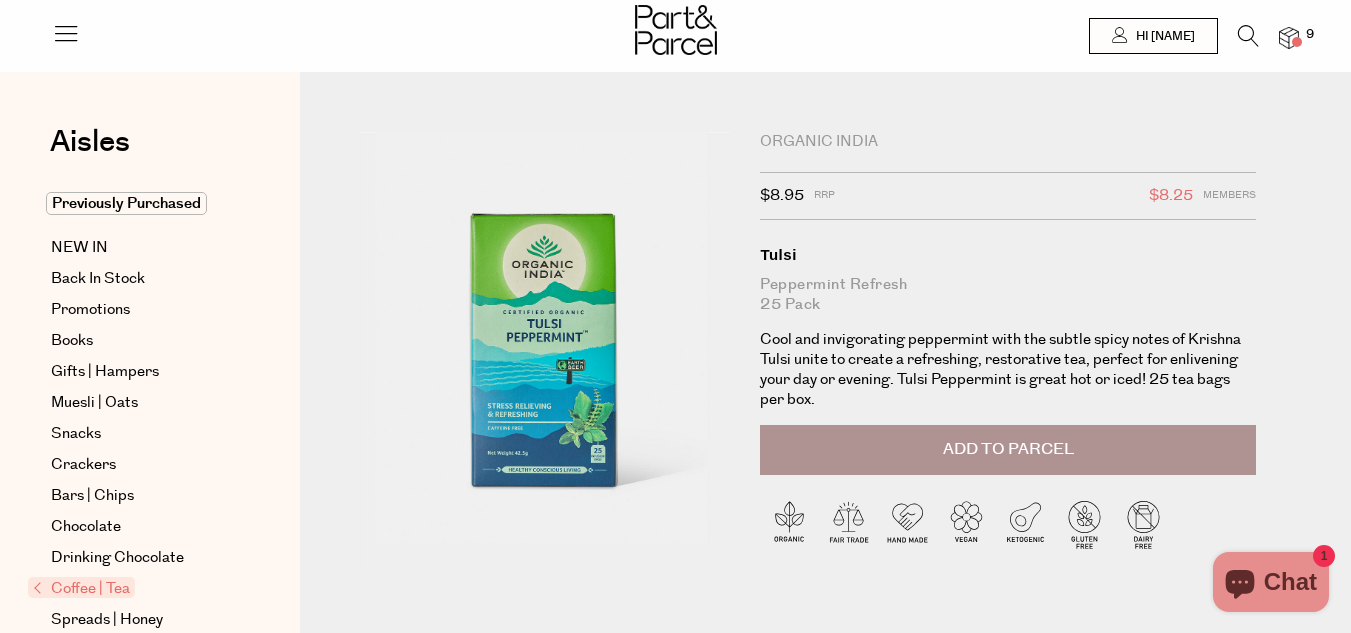 scroll, scrollTop: 0, scrollLeft: 0, axis: both 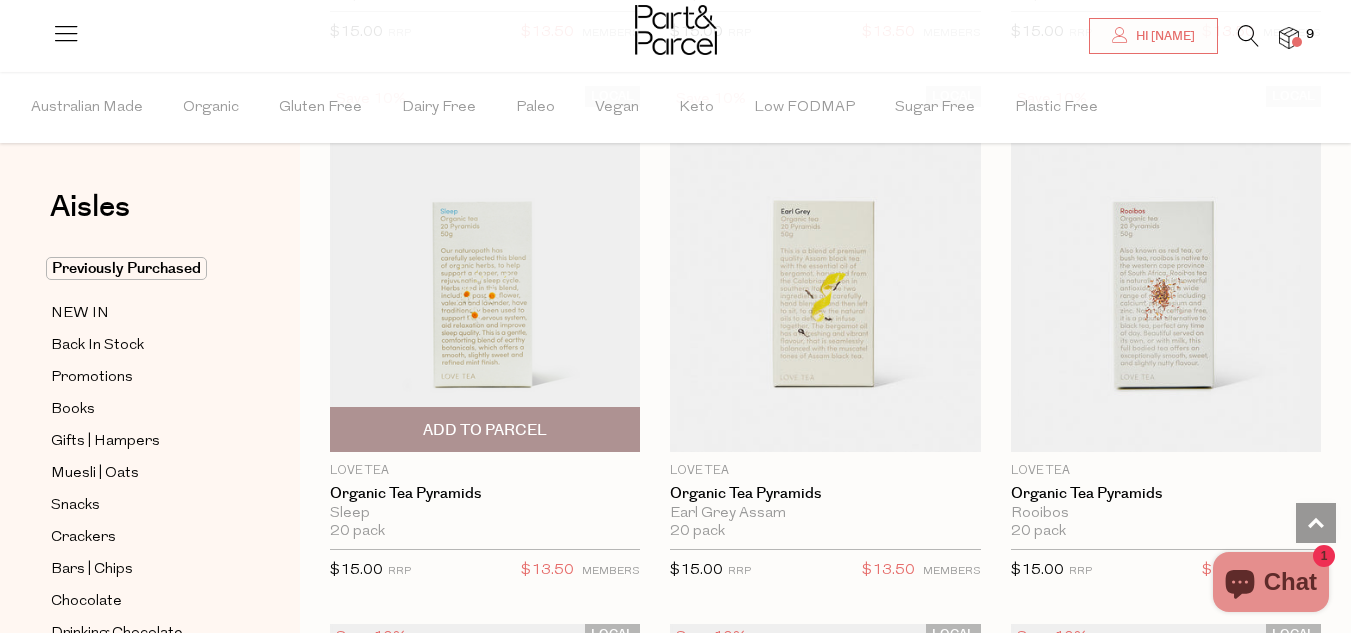 drag, startPoint x: 456, startPoint y: 304, endPoint x: 409, endPoint y: 313, distance: 47.853943 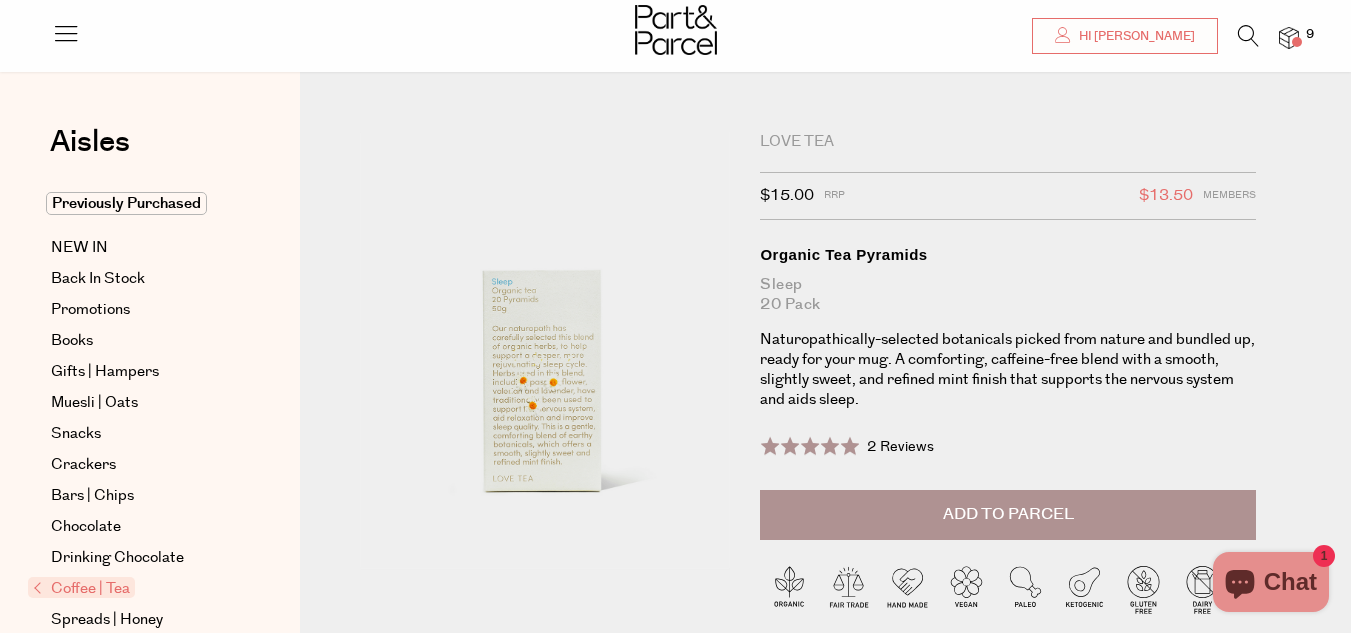 scroll, scrollTop: 40, scrollLeft: 0, axis: vertical 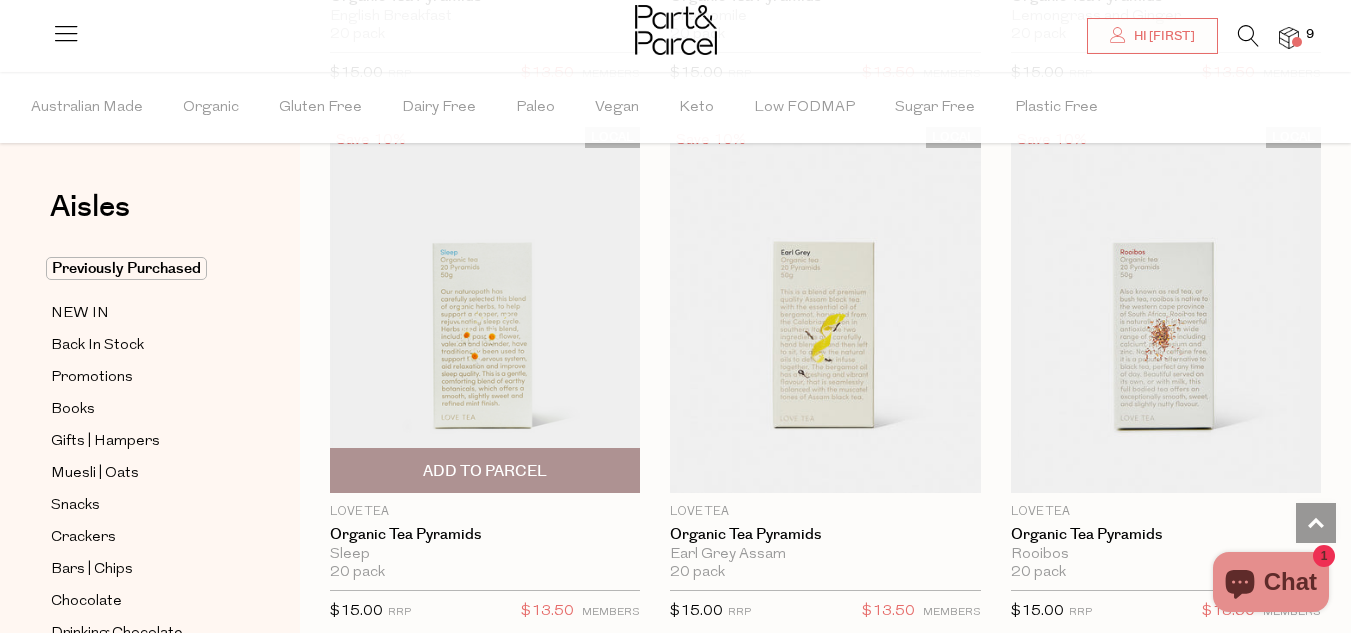 click on "Add To Parcel" at bounding box center [485, 471] 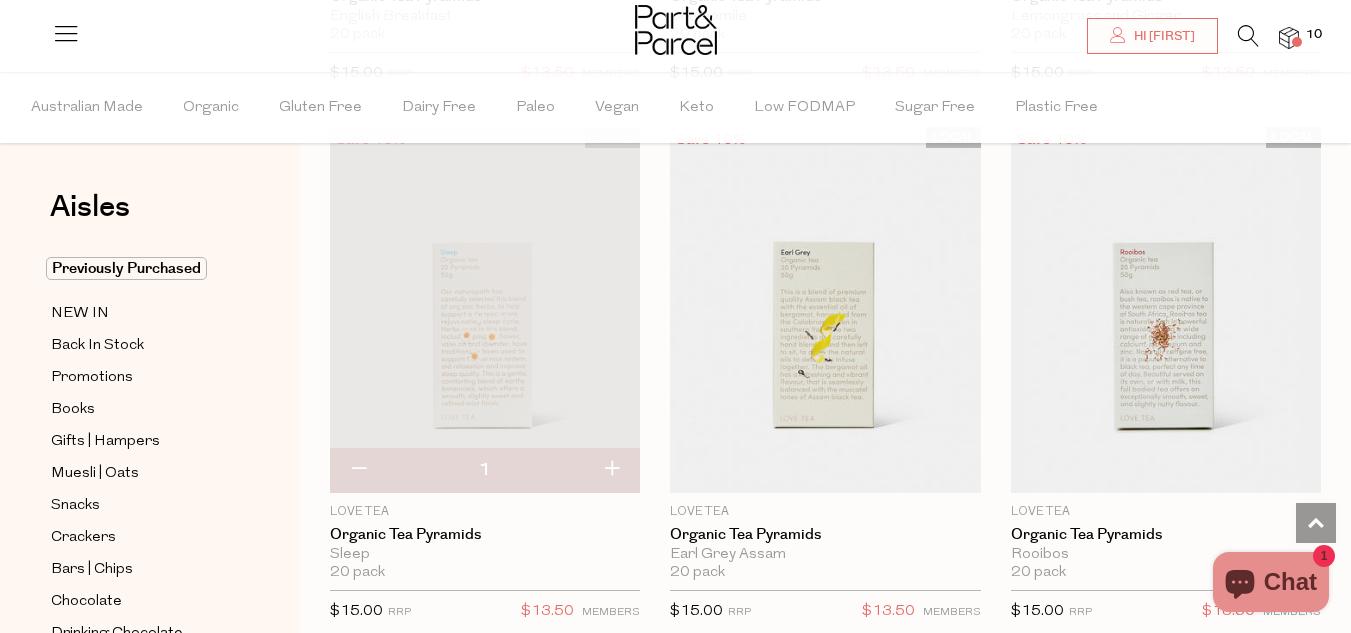 type 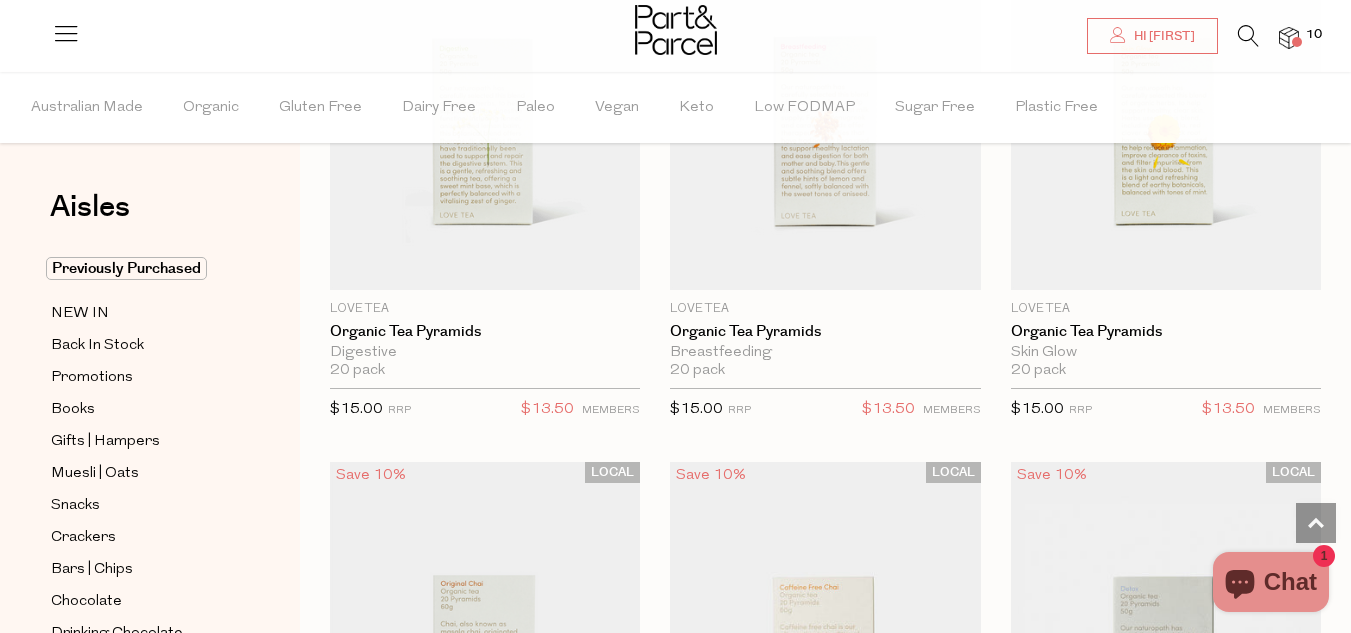 scroll, scrollTop: 5181, scrollLeft: 0, axis: vertical 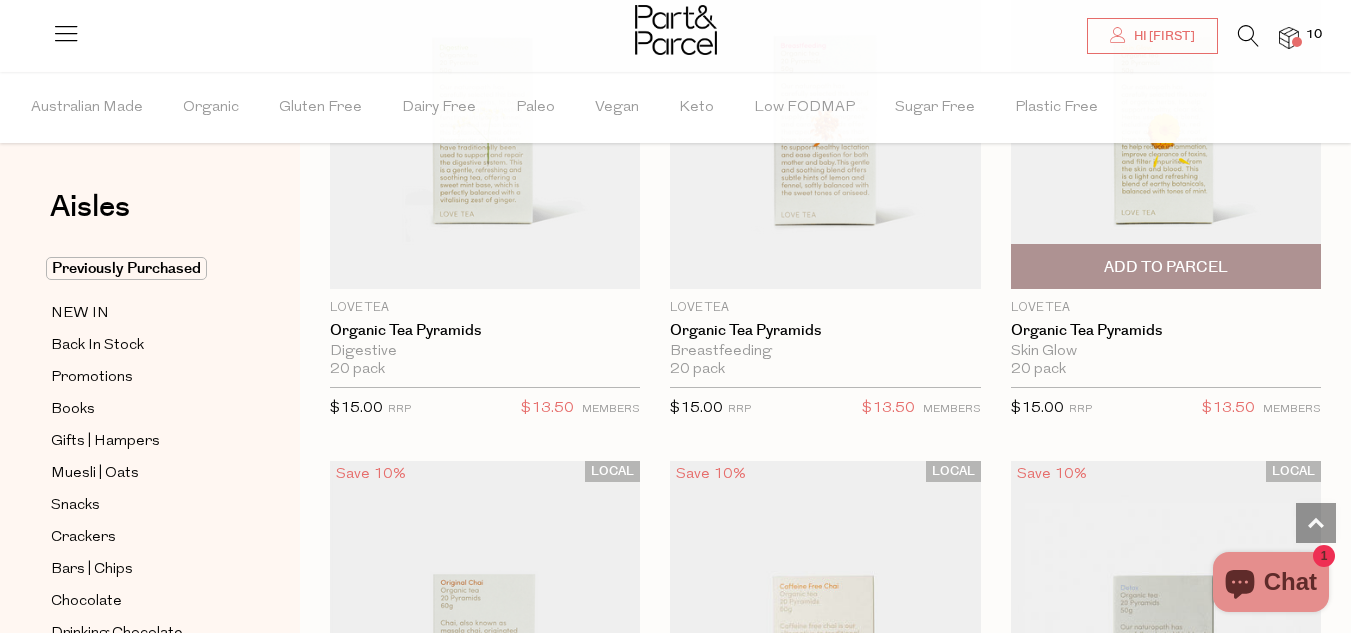 click at bounding box center [1166, 106] 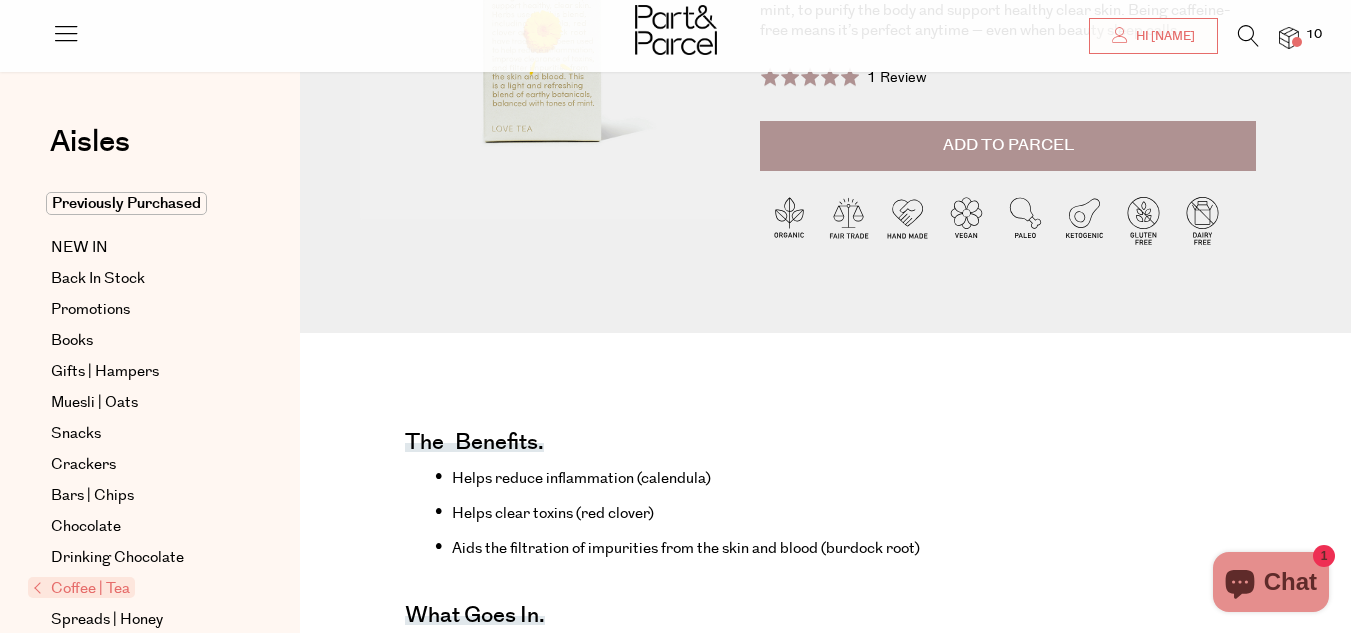 scroll, scrollTop: 0, scrollLeft: 0, axis: both 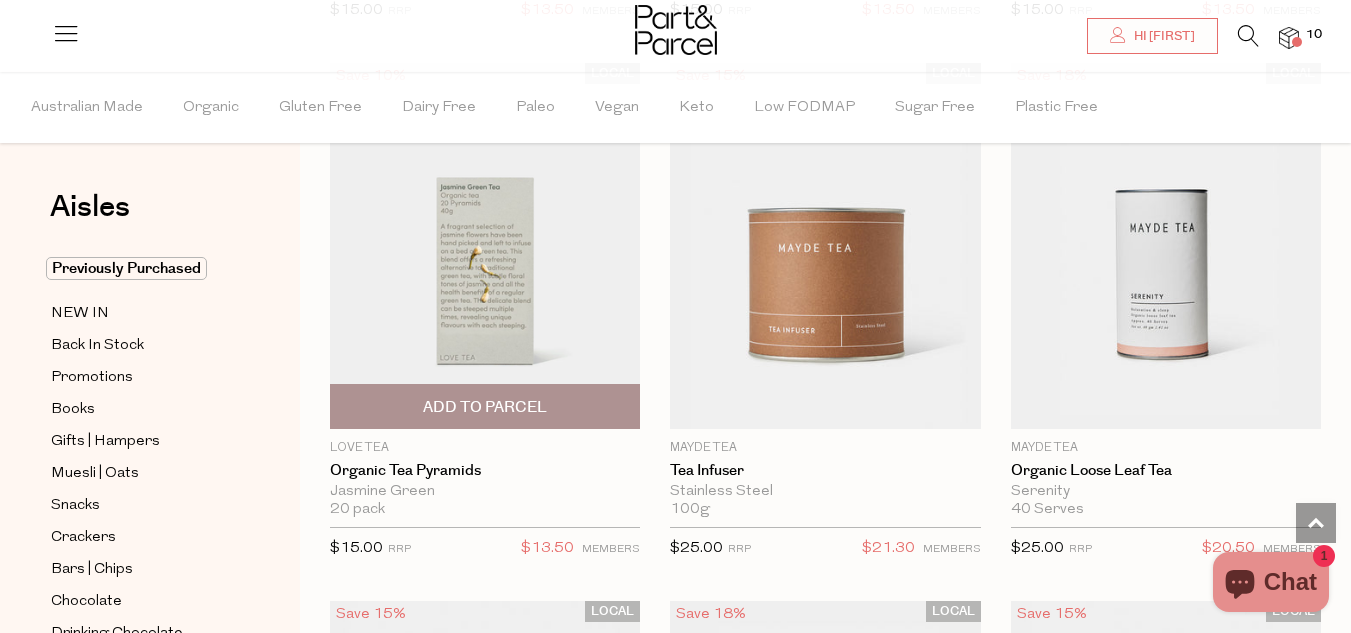 drag, startPoint x: 475, startPoint y: 288, endPoint x: 438, endPoint y: 291, distance: 37.12142 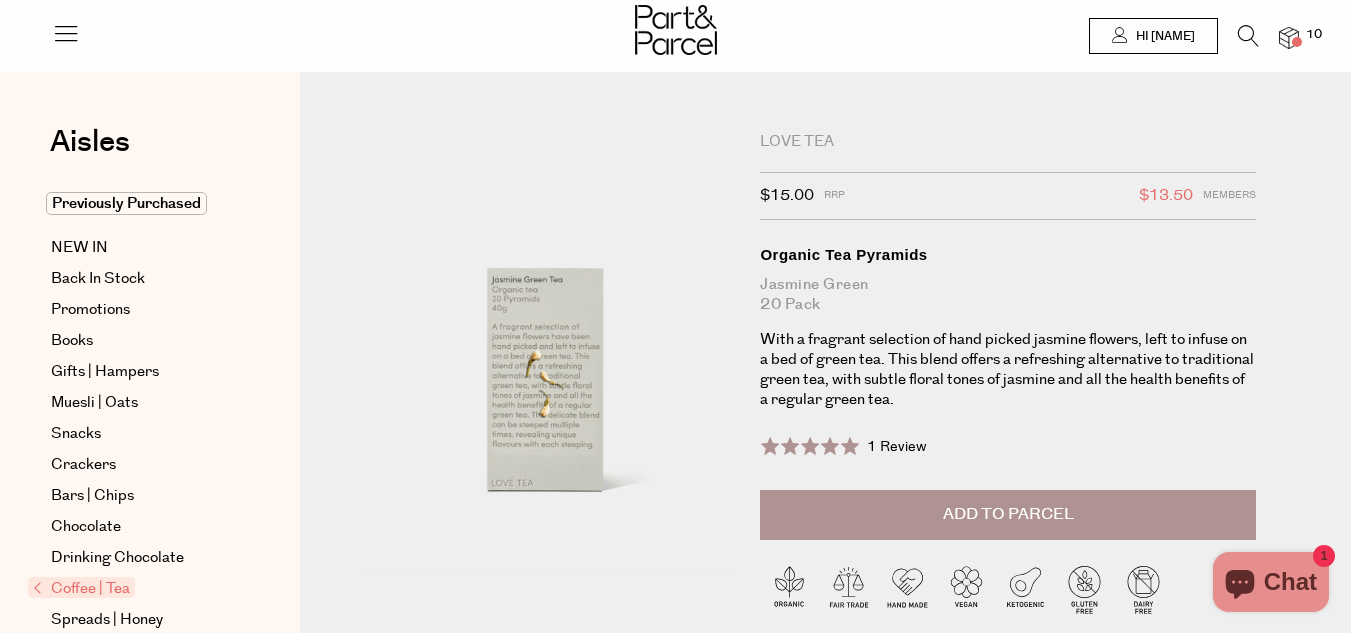 scroll, scrollTop: 0, scrollLeft: 0, axis: both 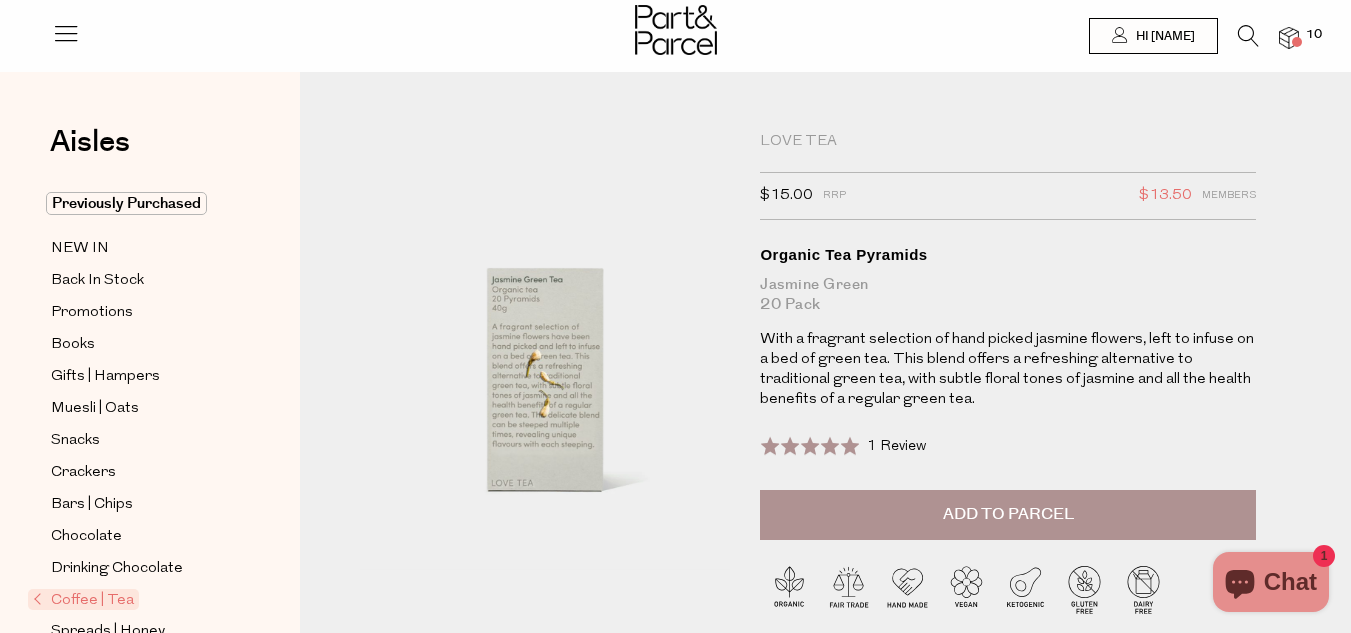 click on "Add to Parcel" at bounding box center (1008, 515) 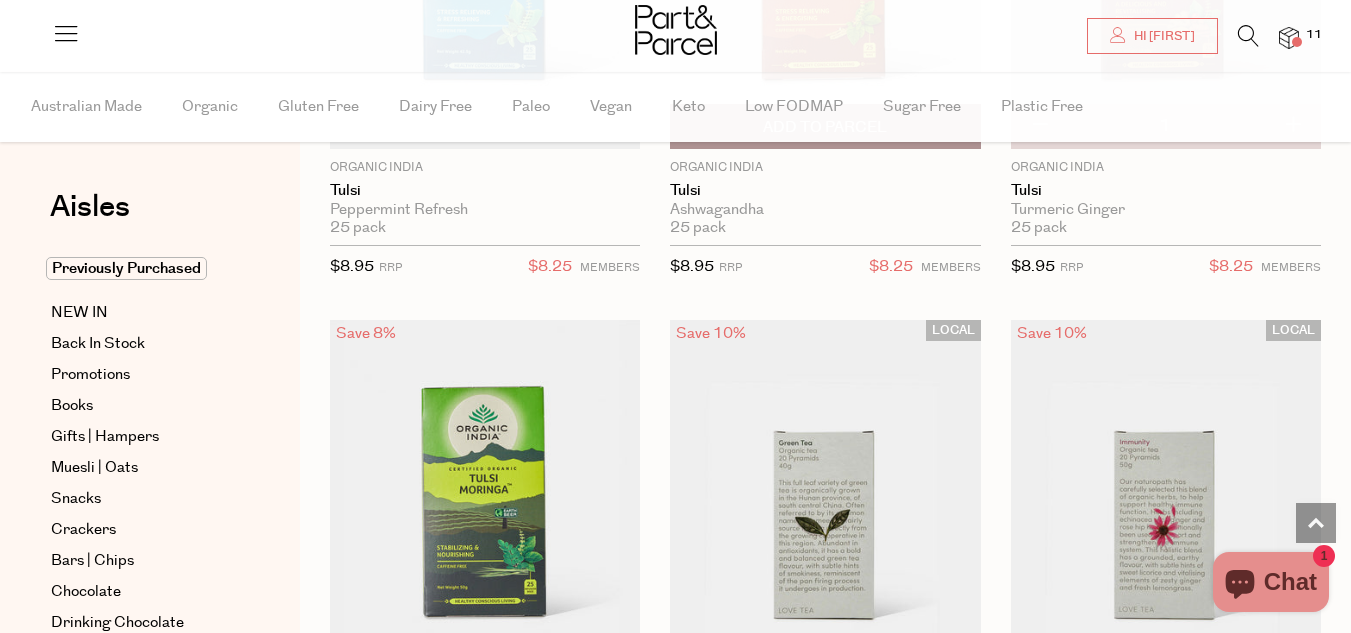 scroll, scrollTop: 2627, scrollLeft: 0, axis: vertical 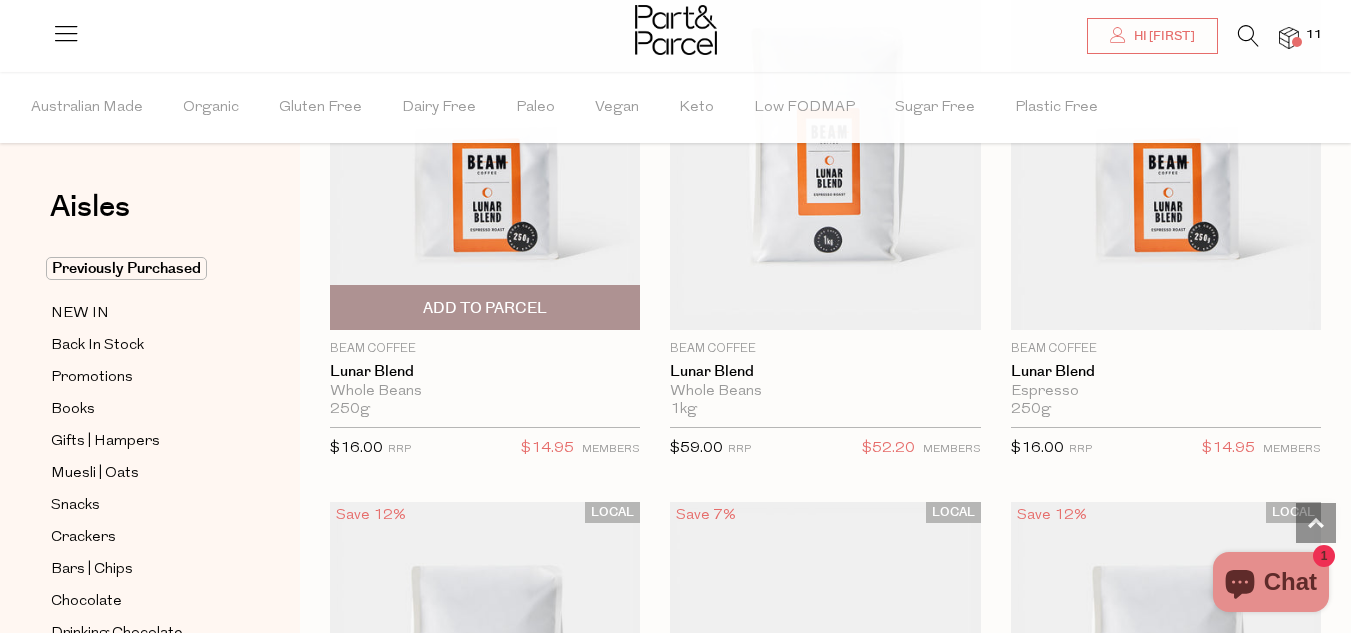 click at bounding box center [485, 146] 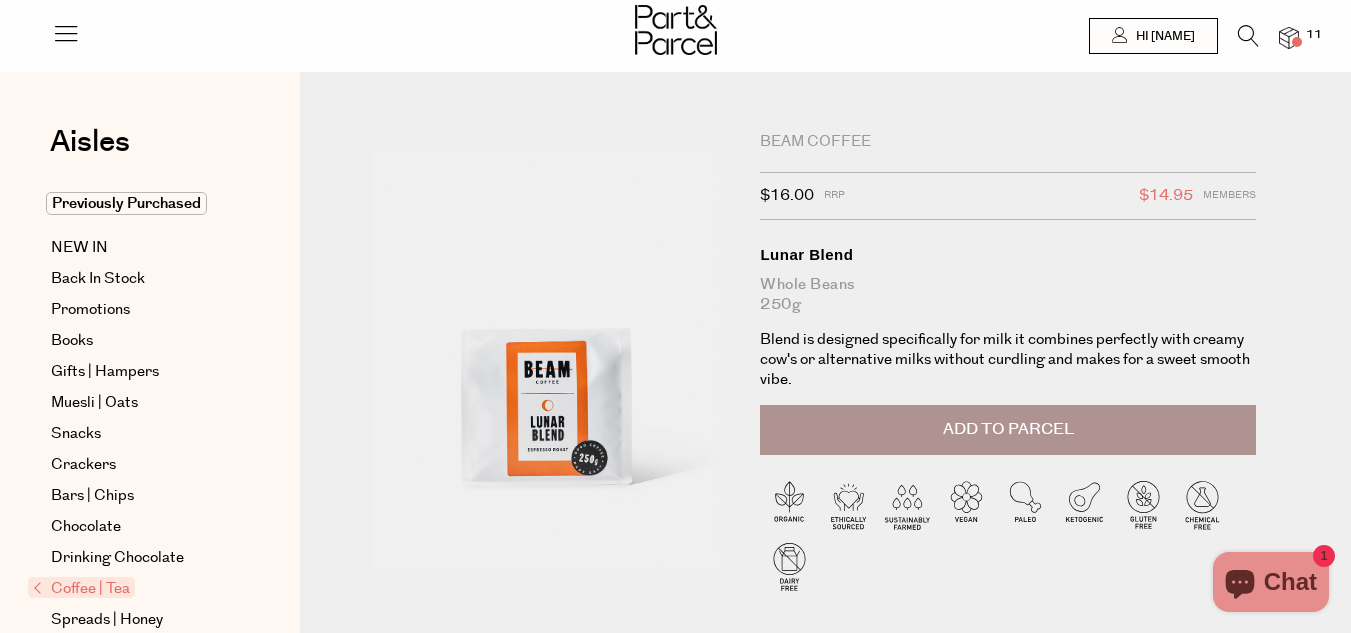 scroll, scrollTop: 0, scrollLeft: 0, axis: both 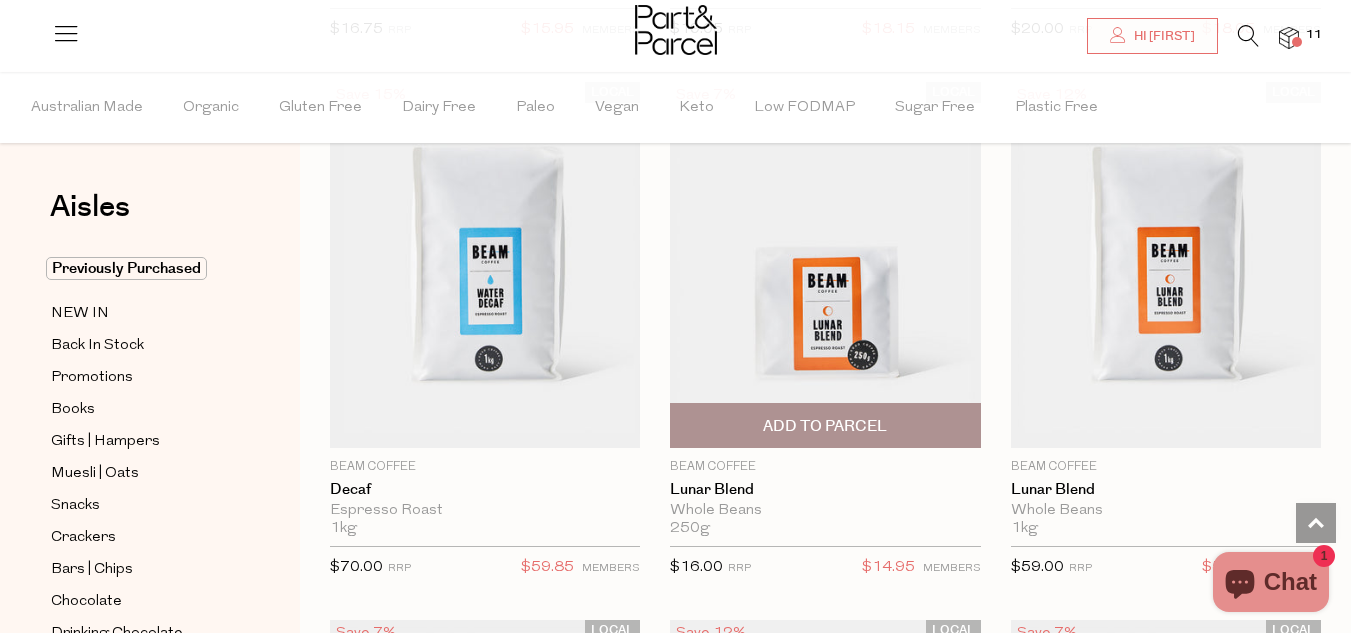 click on "Add To Parcel" at bounding box center [825, 425] 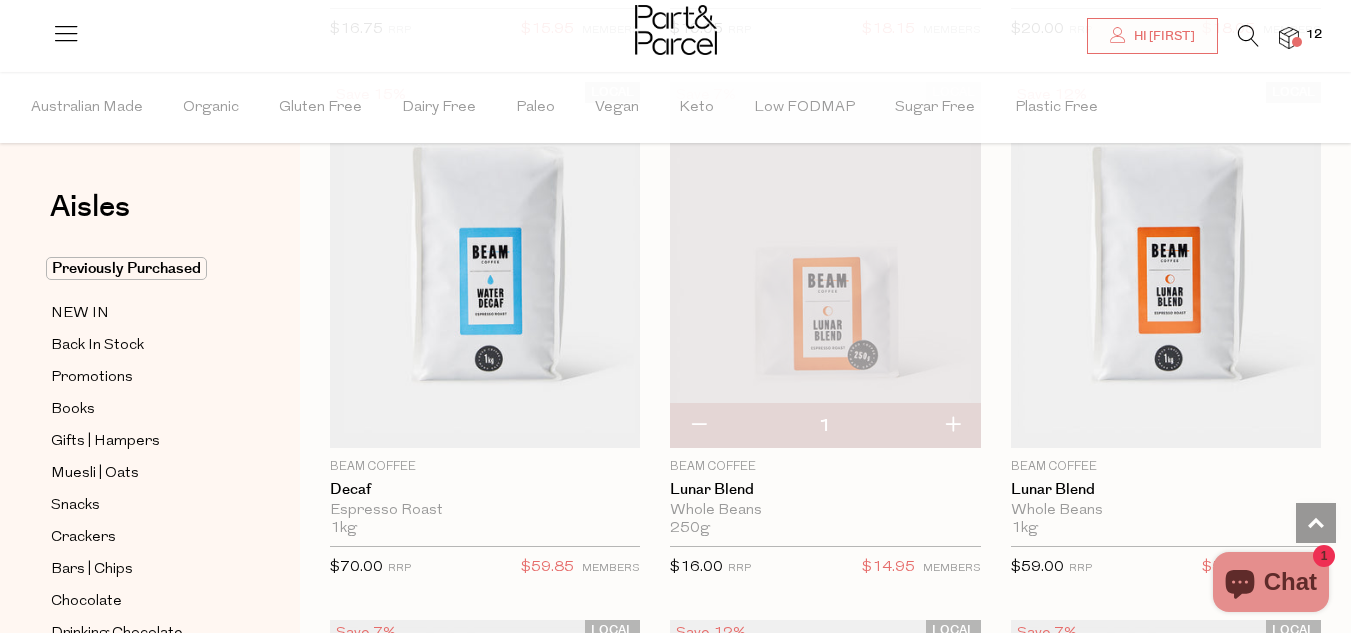 type 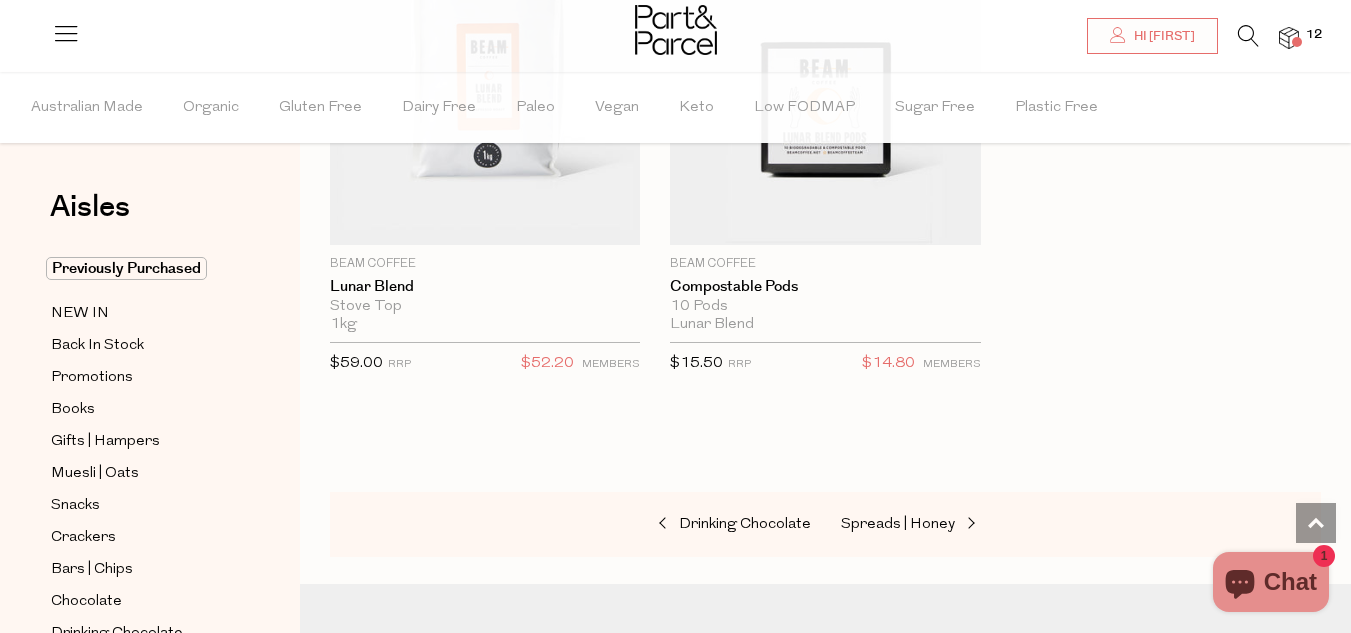 scroll, scrollTop: 6880, scrollLeft: 0, axis: vertical 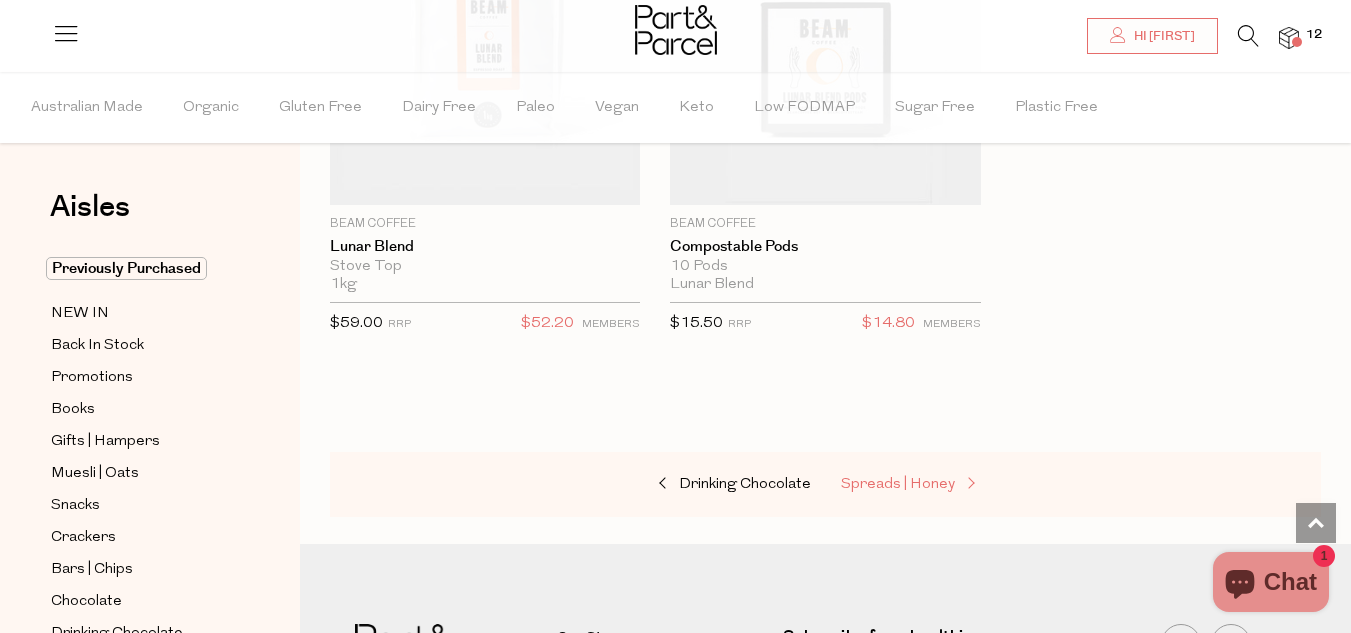 click on "Spreads | Honey" at bounding box center (898, 484) 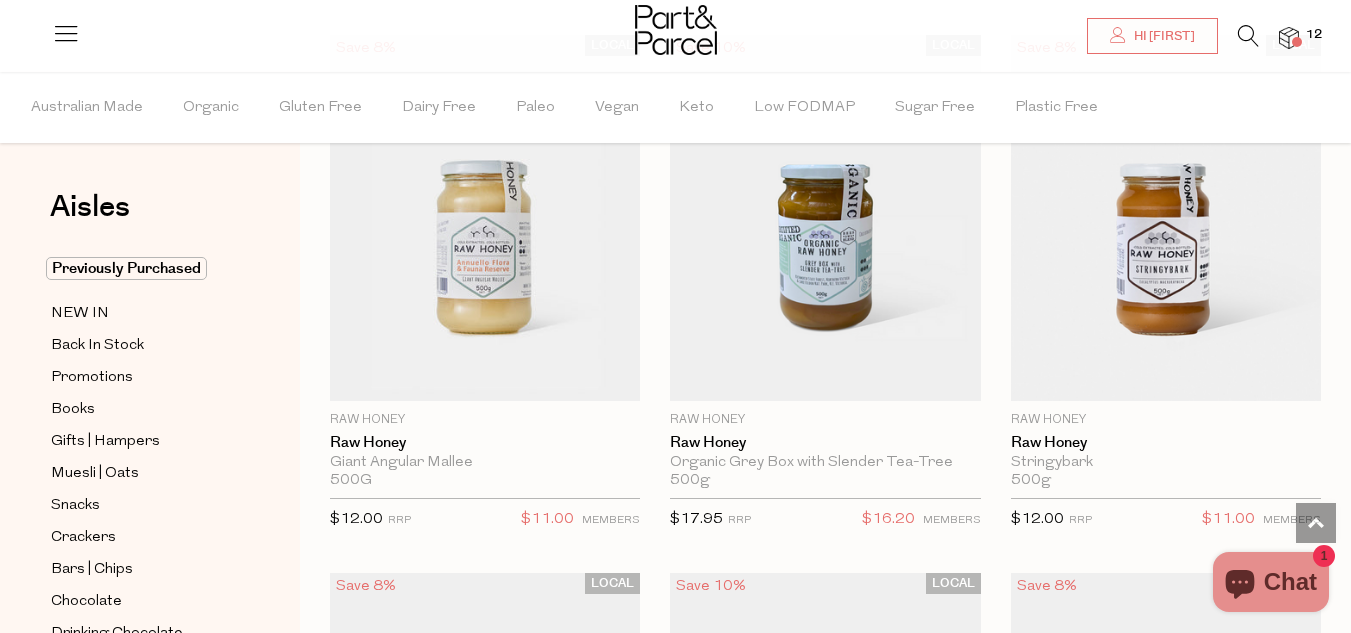scroll, scrollTop: 7720, scrollLeft: 0, axis: vertical 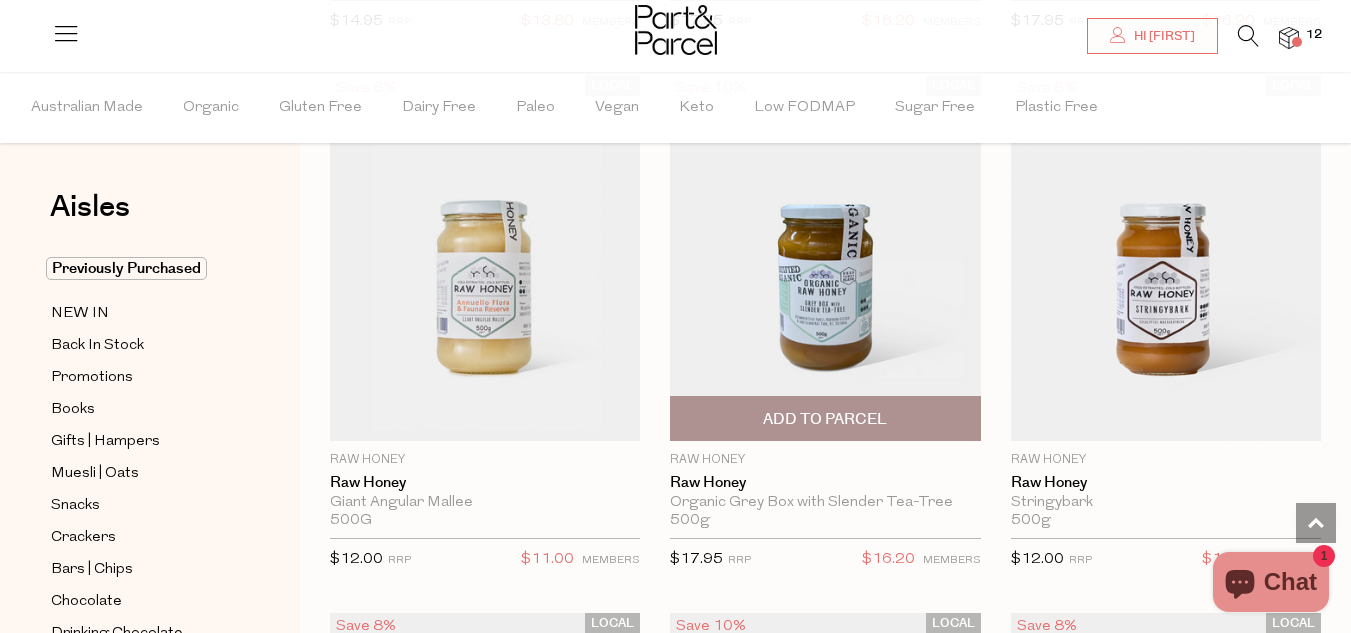 click at bounding box center (825, 258) 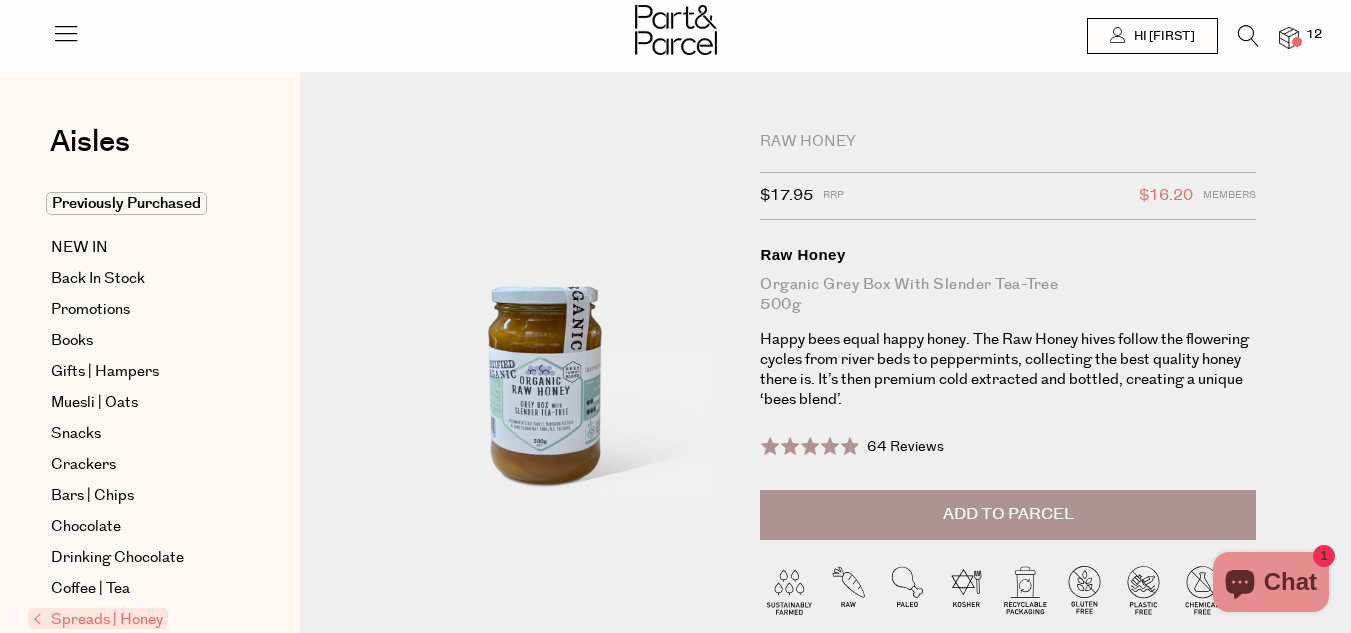 scroll, scrollTop: 0, scrollLeft: 0, axis: both 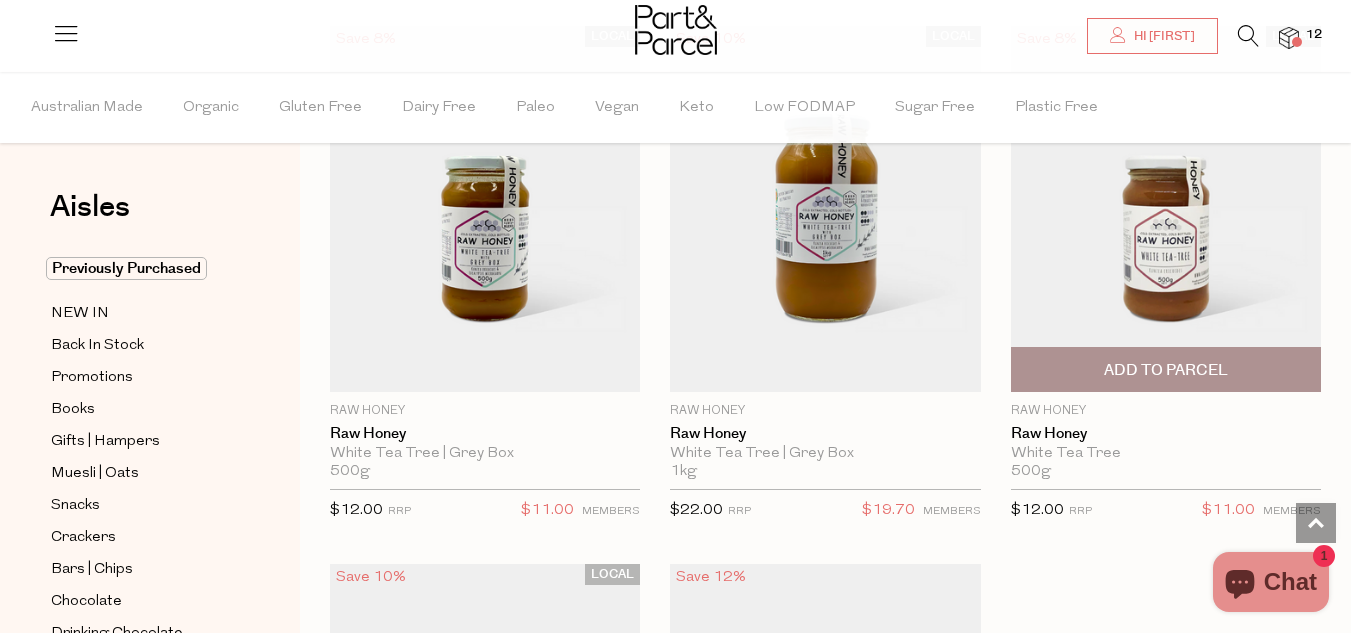 click at bounding box center [1166, 209] 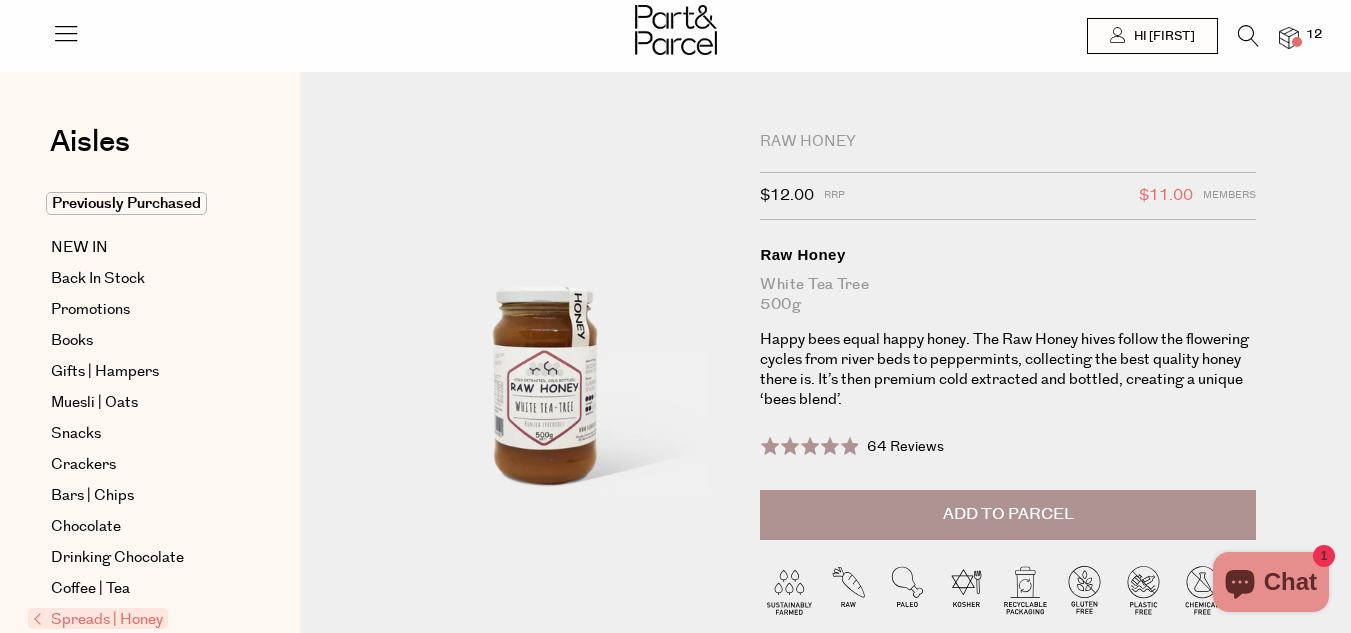 scroll, scrollTop: 0, scrollLeft: 0, axis: both 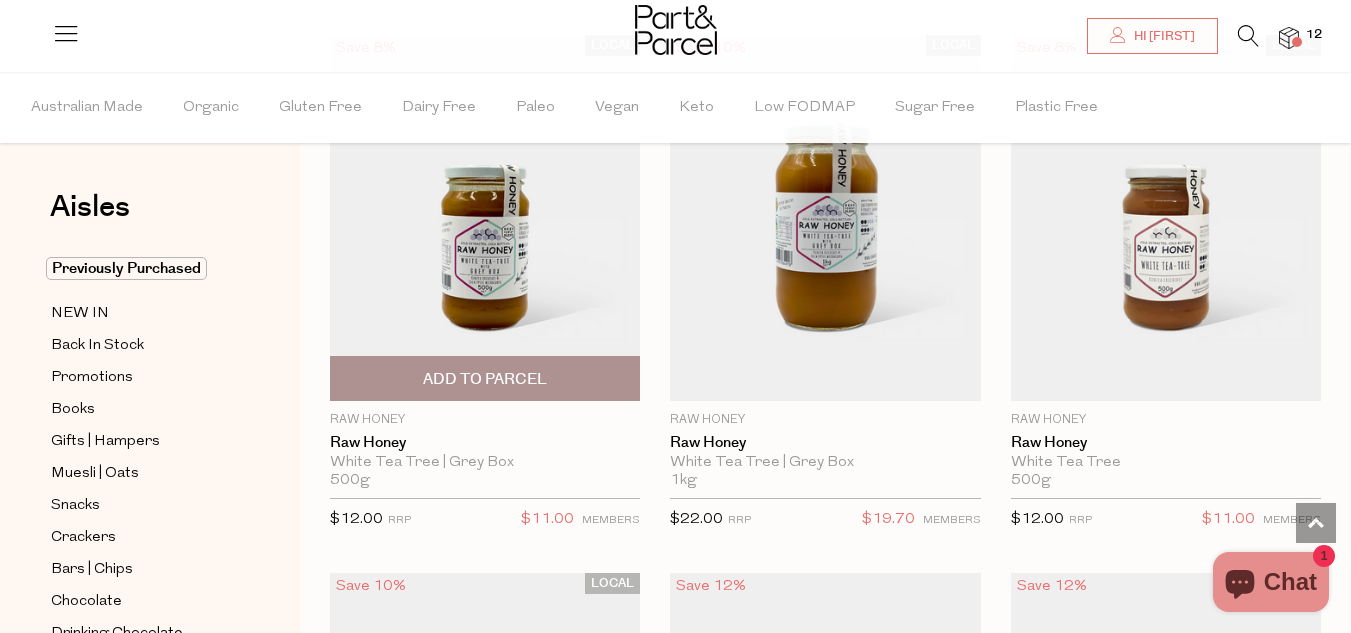 click at bounding box center (485, 218) 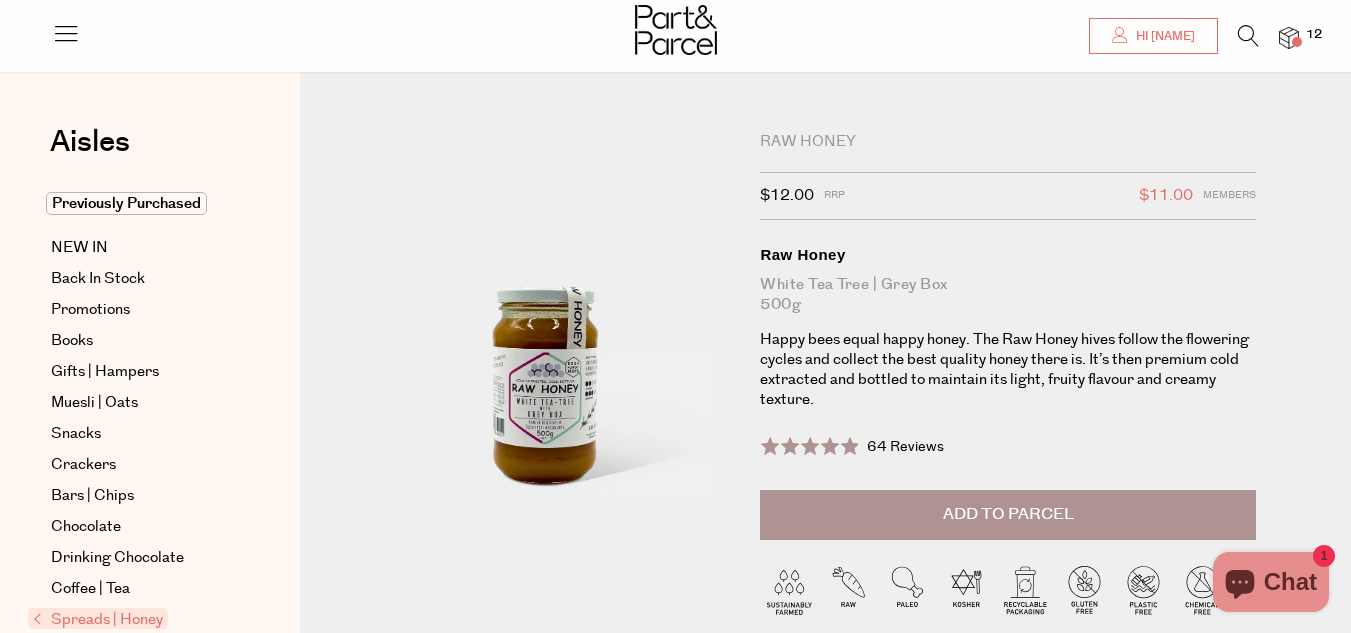 scroll, scrollTop: 80, scrollLeft: 0, axis: vertical 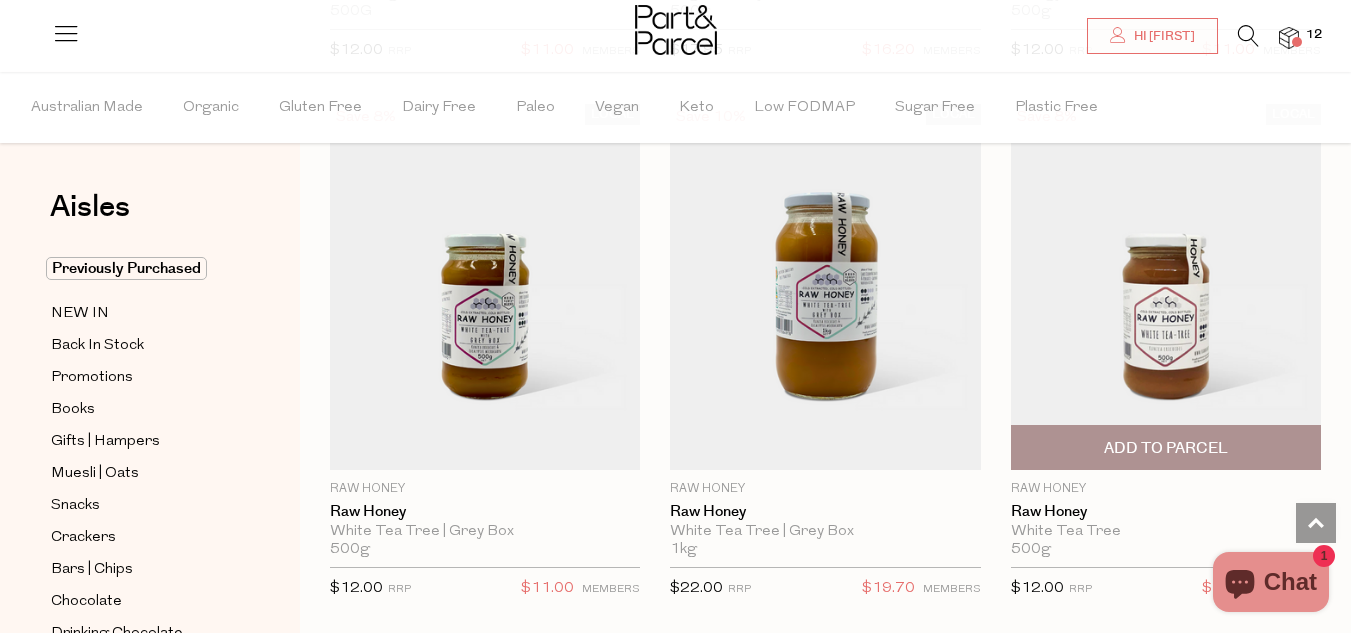 click at bounding box center [1166, 287] 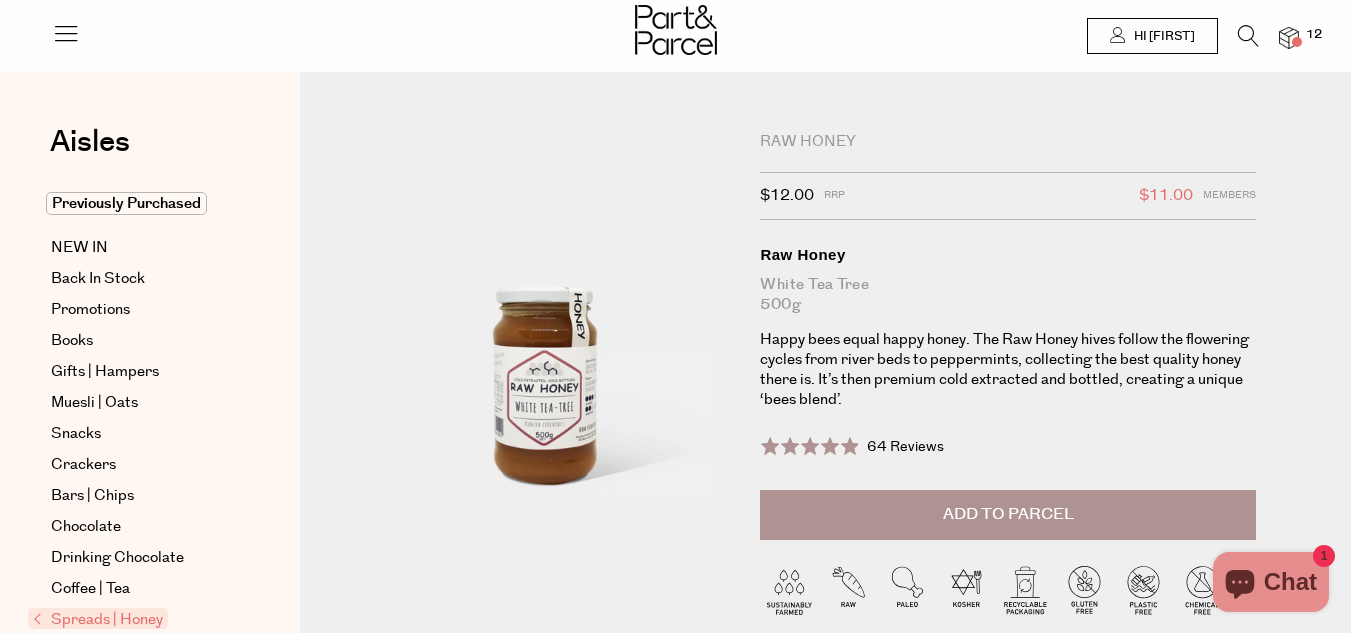 scroll, scrollTop: 0, scrollLeft: 0, axis: both 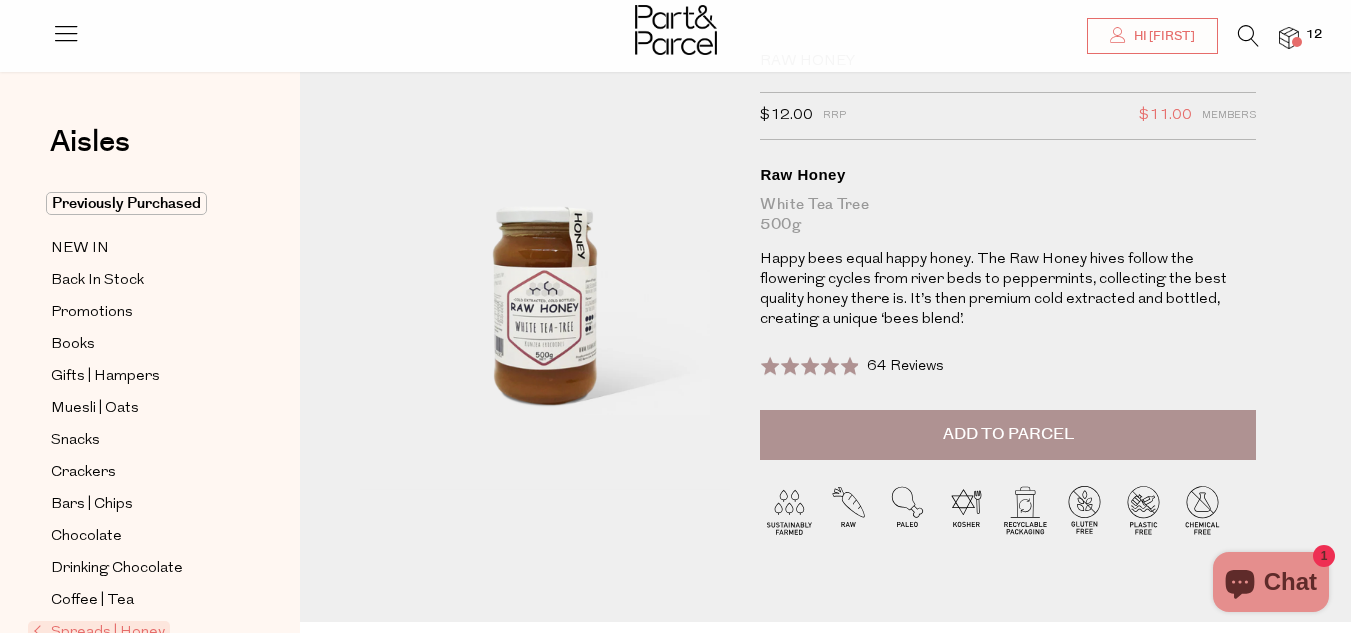 click on "Add to Parcel" at bounding box center [1008, 434] 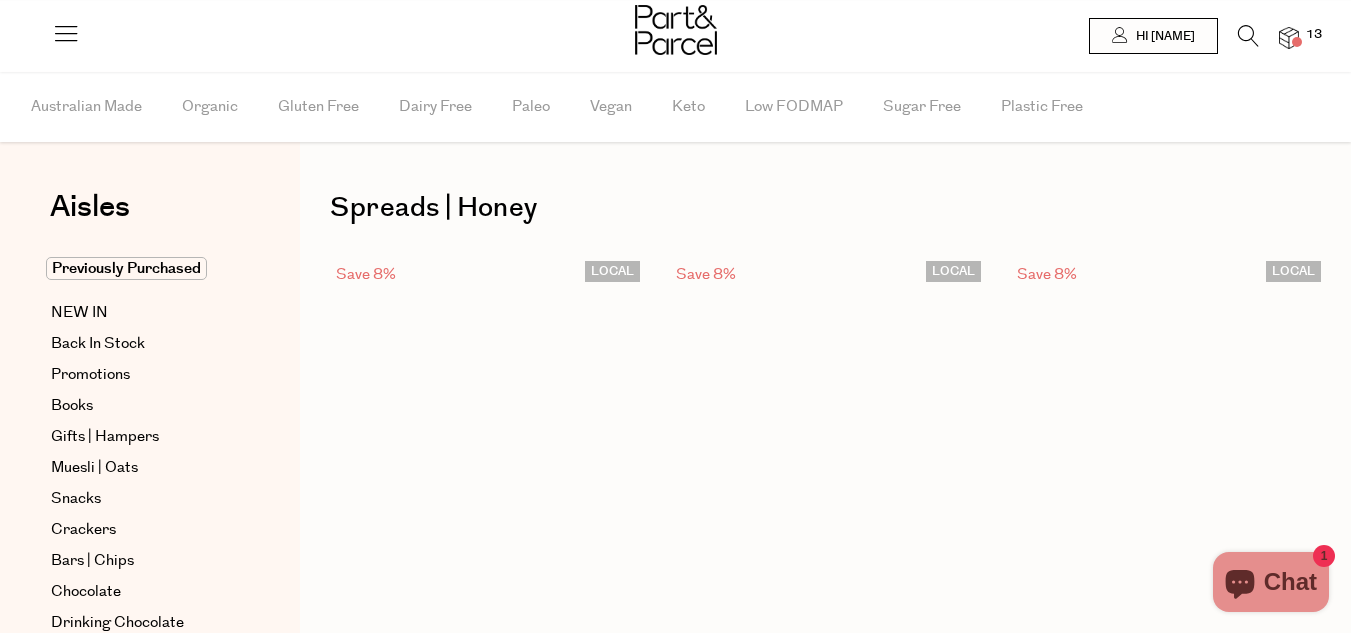 scroll, scrollTop: 2667, scrollLeft: 0, axis: vertical 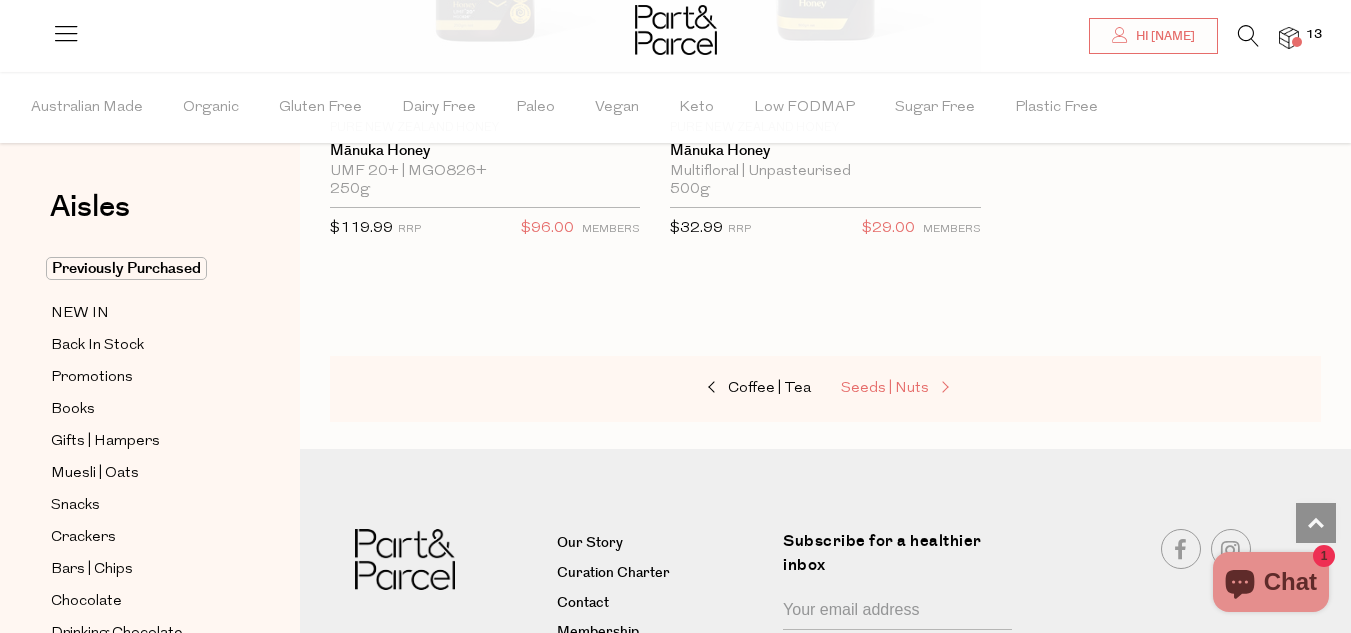 click at bounding box center (943, 388) 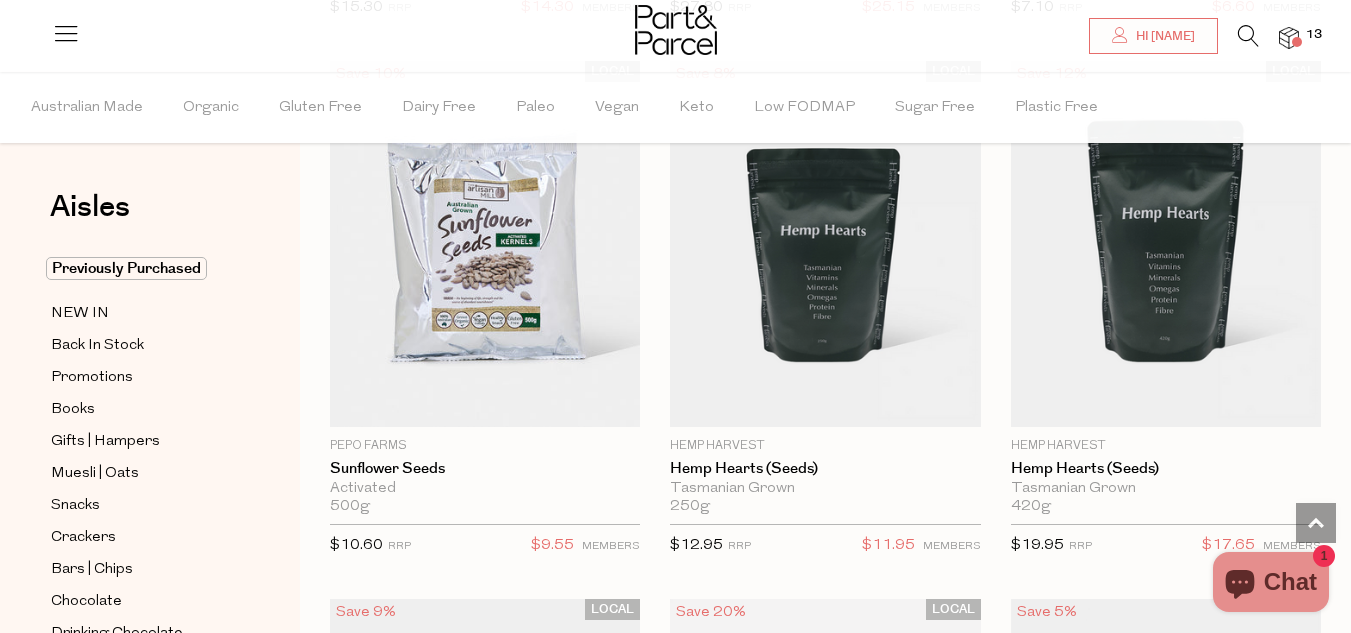 scroll, scrollTop: 7200, scrollLeft: 0, axis: vertical 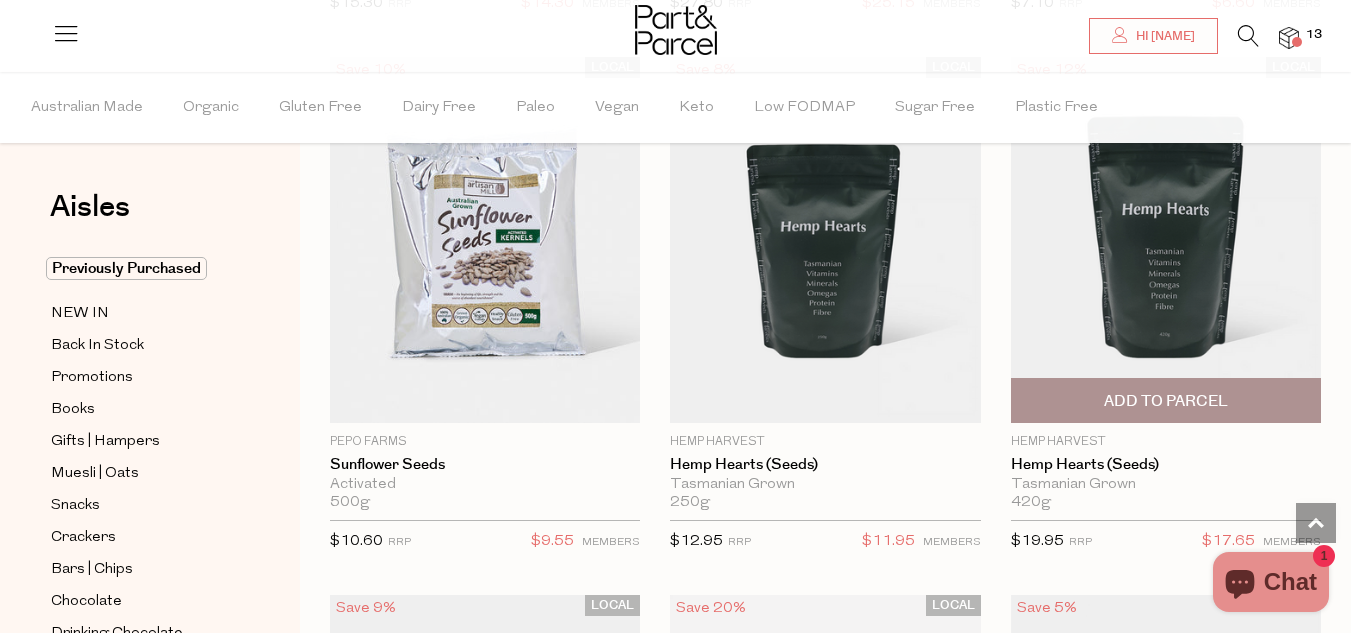 click on "Add To Parcel" at bounding box center (1166, 401) 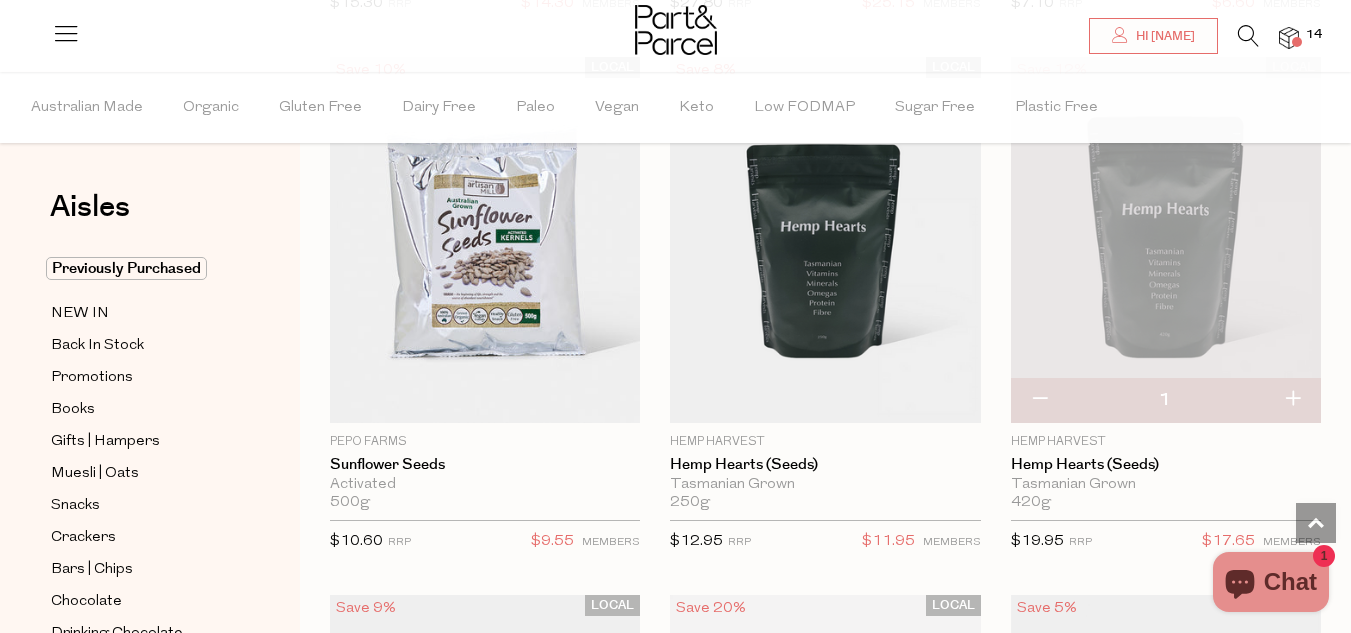 type 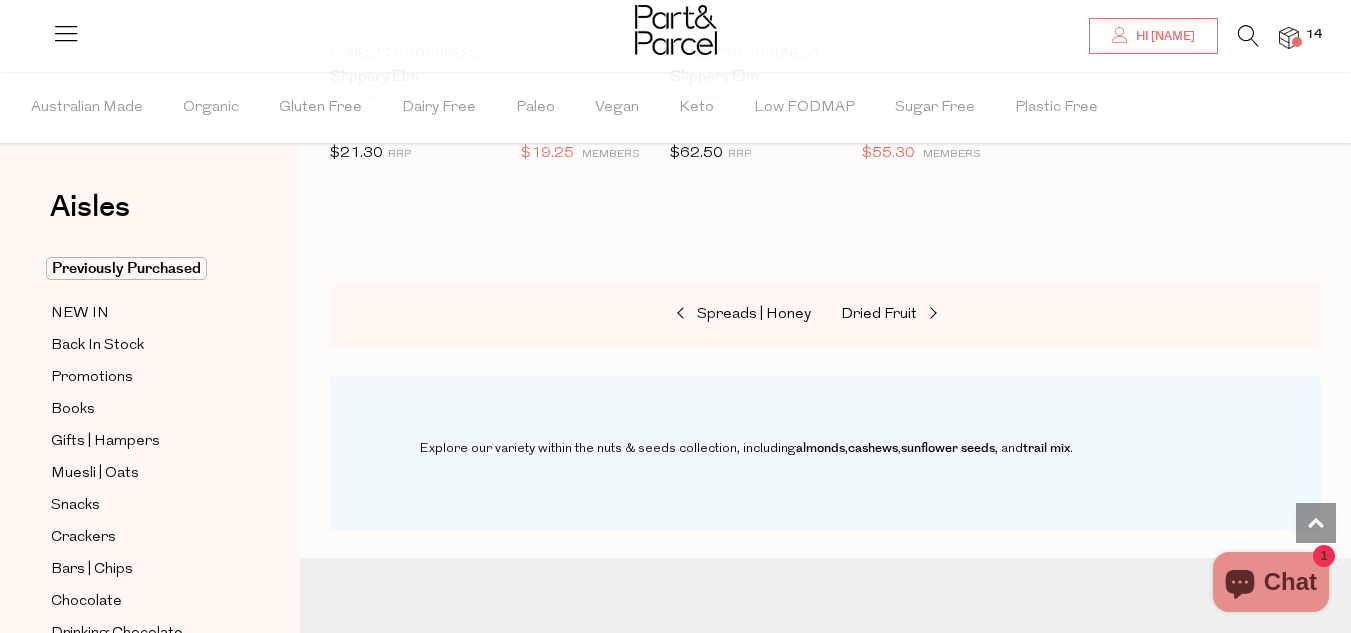 scroll, scrollTop: 8720, scrollLeft: 0, axis: vertical 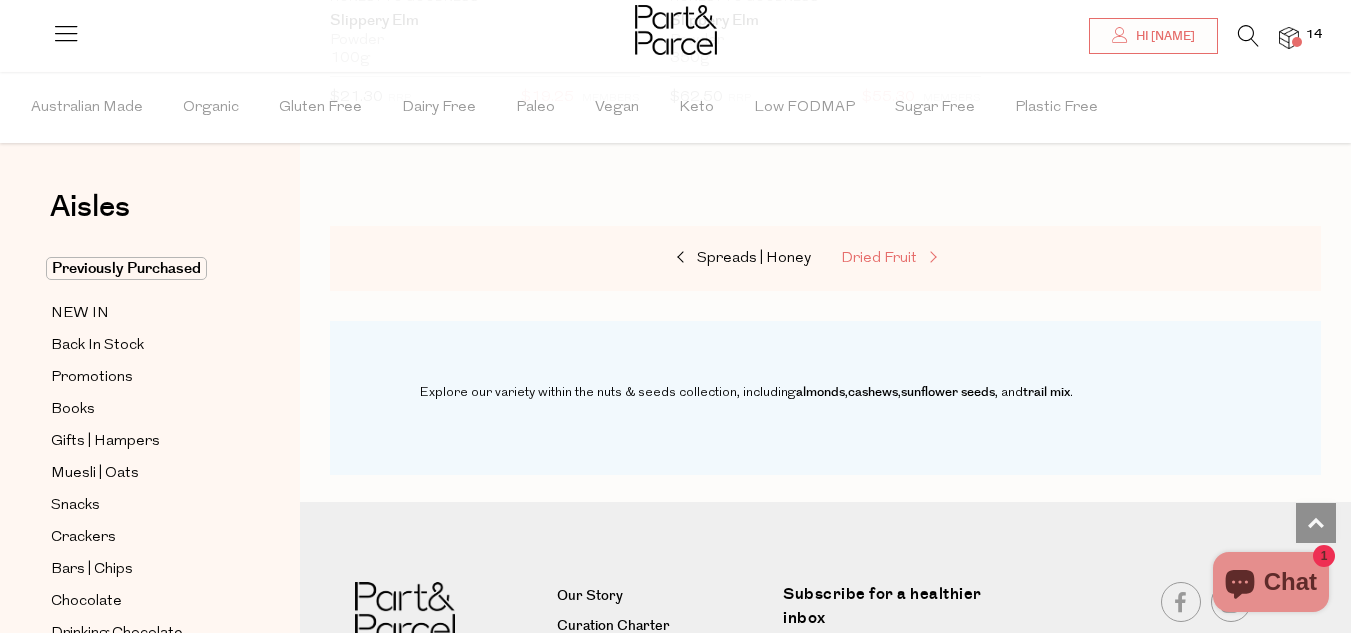 click on "Dried Fruit" at bounding box center [879, 258] 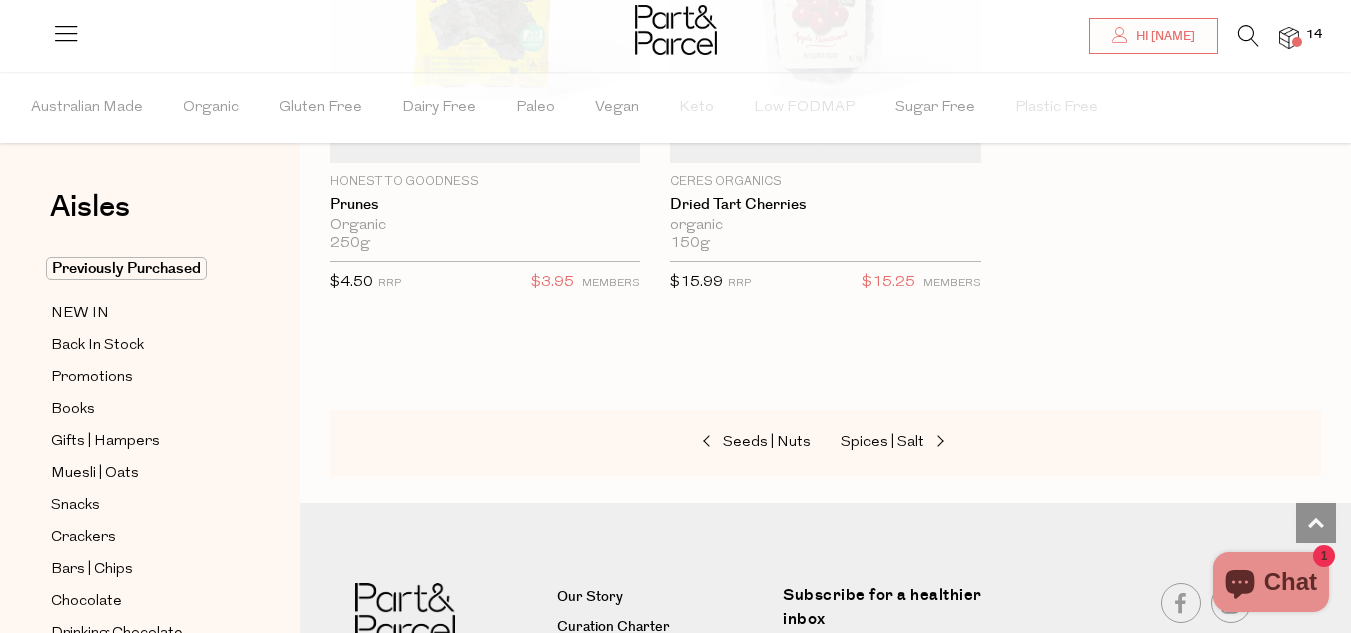 scroll, scrollTop: 2080, scrollLeft: 0, axis: vertical 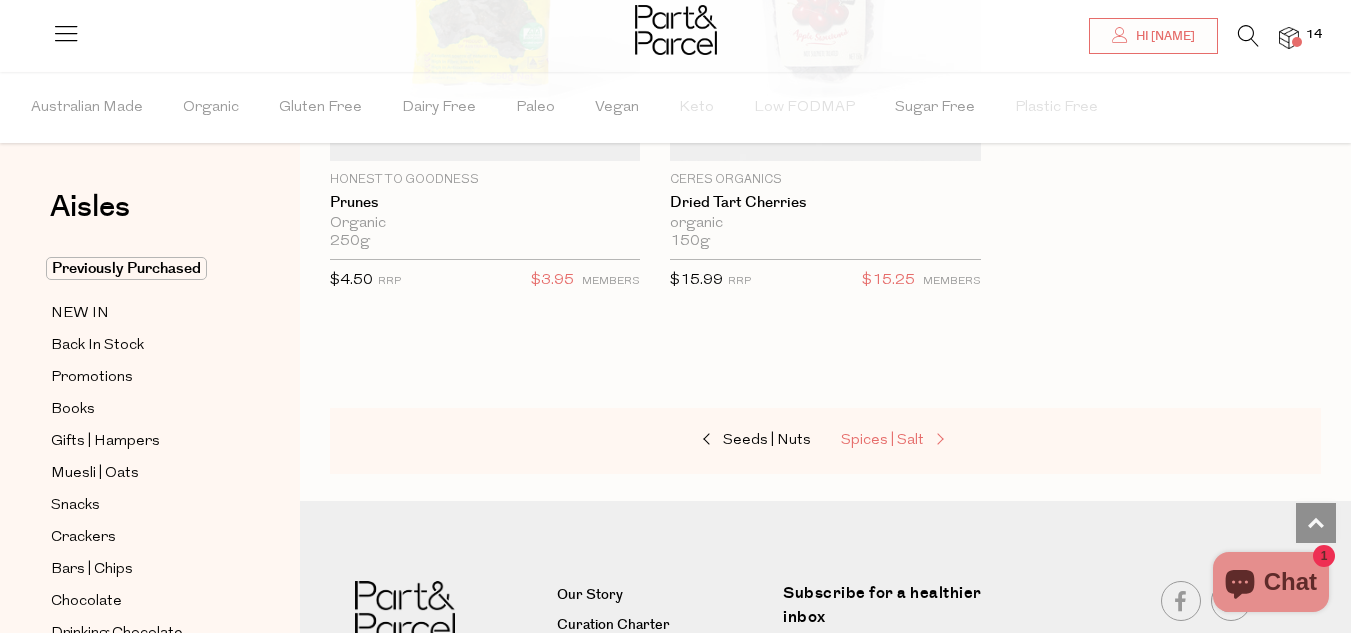 click on "Spices | Salt" at bounding box center (882, 440) 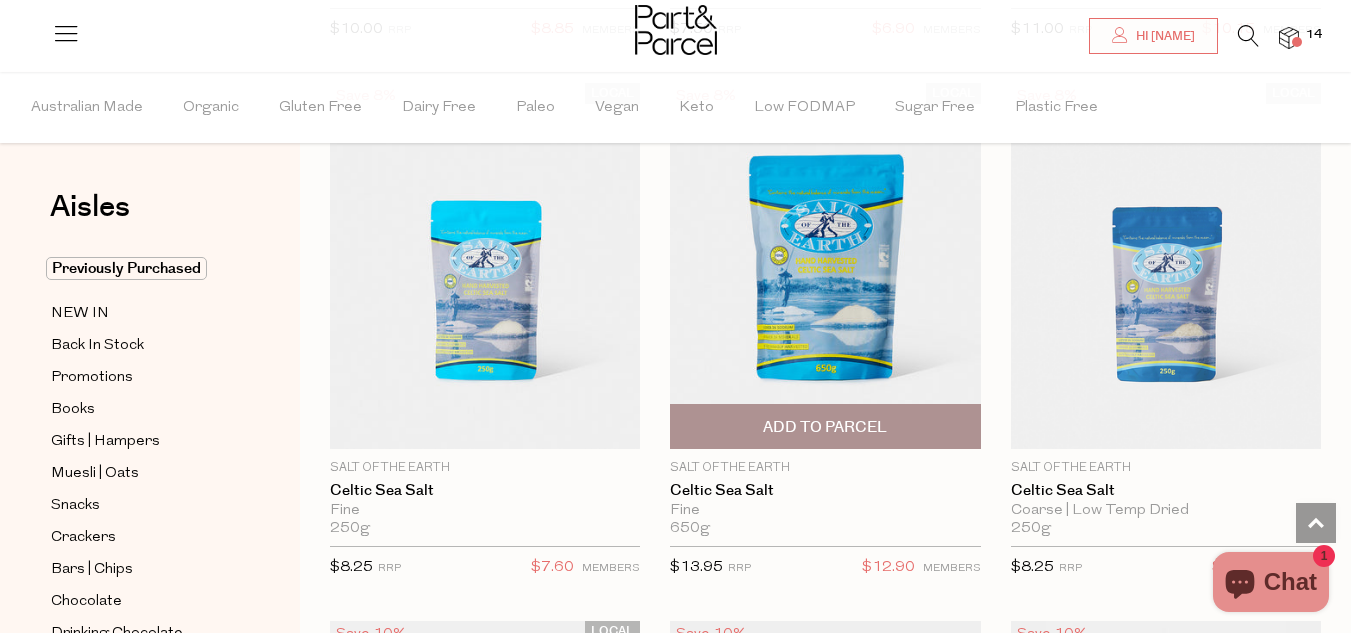 scroll, scrollTop: 1320, scrollLeft: 0, axis: vertical 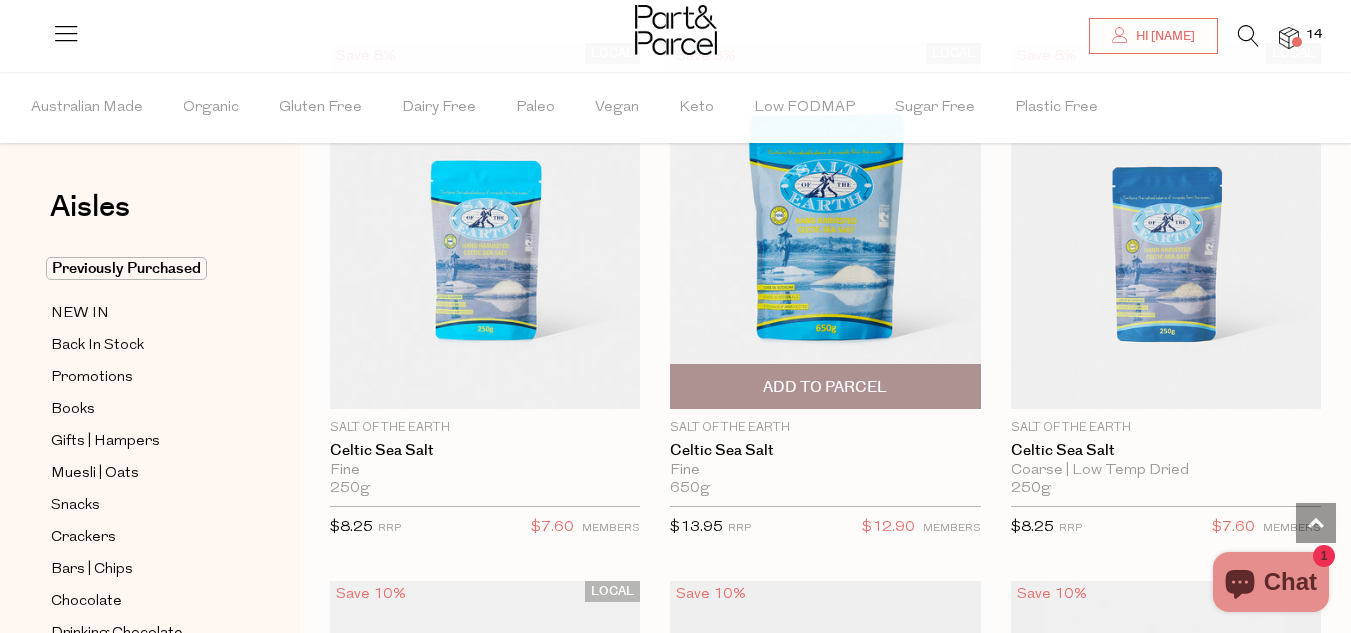 click on "Add To Parcel" at bounding box center [825, 386] 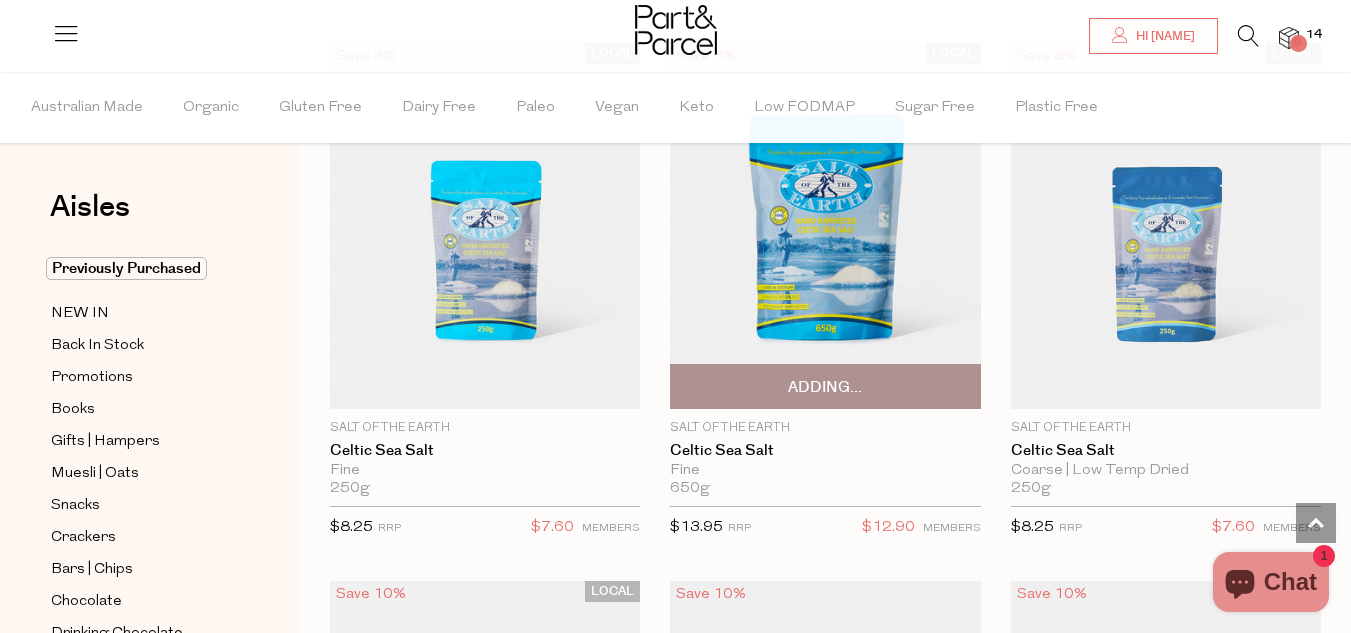 type 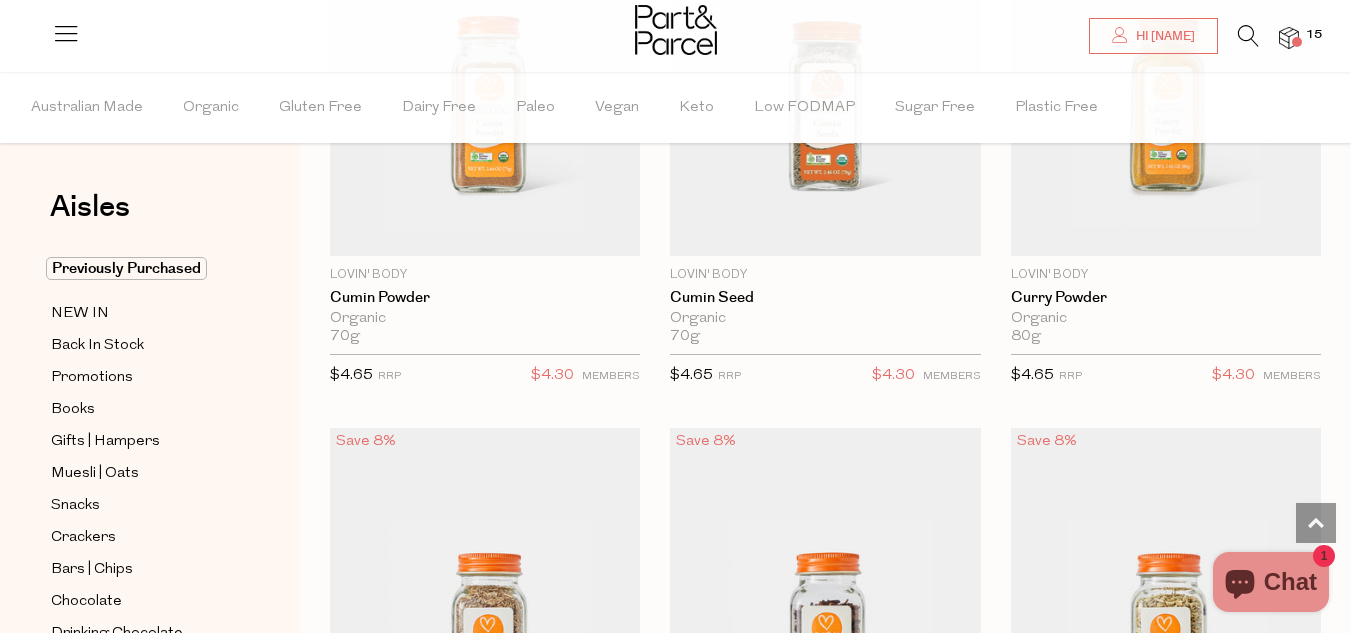 scroll, scrollTop: 6880, scrollLeft: 0, axis: vertical 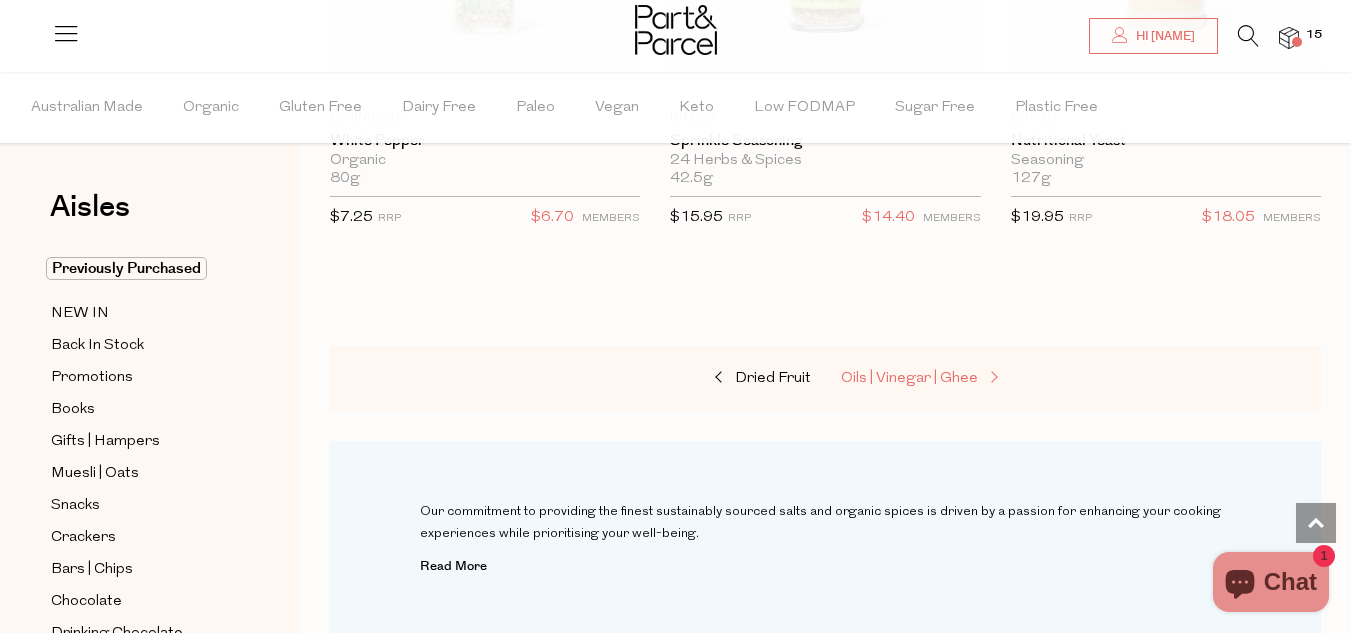 click on "Oils | Vinegar | Ghee" at bounding box center [909, 378] 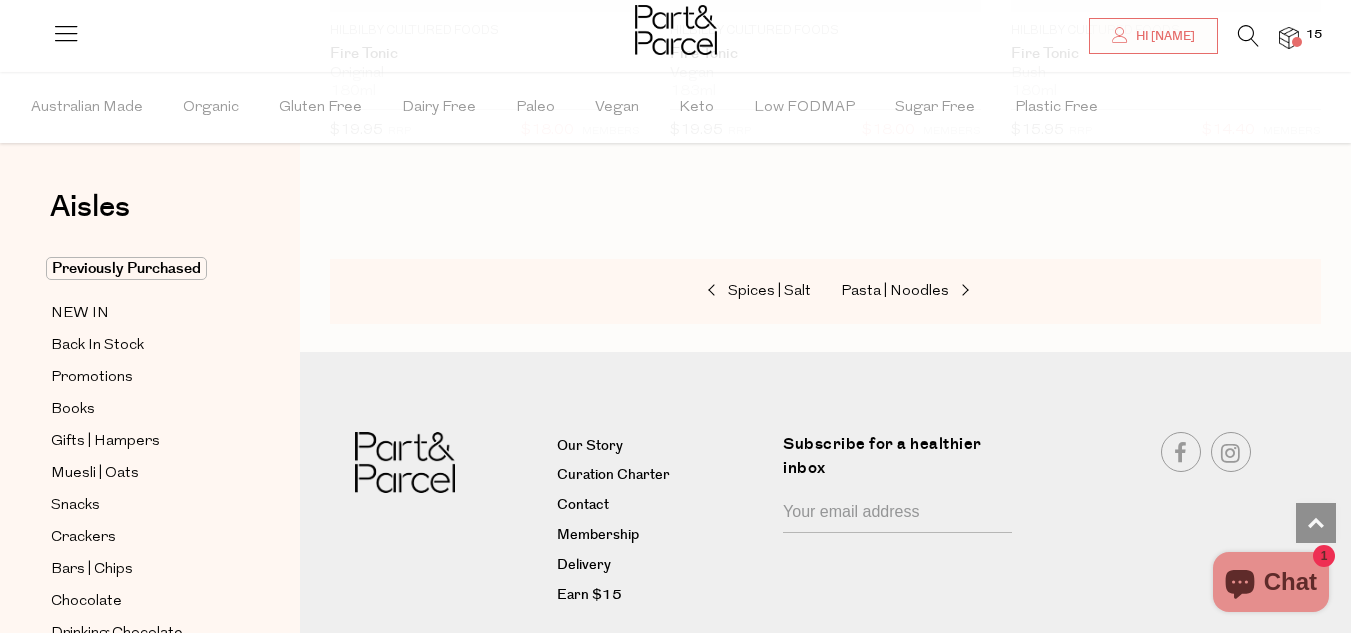 scroll, scrollTop: 8195, scrollLeft: 0, axis: vertical 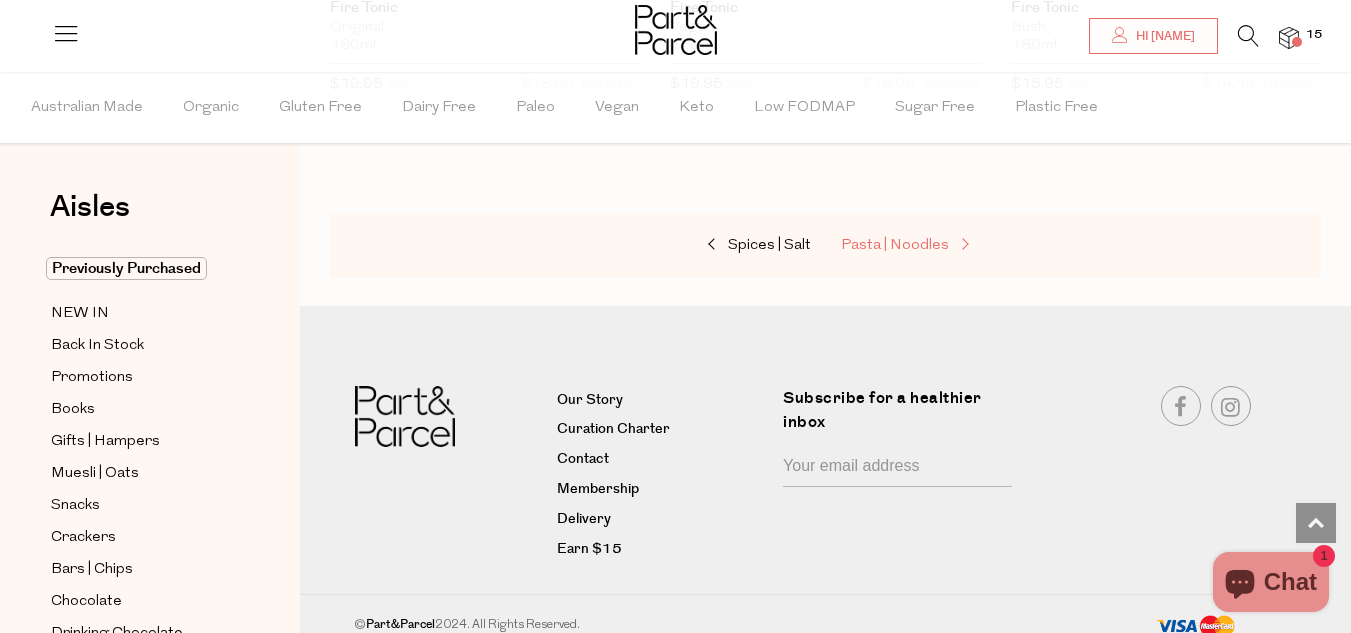 click on "Pasta | Noodles" at bounding box center (895, 245) 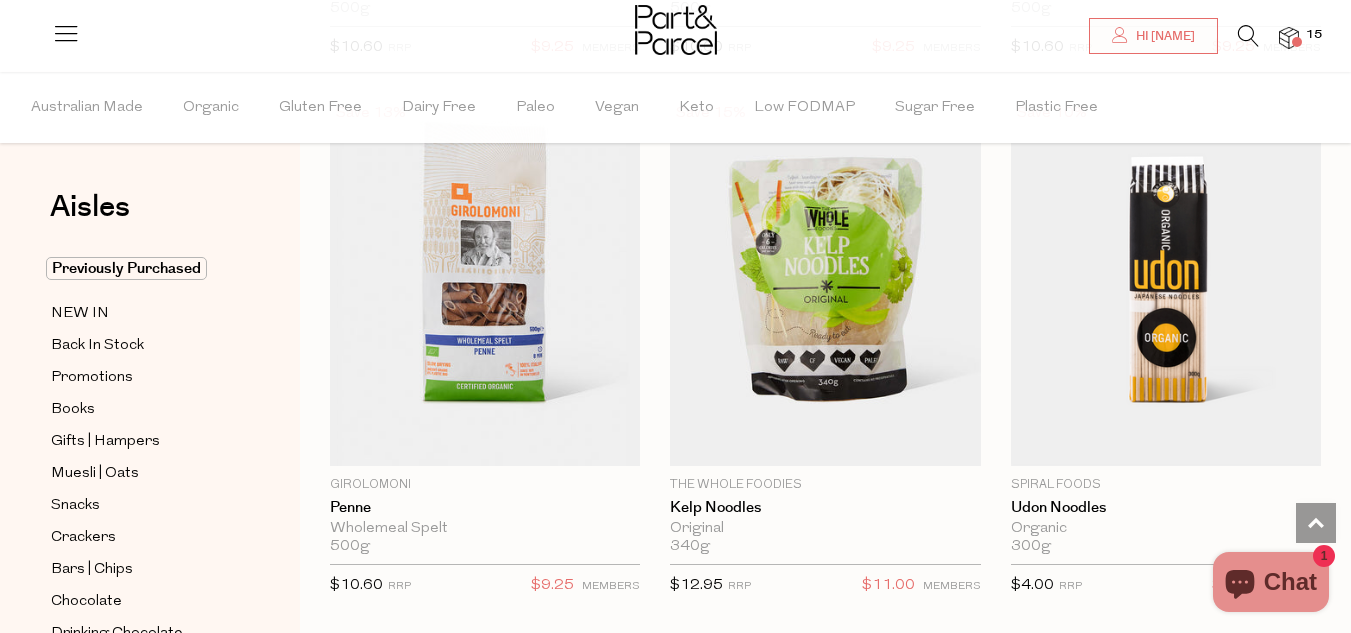 scroll, scrollTop: 6040, scrollLeft: 0, axis: vertical 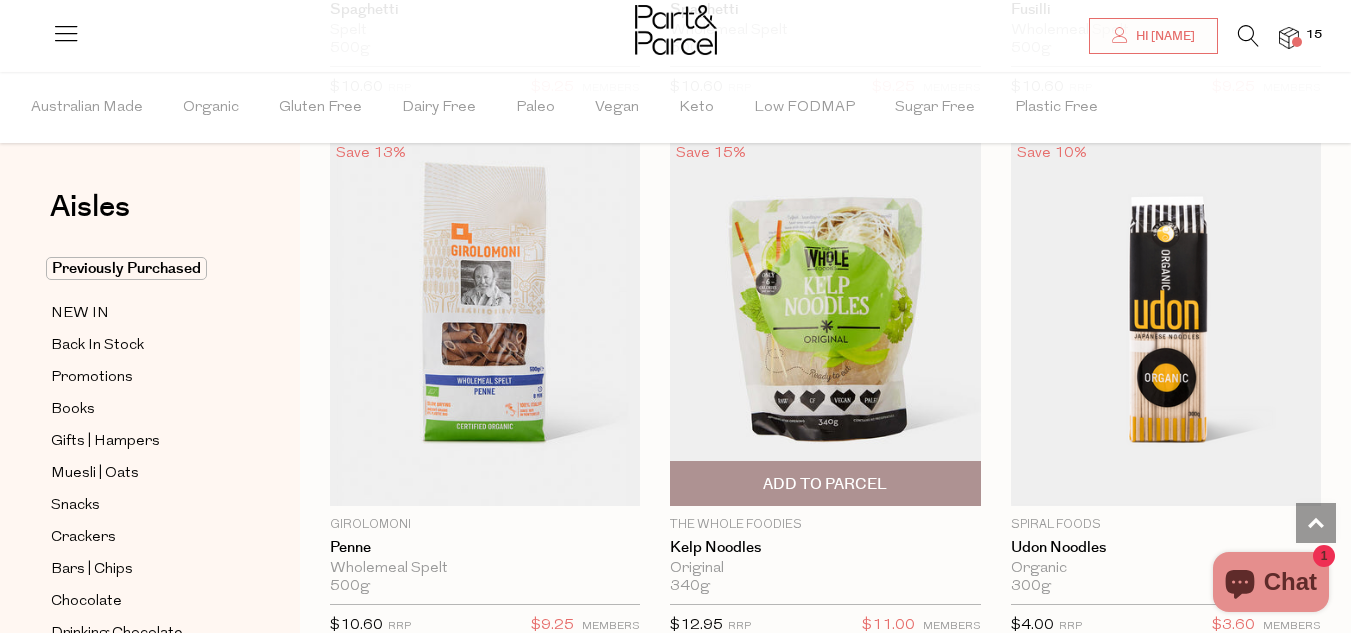 click at bounding box center (825, 323) 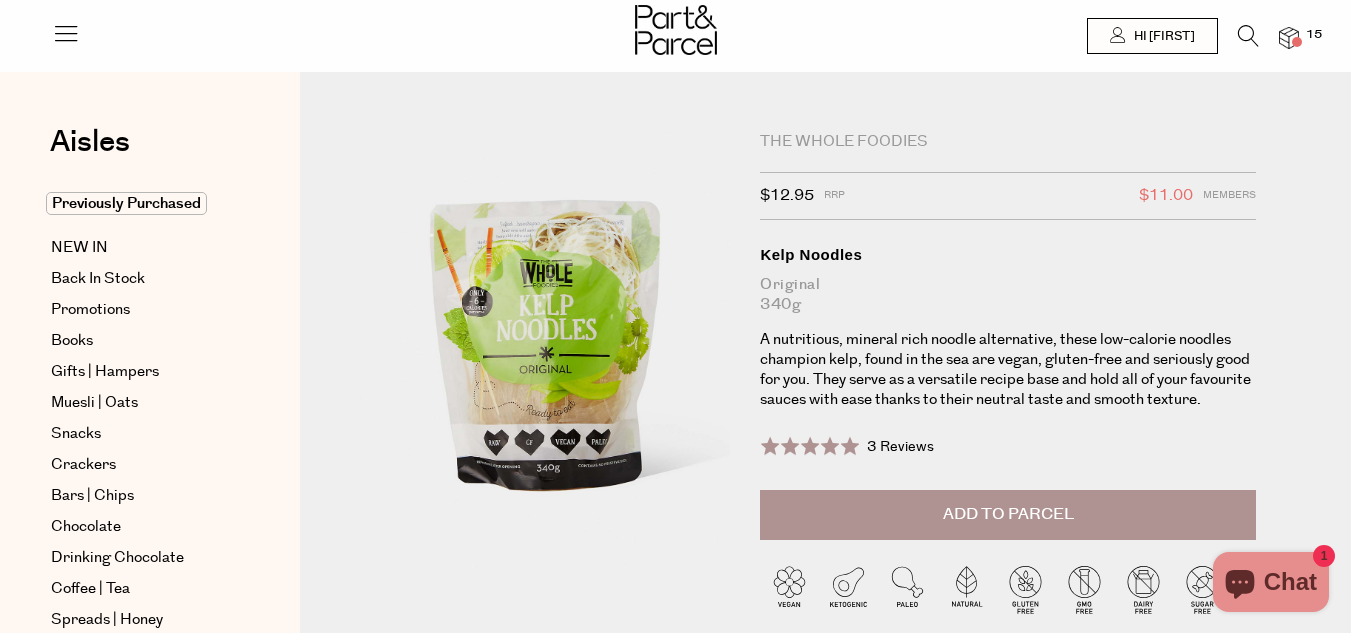 scroll, scrollTop: 0, scrollLeft: 0, axis: both 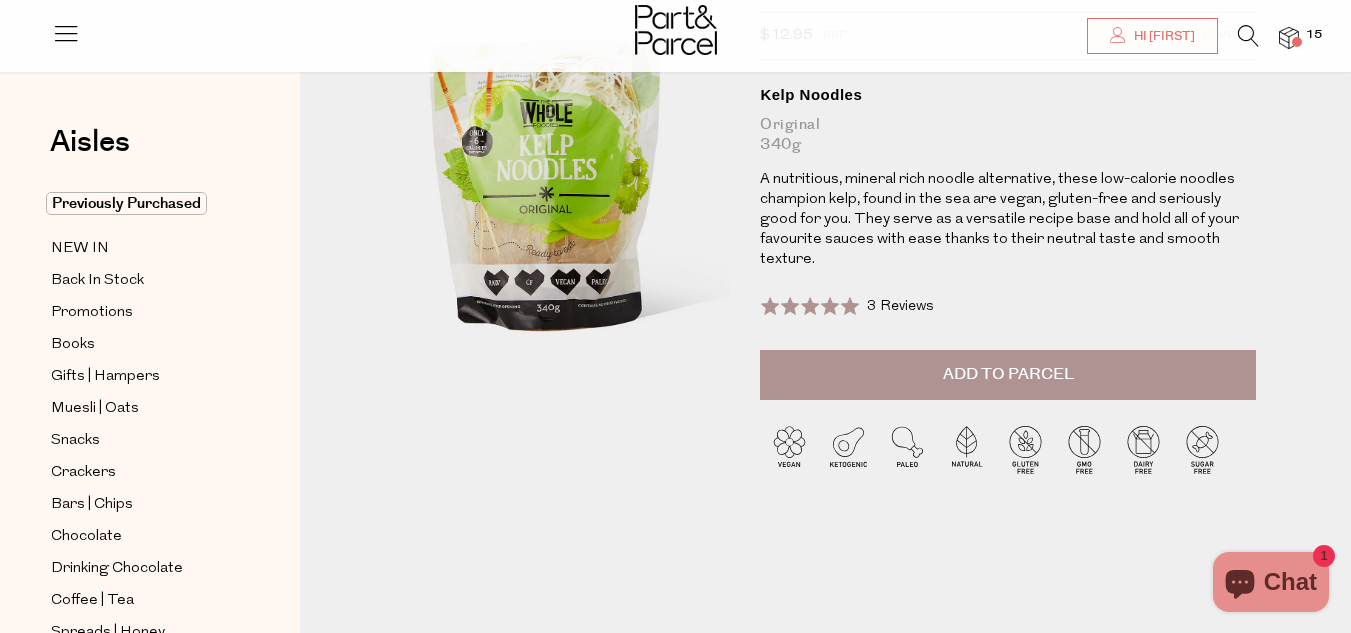 click on "Add to Parcel" at bounding box center (1008, 375) 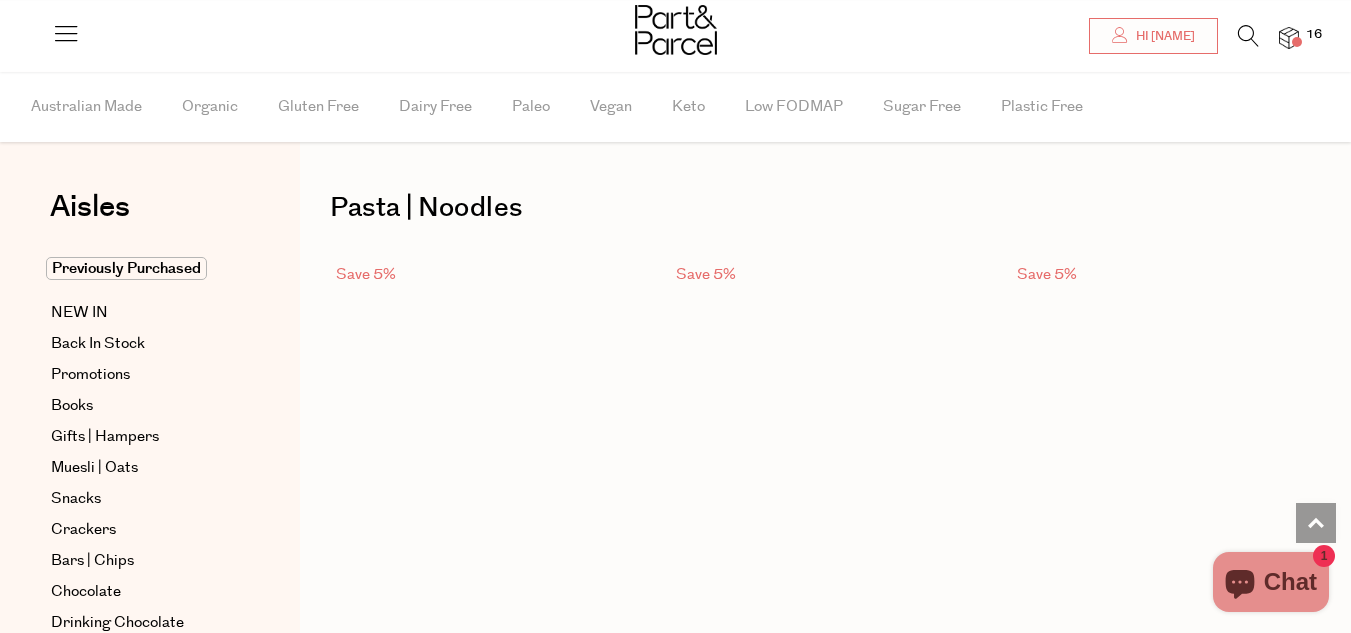 scroll, scrollTop: 2627, scrollLeft: 0, axis: vertical 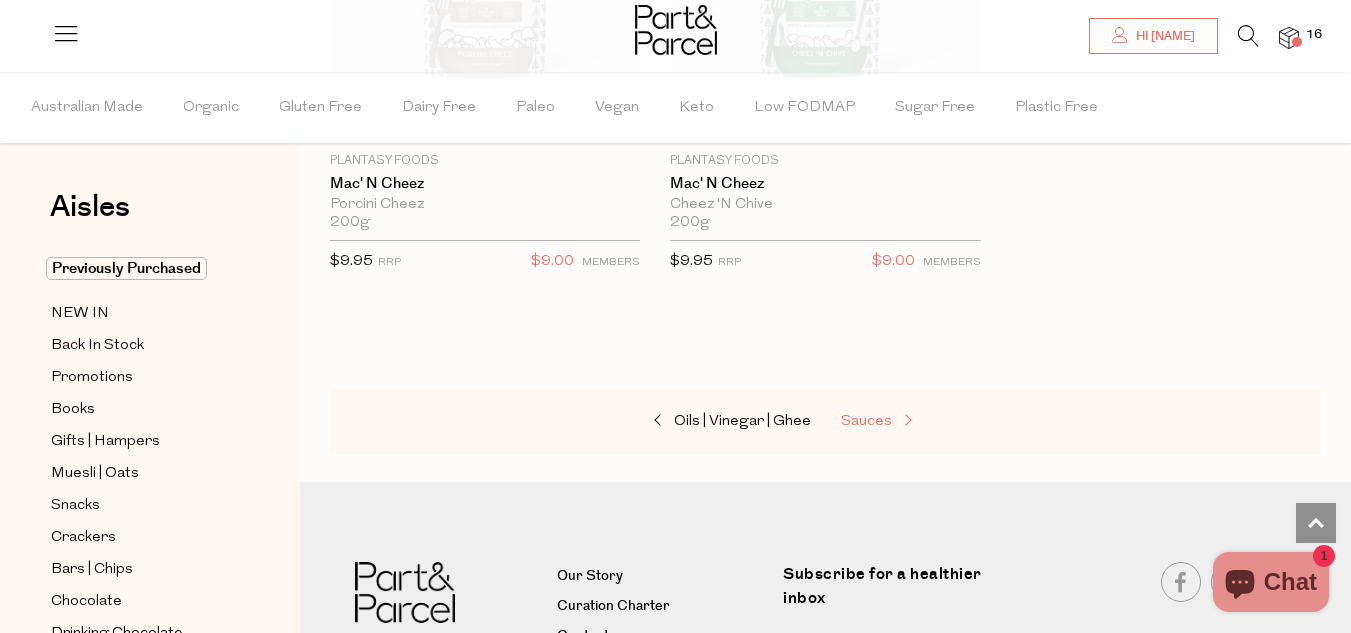 click on "Sauces" at bounding box center [866, 421] 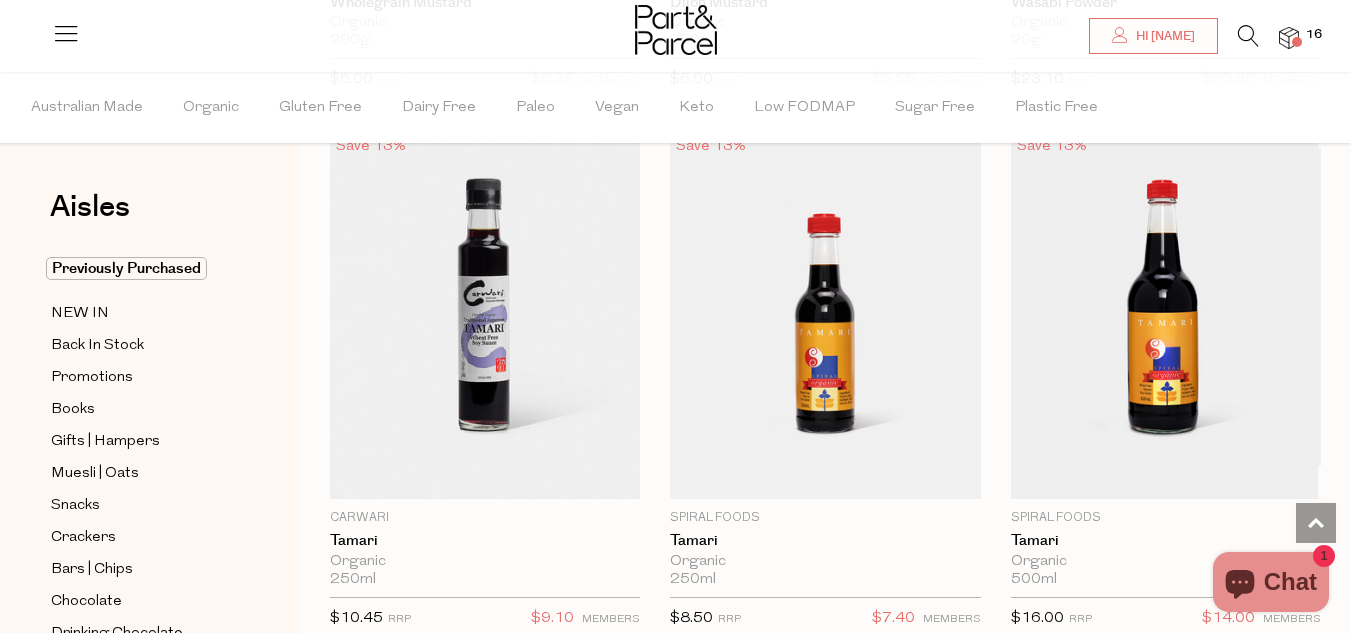 scroll, scrollTop: 8240, scrollLeft: 0, axis: vertical 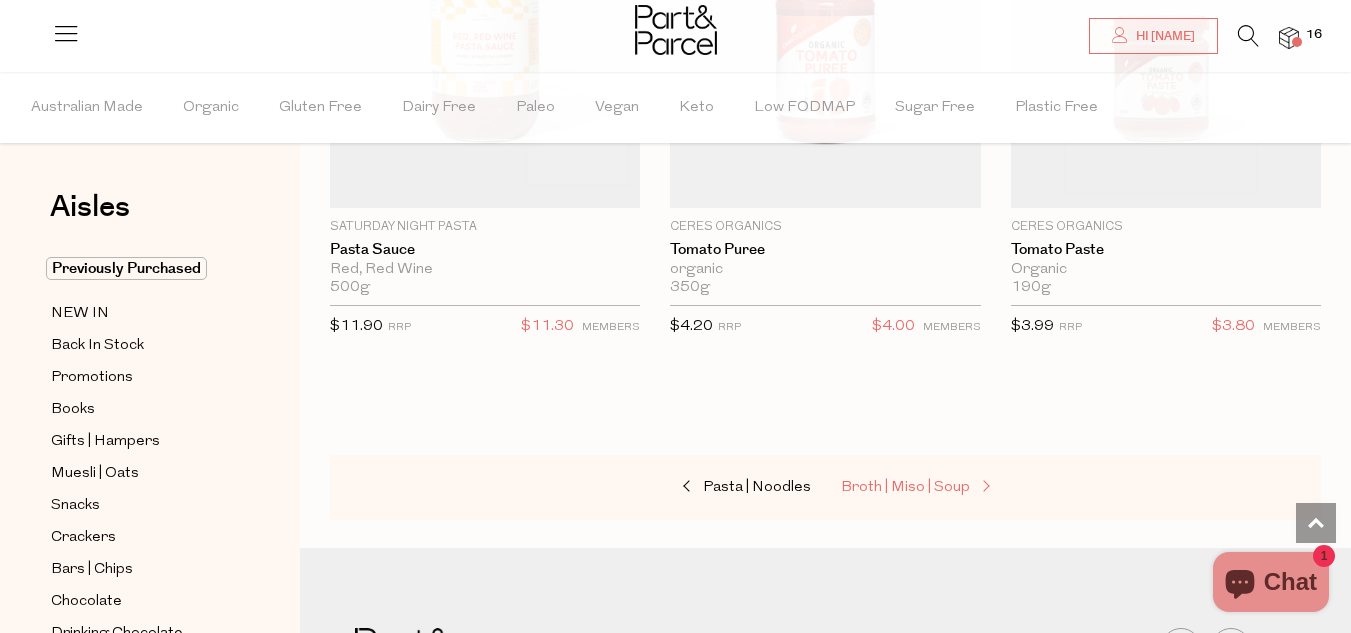 click on "Broth | Miso | Soup" at bounding box center [905, 487] 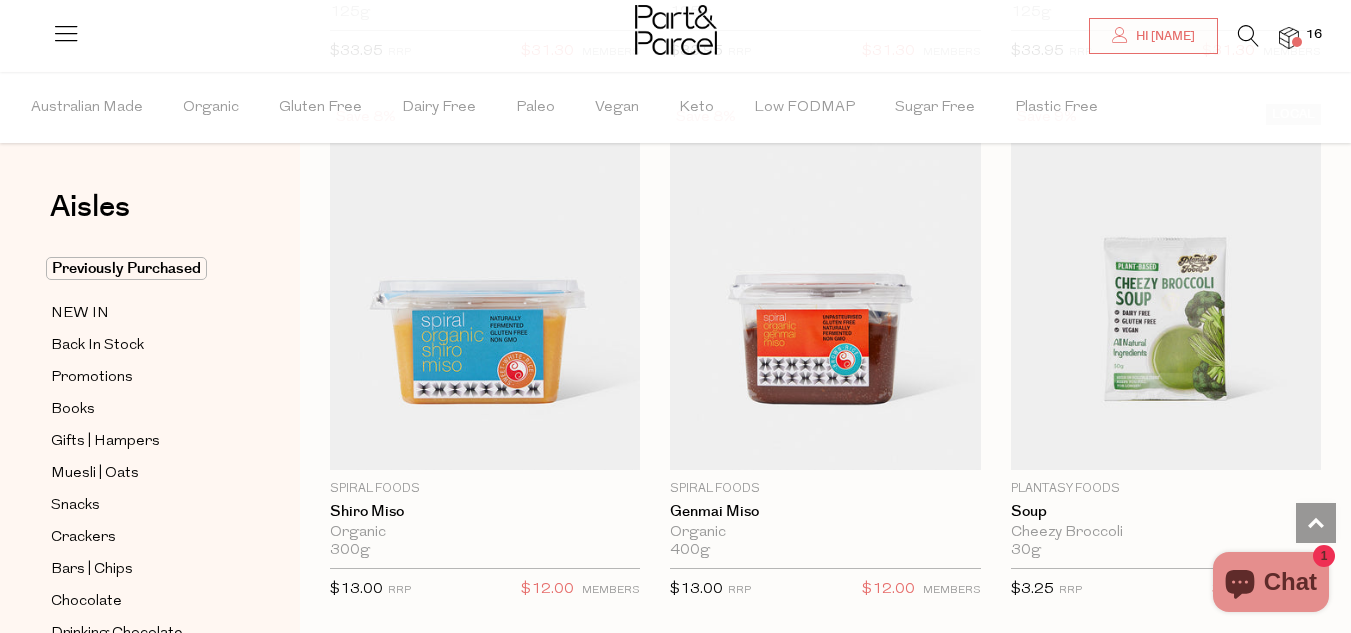 scroll, scrollTop: 5040, scrollLeft: 0, axis: vertical 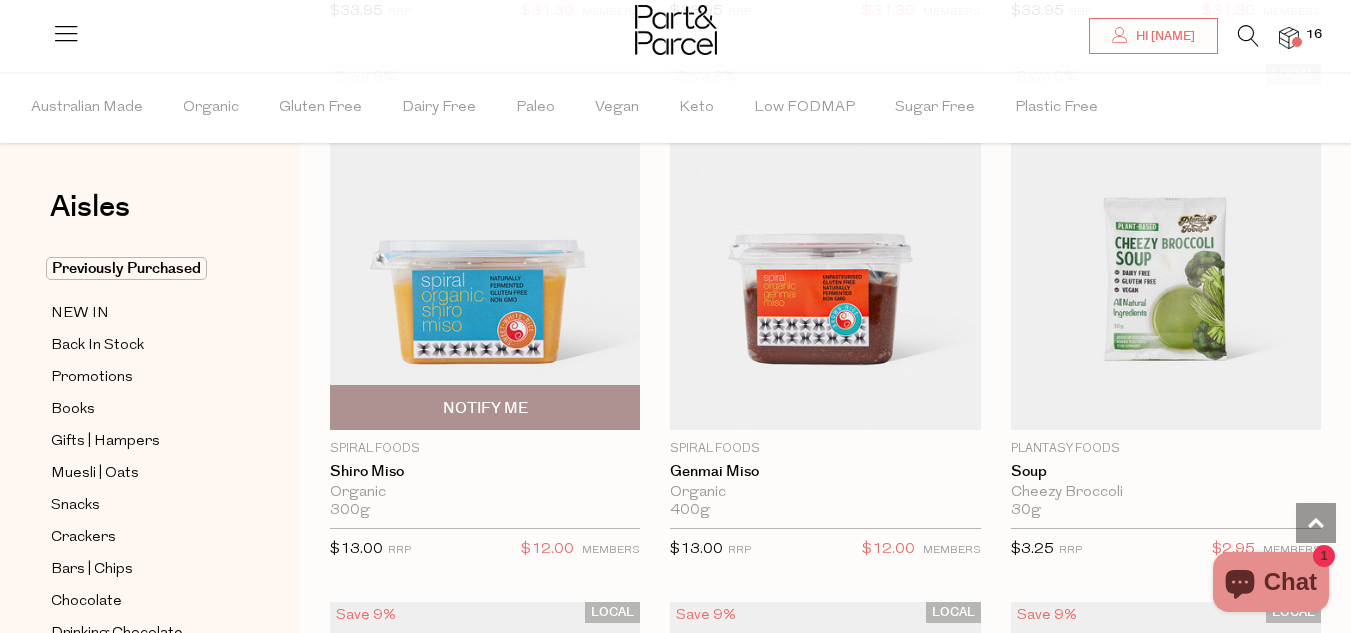 click at bounding box center [485, 247] 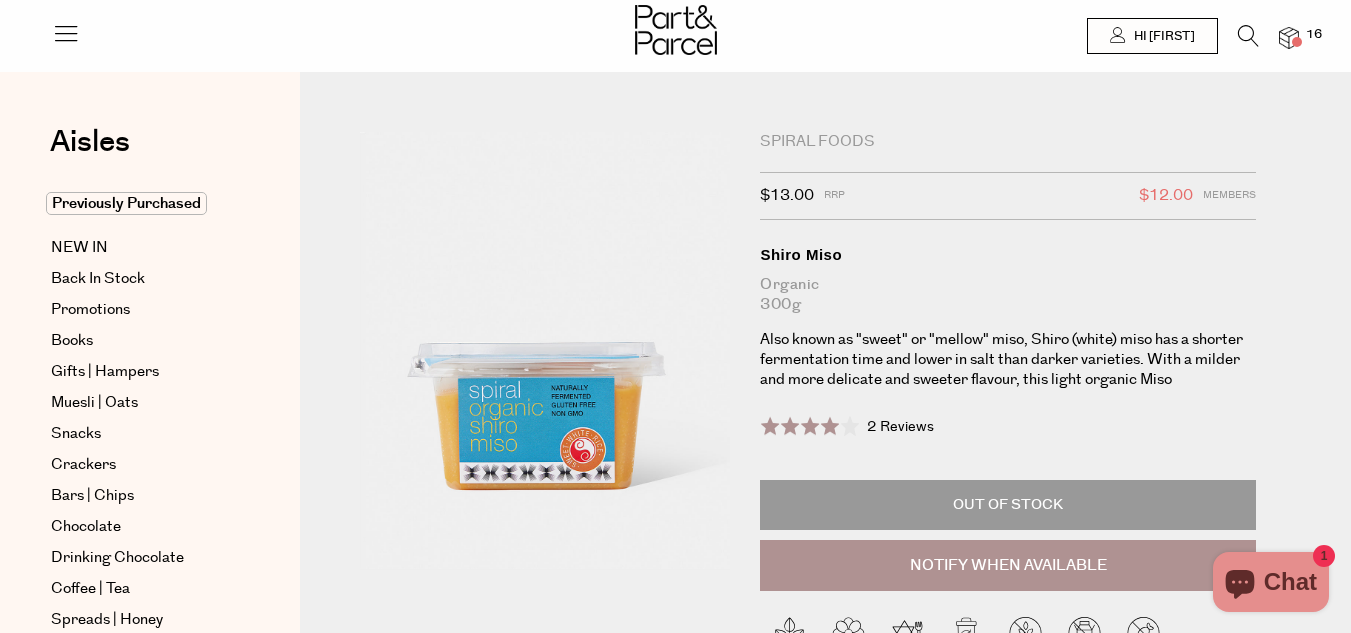 scroll, scrollTop: 0, scrollLeft: 0, axis: both 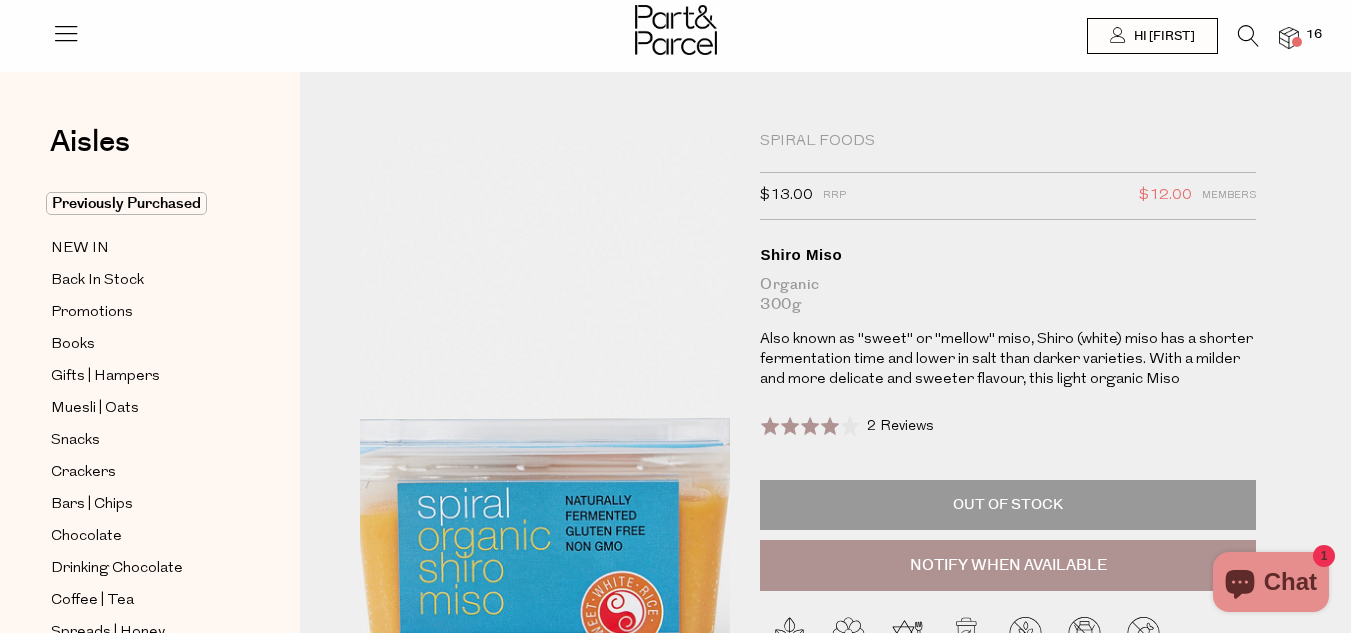 click at bounding box center (554, 433) 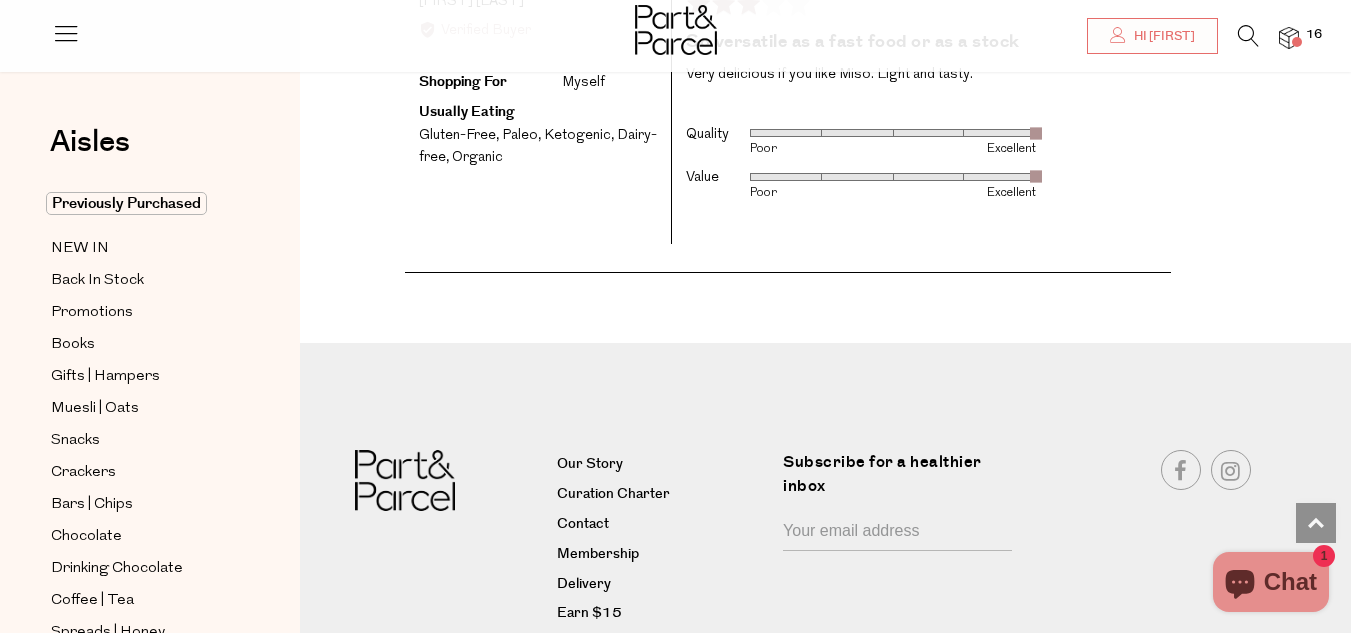 scroll, scrollTop: 3240, scrollLeft: 0, axis: vertical 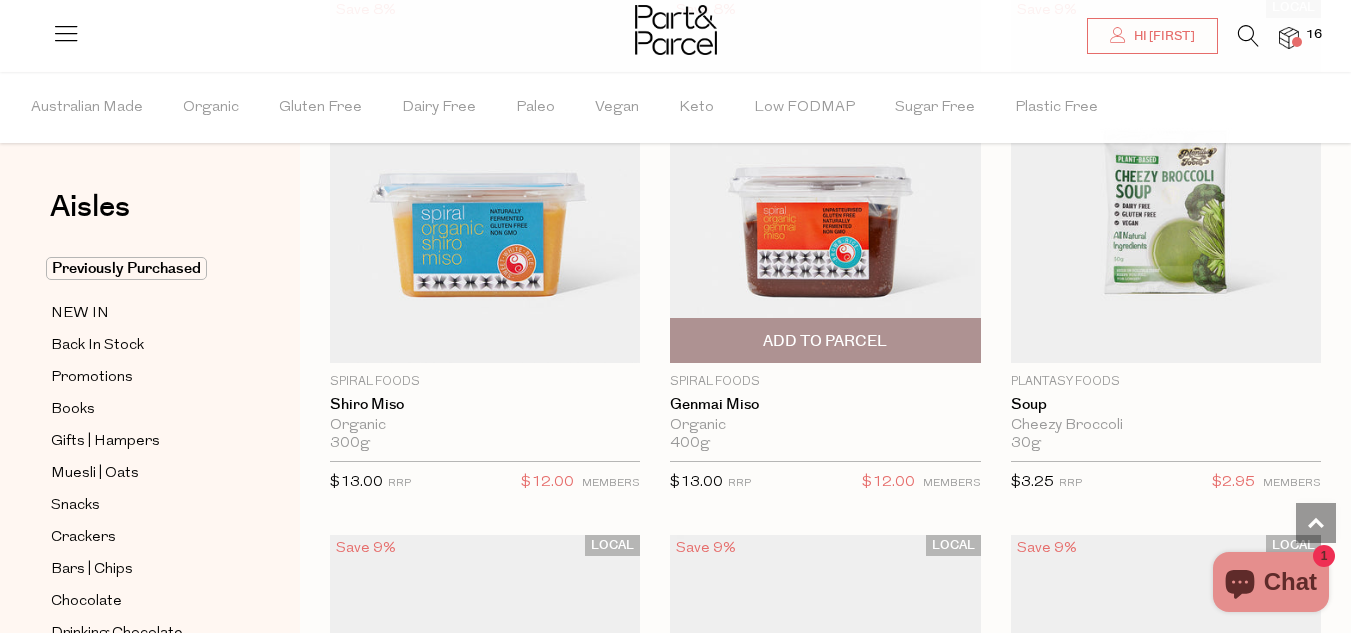 click at bounding box center [825, 180] 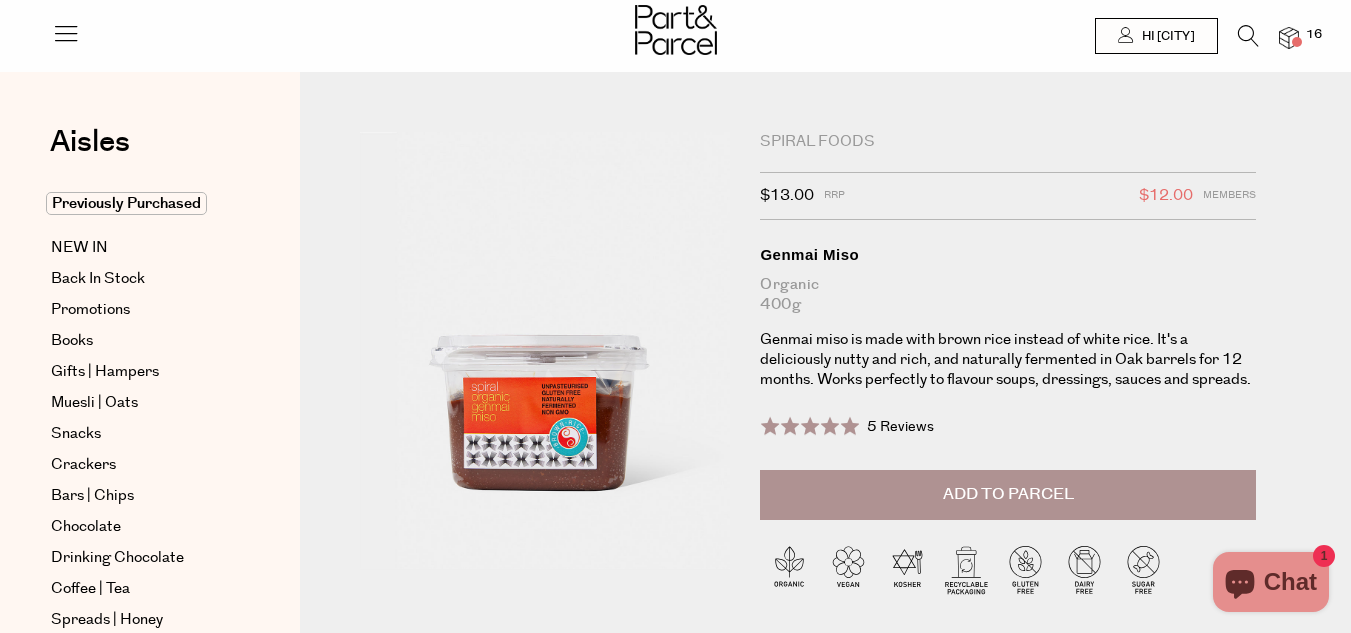 scroll, scrollTop: 0, scrollLeft: 0, axis: both 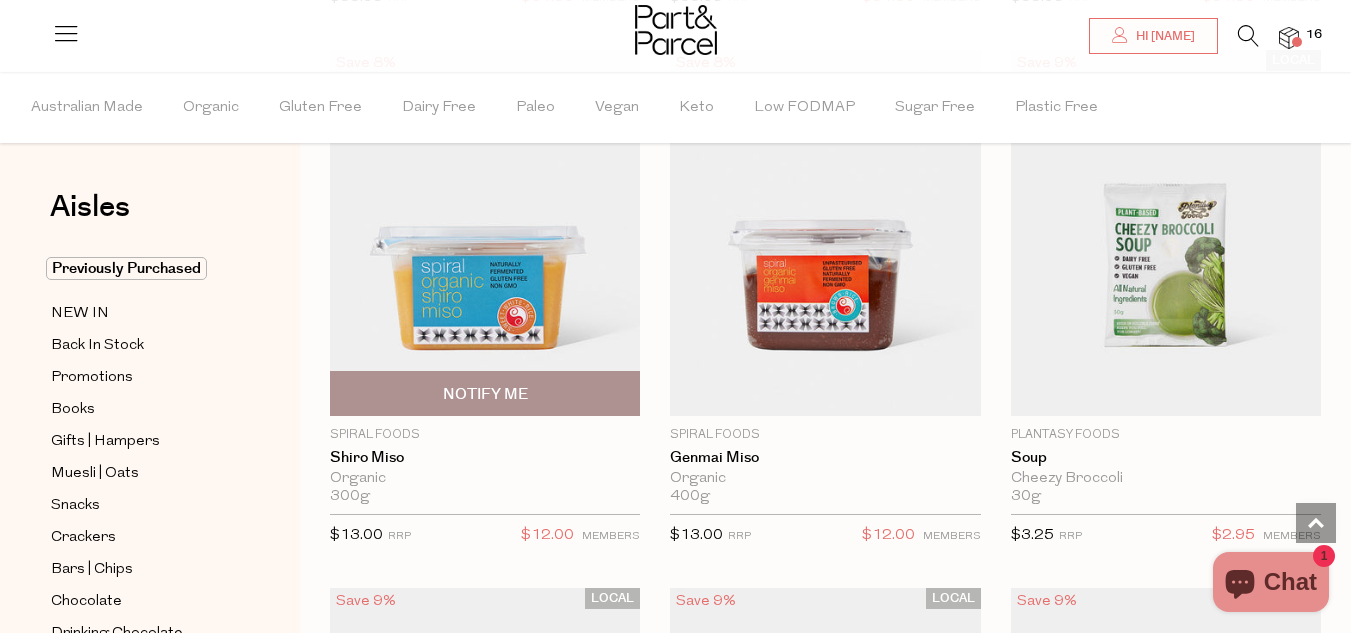 click at bounding box center [485, 233] 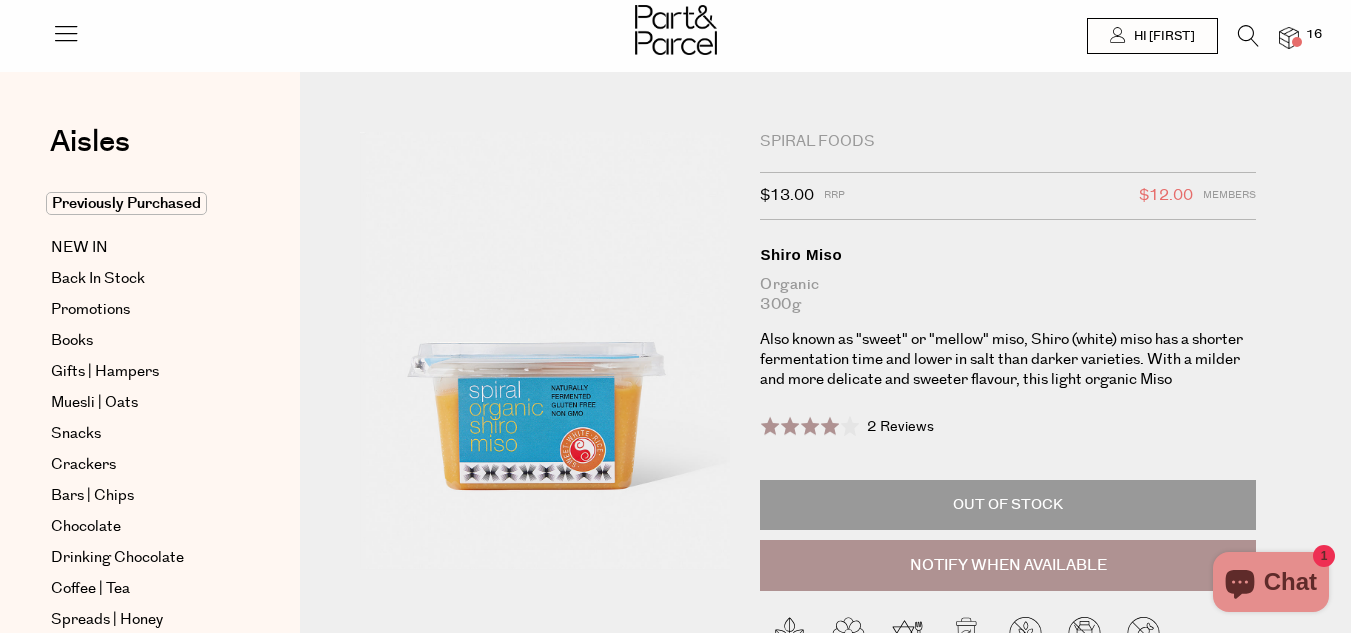 scroll, scrollTop: 0, scrollLeft: 0, axis: both 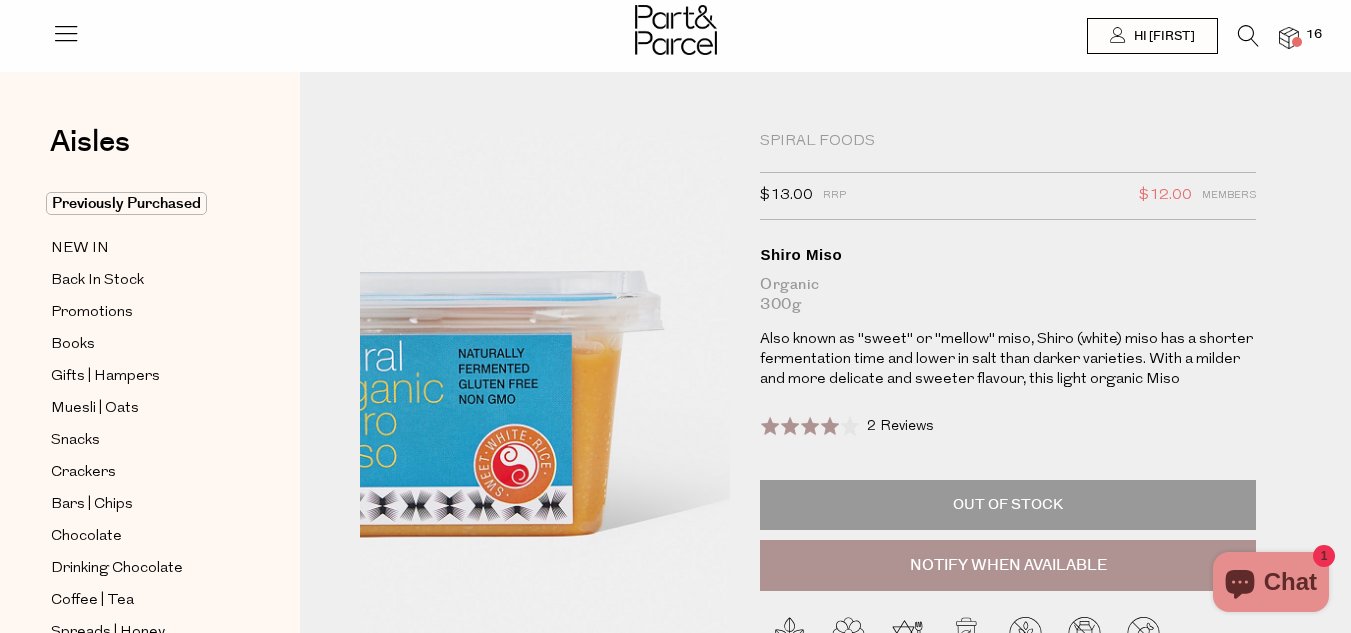 click at bounding box center (447, 286) 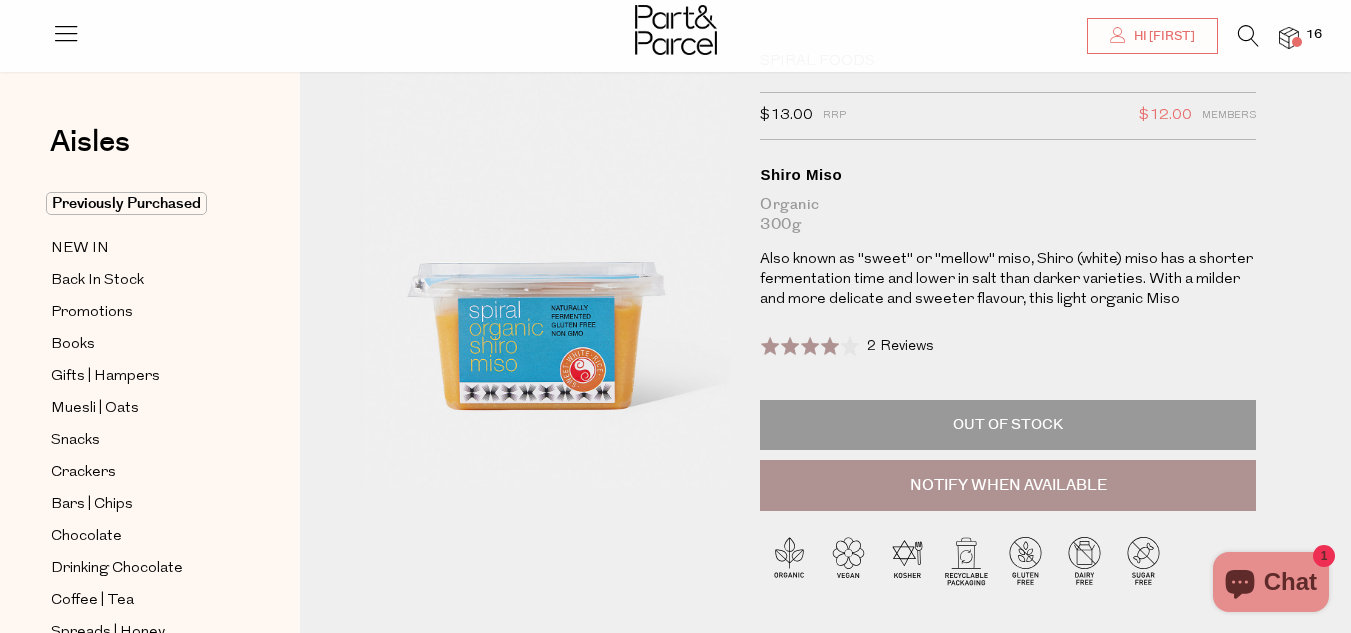 scroll, scrollTop: 40, scrollLeft: 0, axis: vertical 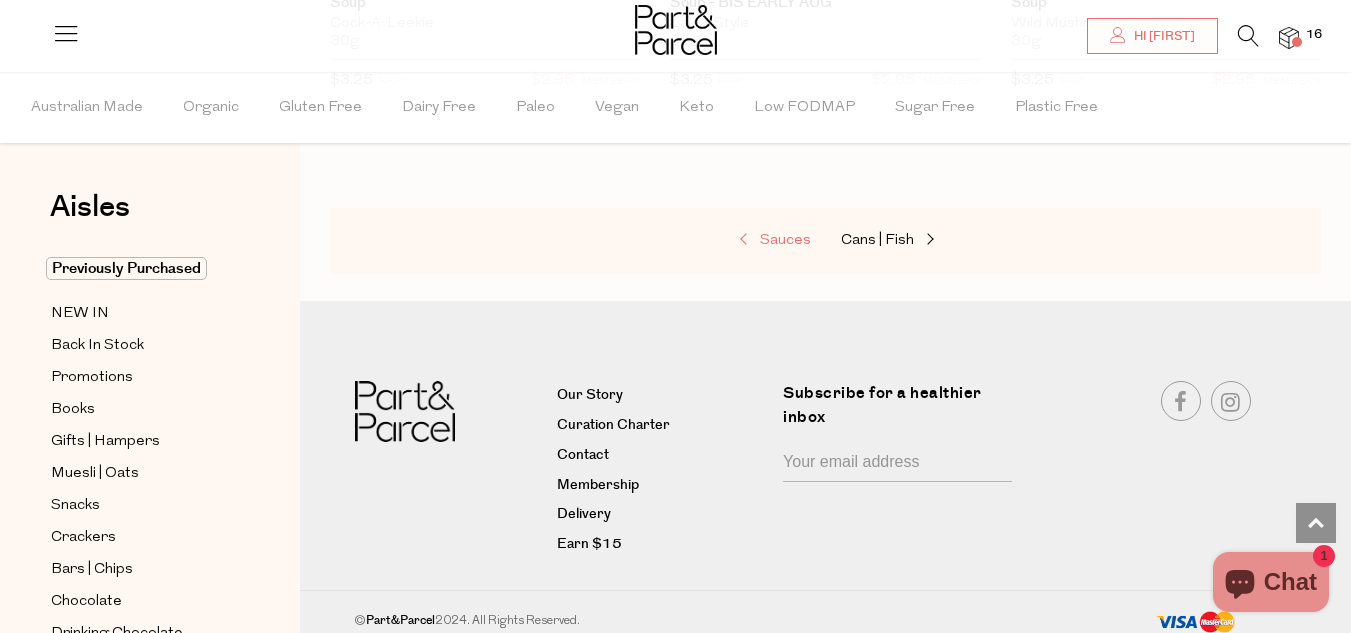 click on "Sauces" at bounding box center [785, 240] 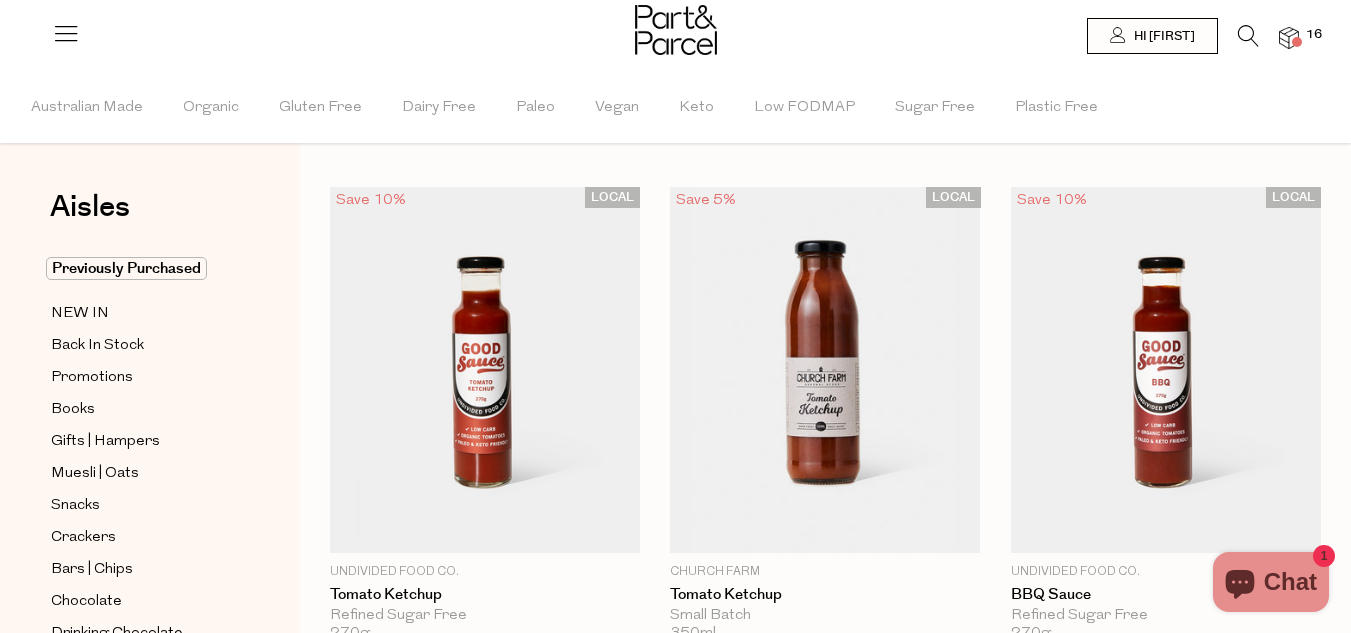 scroll, scrollTop: 0, scrollLeft: 0, axis: both 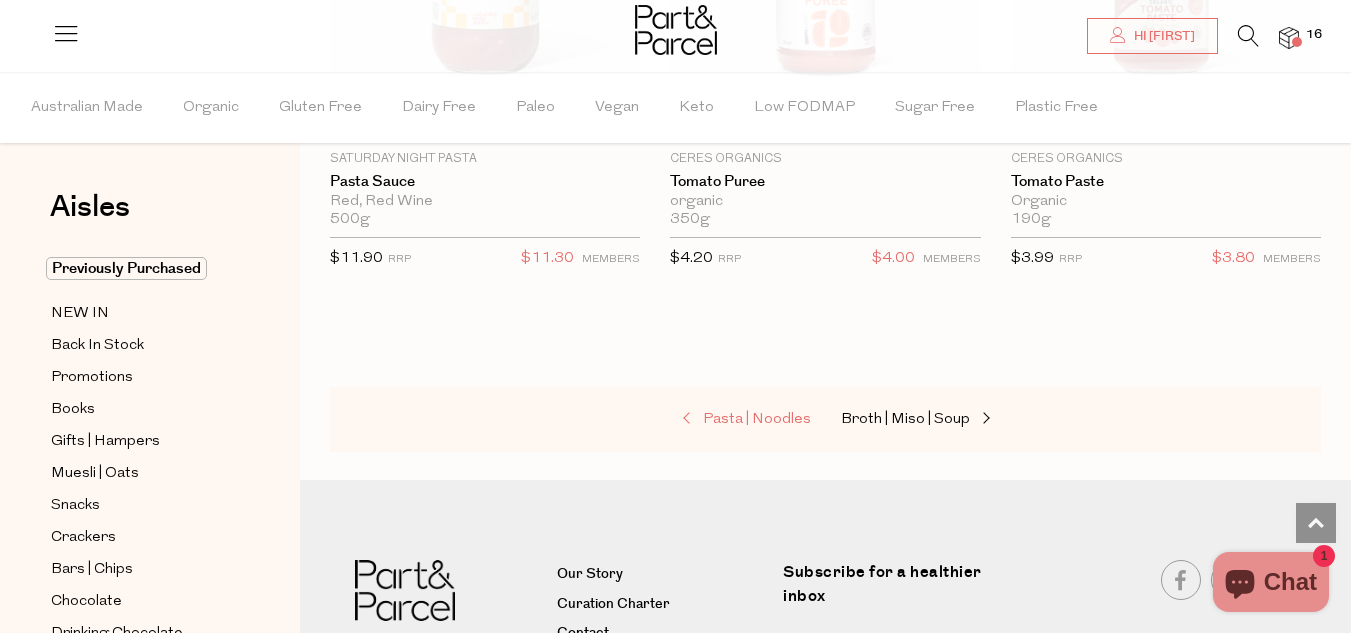click on "Pasta | Noodles" at bounding box center [757, 419] 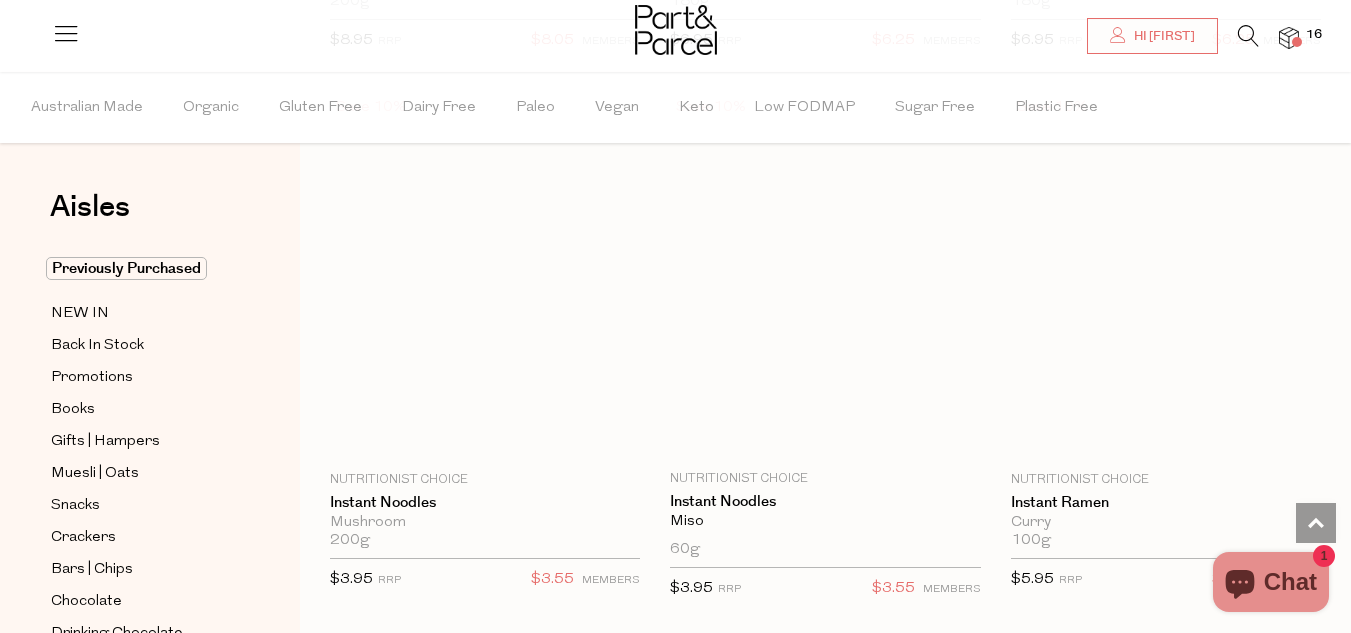 scroll, scrollTop: 8240, scrollLeft: 0, axis: vertical 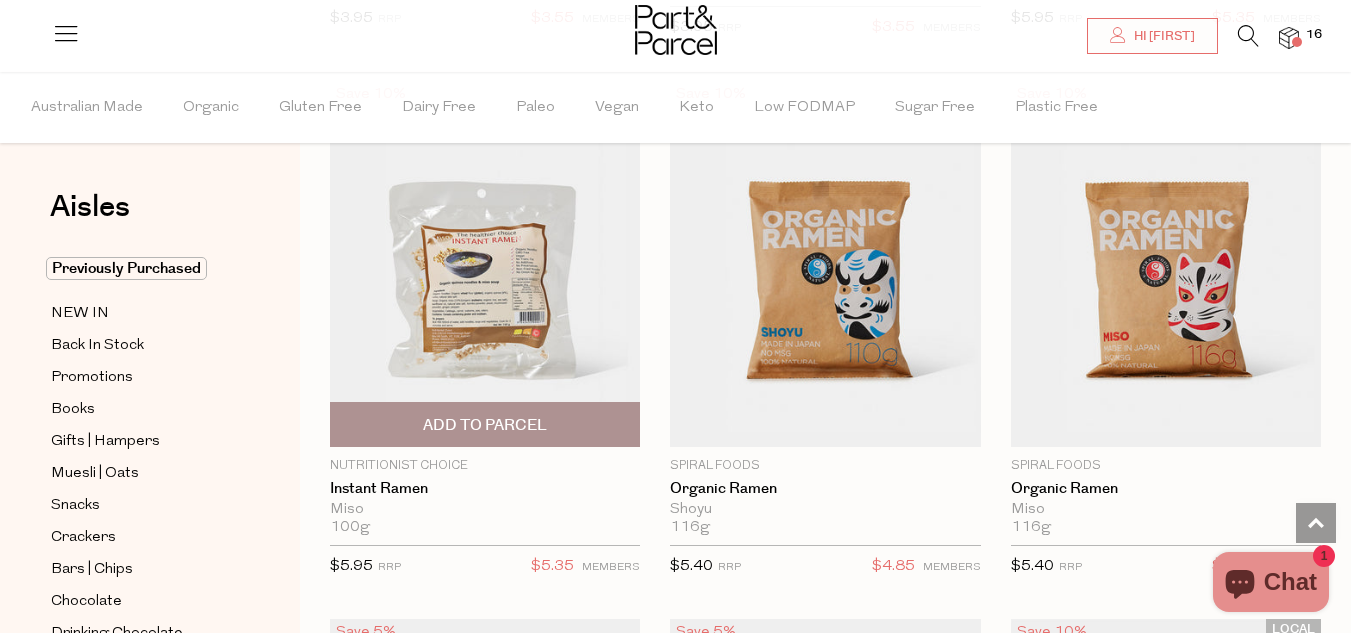 click at bounding box center [485, 264] 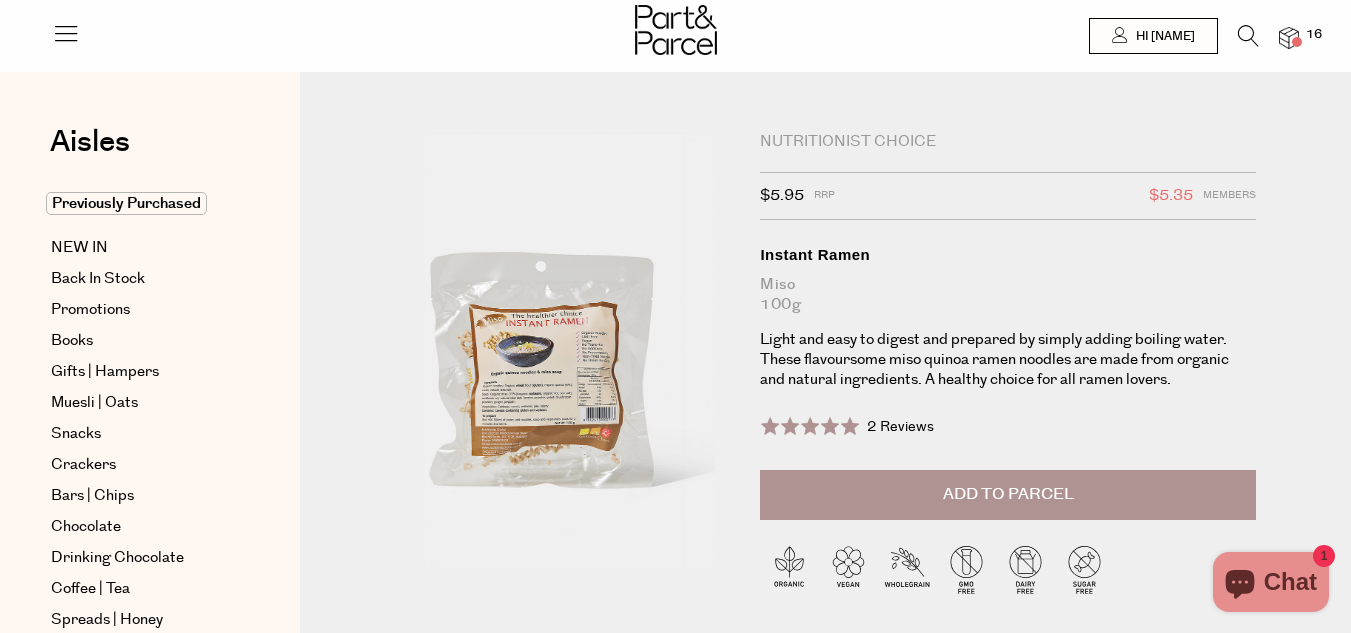 scroll, scrollTop: 0, scrollLeft: 0, axis: both 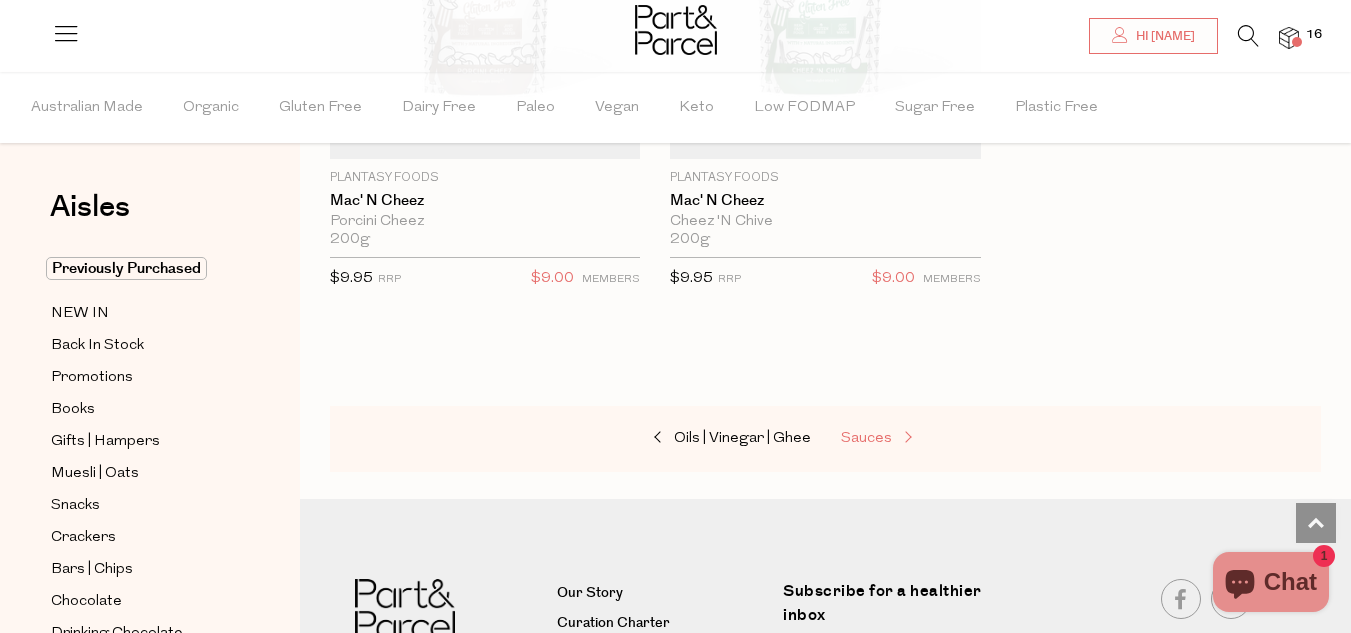 click on "Sauces" at bounding box center (866, 438) 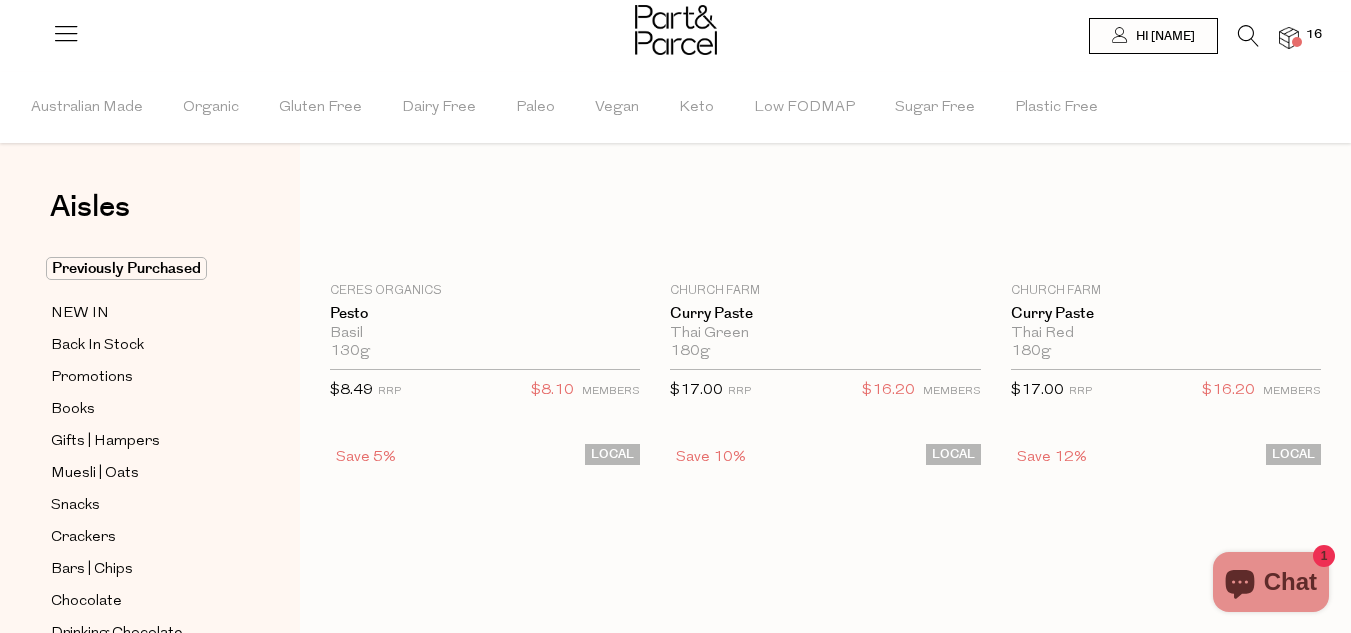 scroll, scrollTop: 0, scrollLeft: 0, axis: both 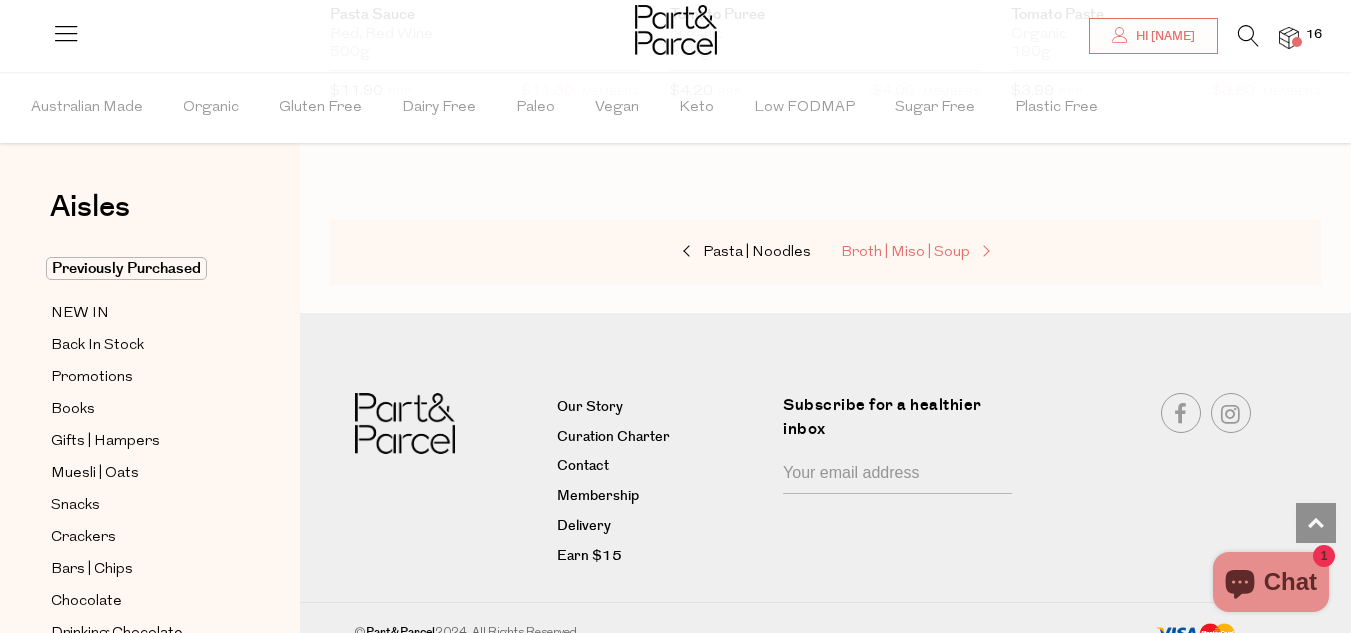 click on "Broth | Miso | Soup" at bounding box center [905, 252] 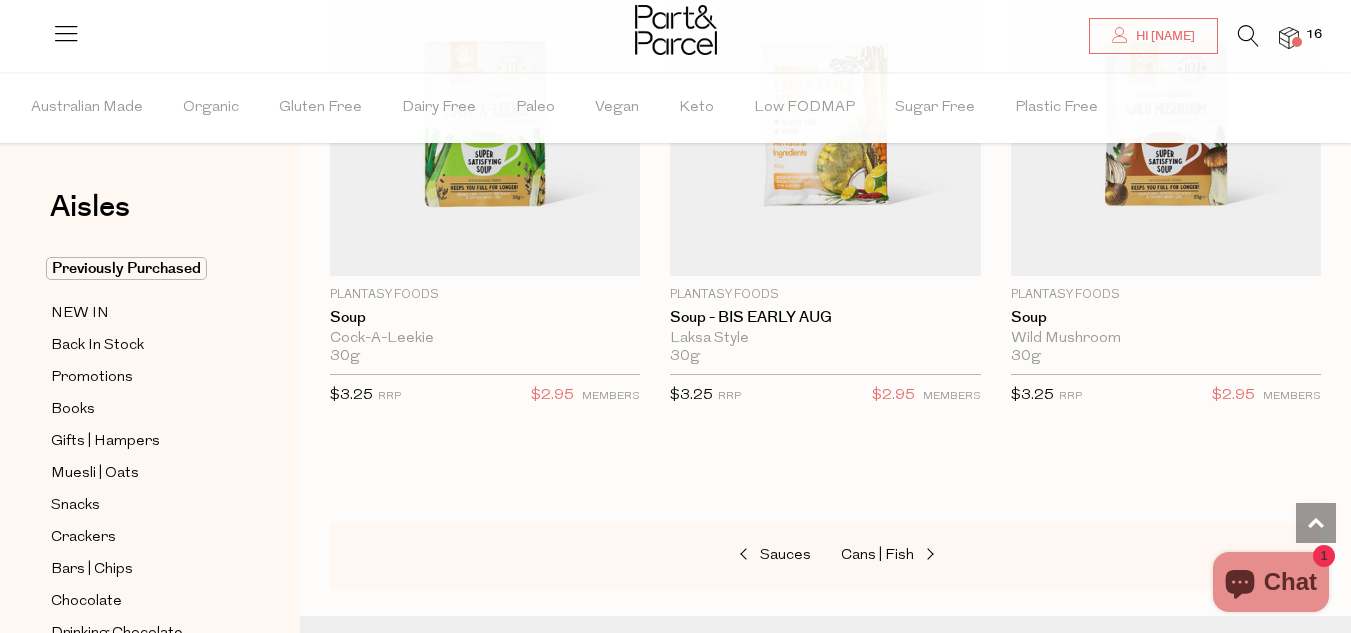scroll, scrollTop: 5920, scrollLeft: 0, axis: vertical 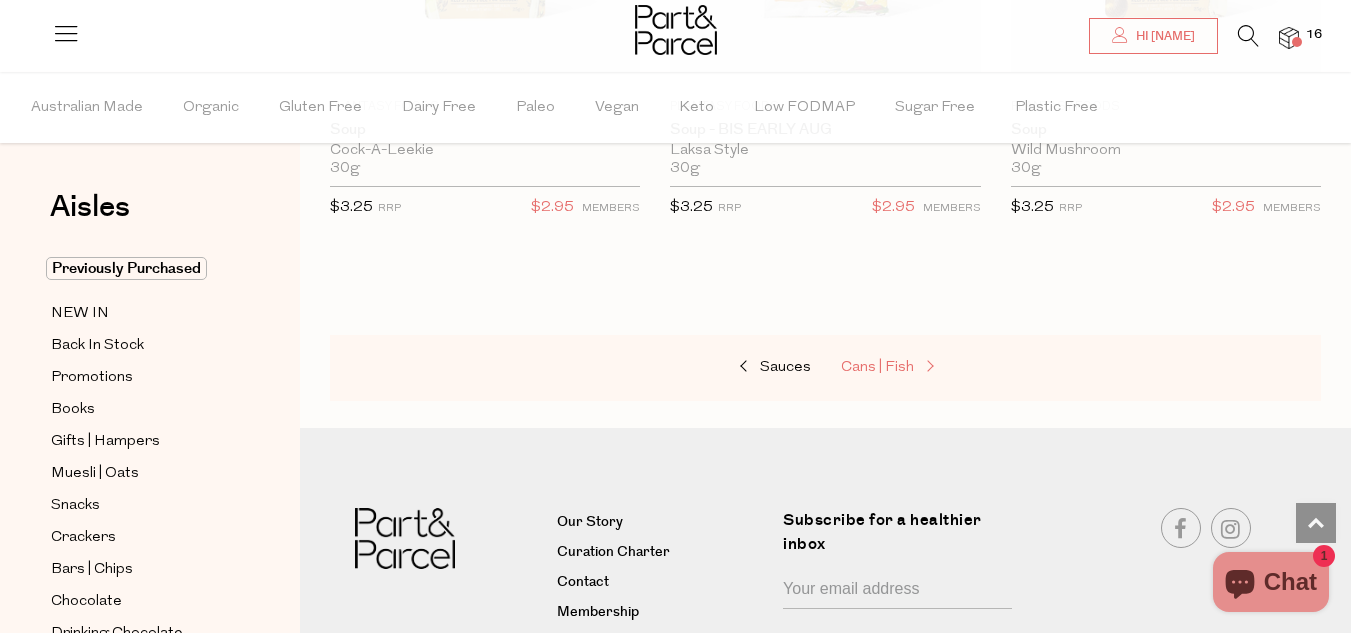 click on "Cans | Fish" at bounding box center [877, 367] 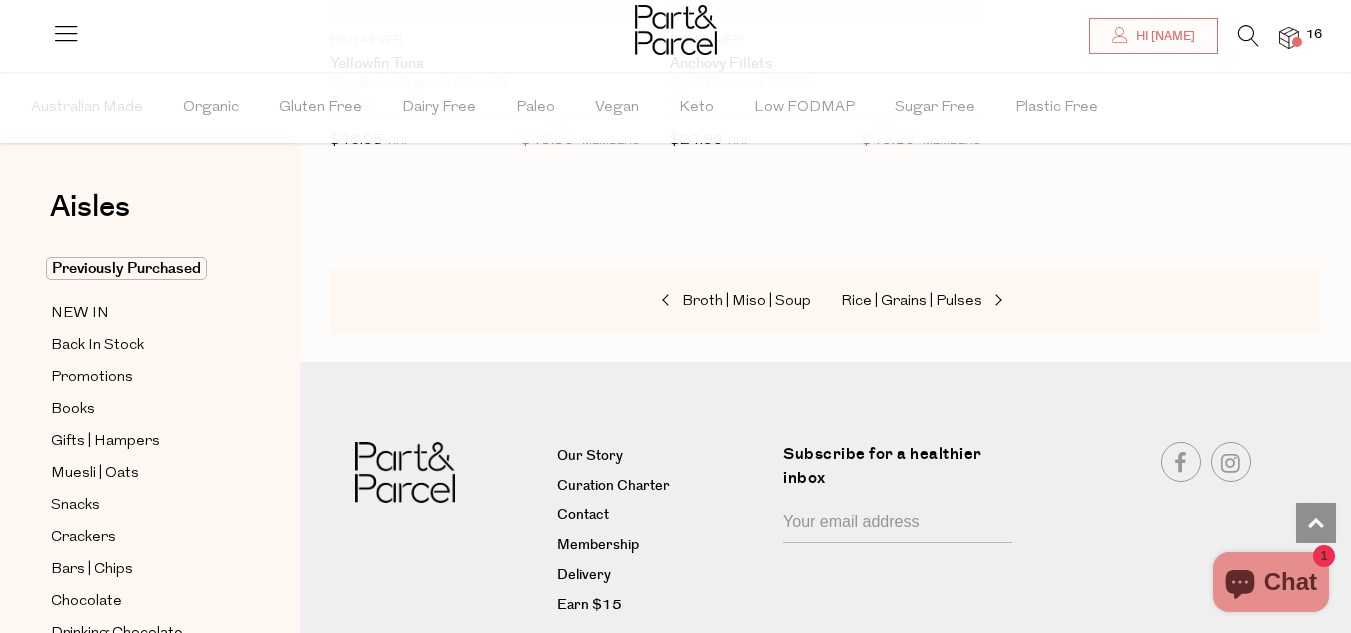 scroll, scrollTop: 4960, scrollLeft: 0, axis: vertical 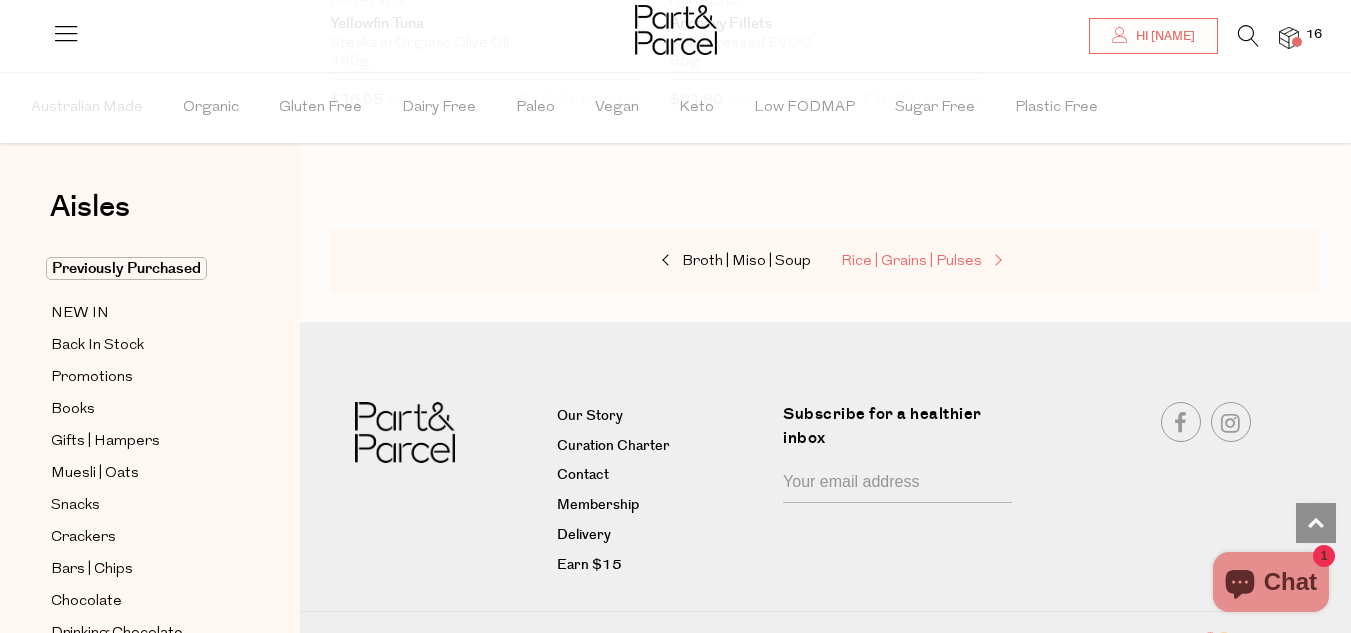 click on "Rice | Grains | Pulses" at bounding box center (911, 261) 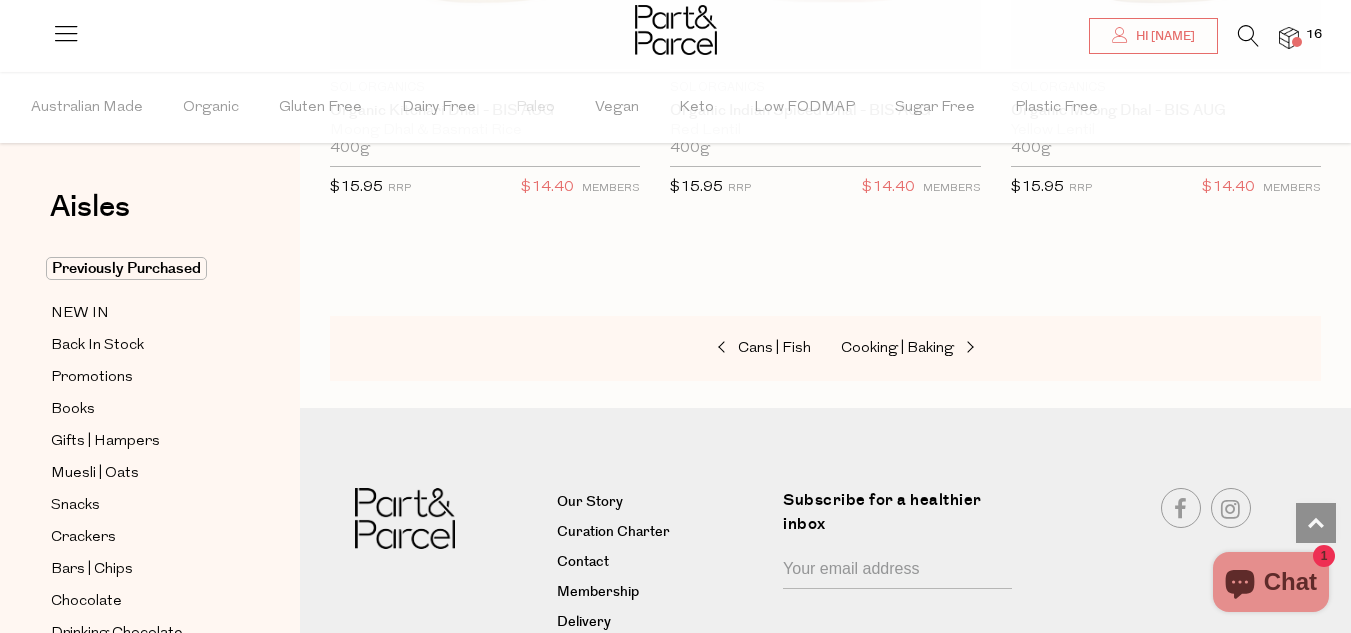 scroll, scrollTop: 7040, scrollLeft: 0, axis: vertical 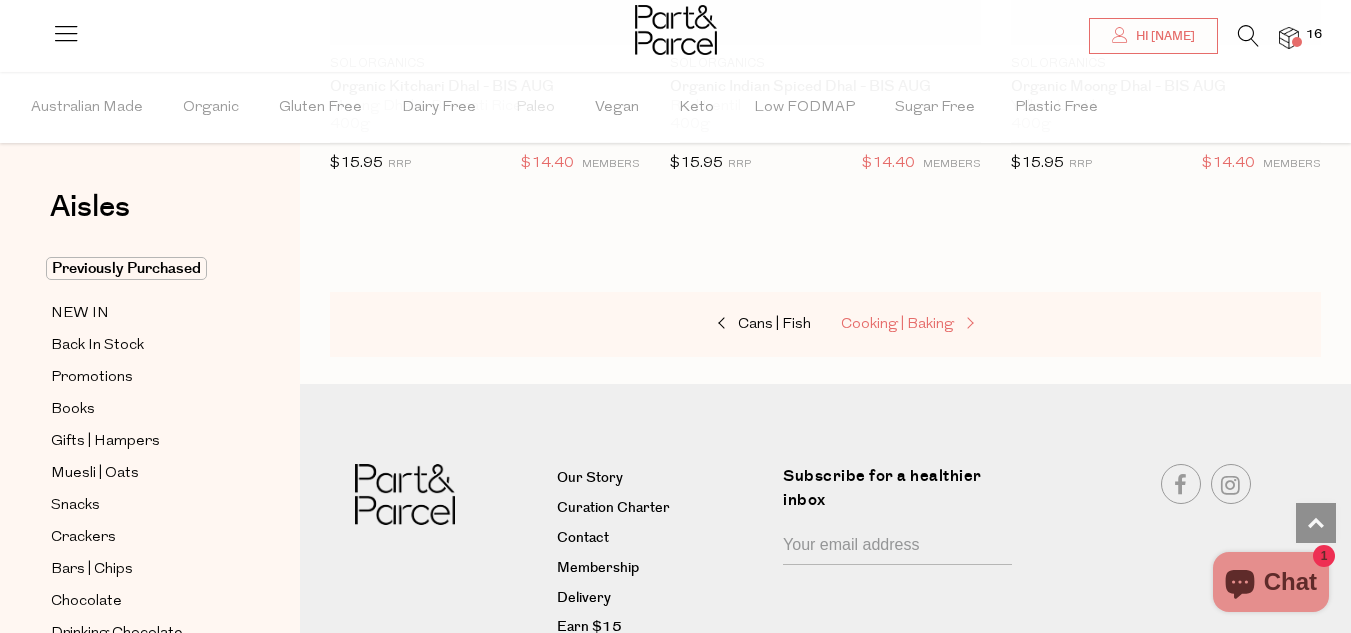 click on "Cooking | Baking" at bounding box center (897, 324) 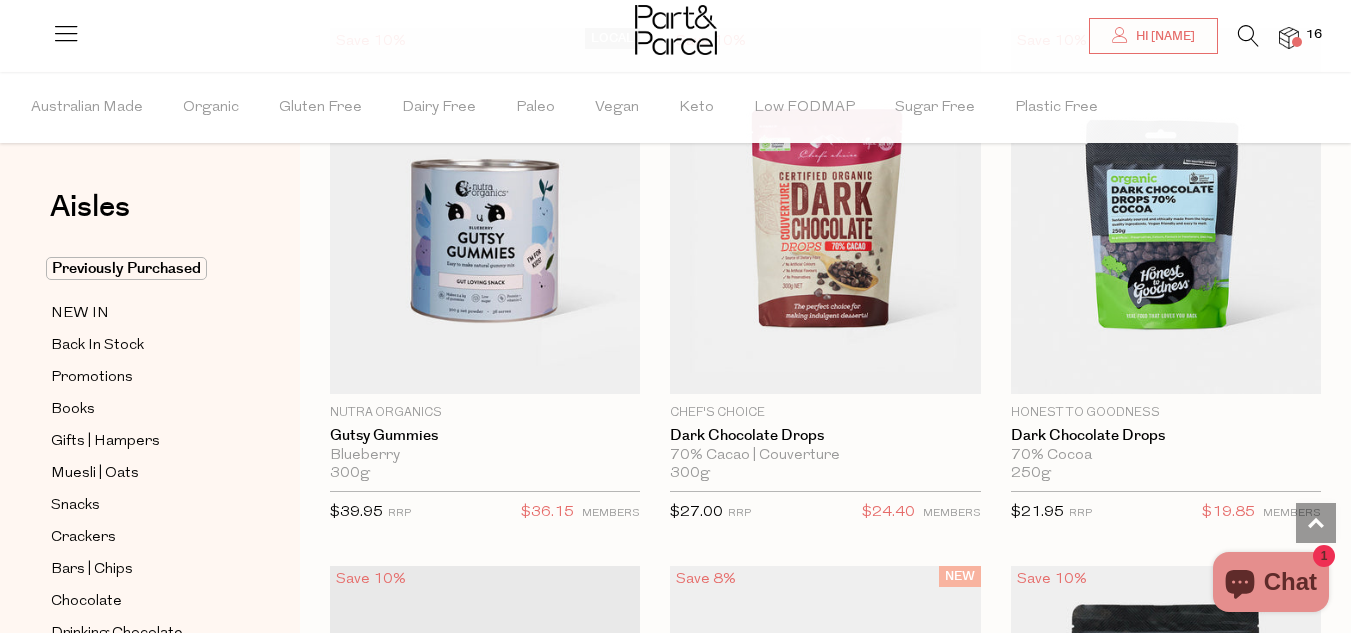 scroll, scrollTop: 3960, scrollLeft: 0, axis: vertical 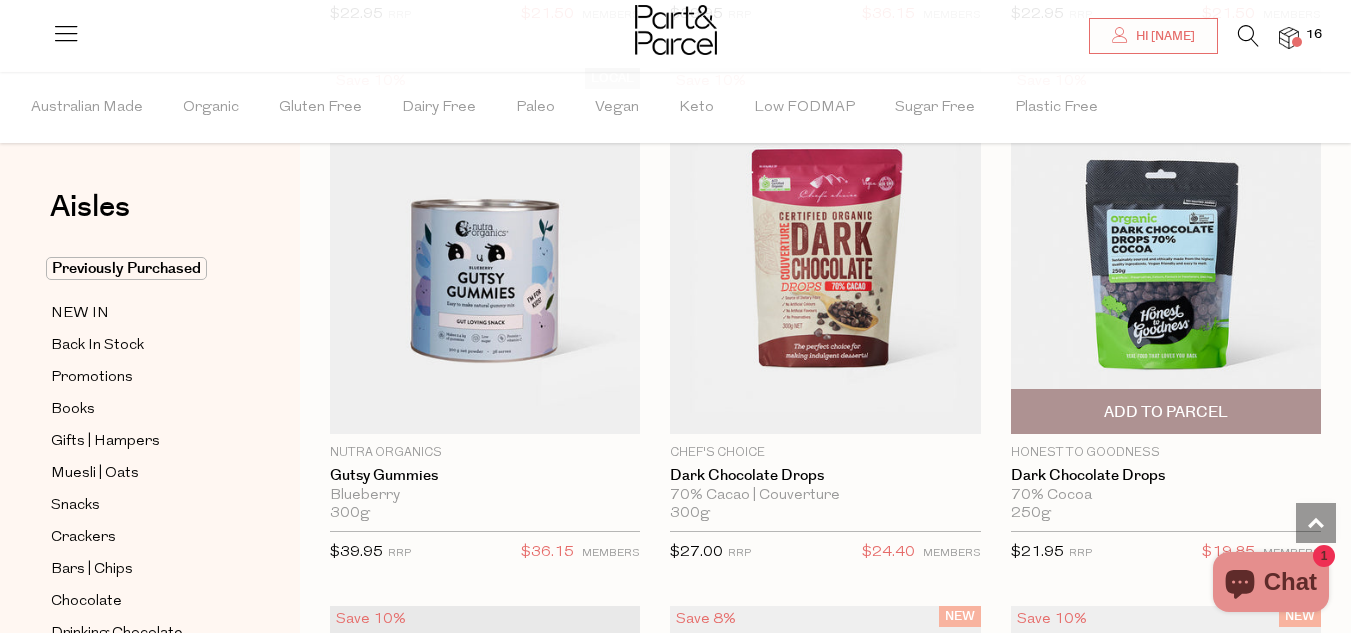 click on "Add To Parcel" at bounding box center (1166, 411) 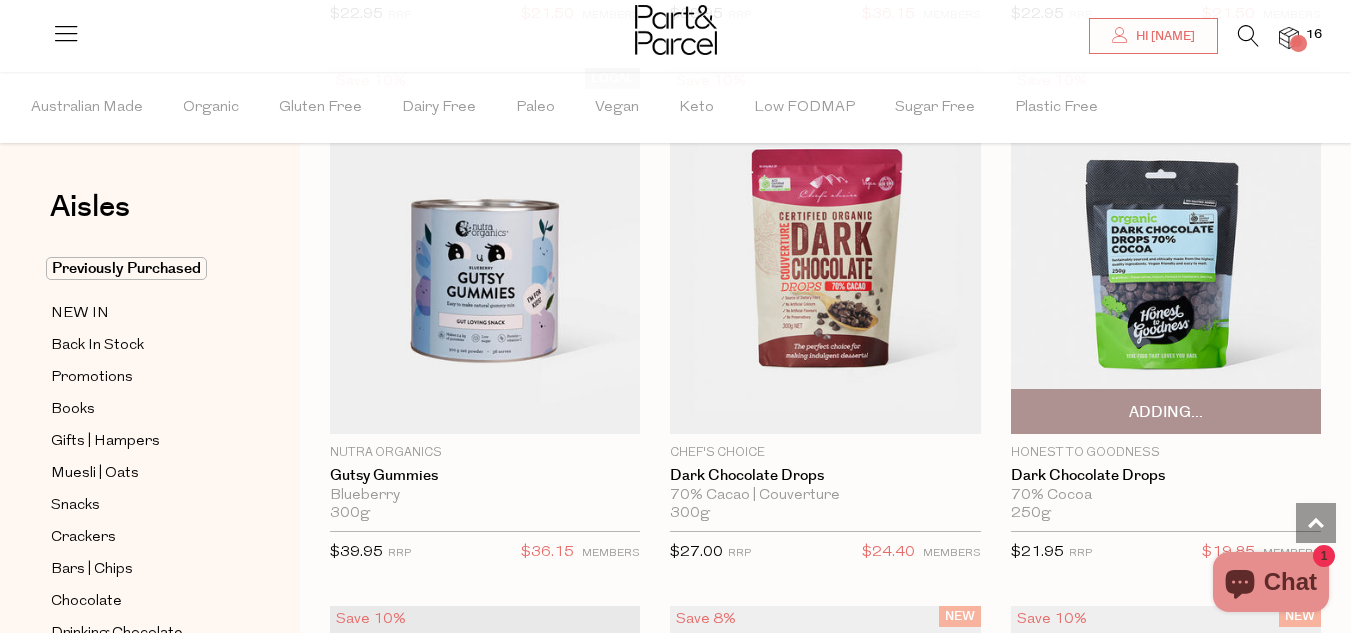 type 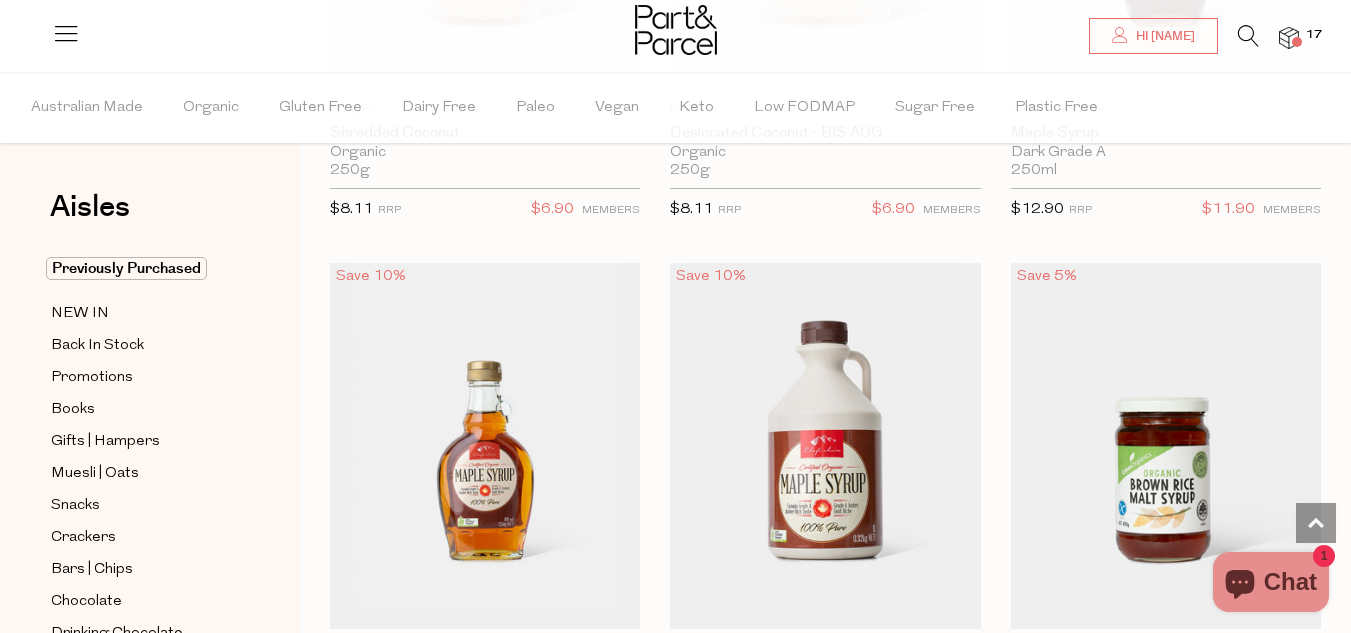 scroll, scrollTop: 5720, scrollLeft: 0, axis: vertical 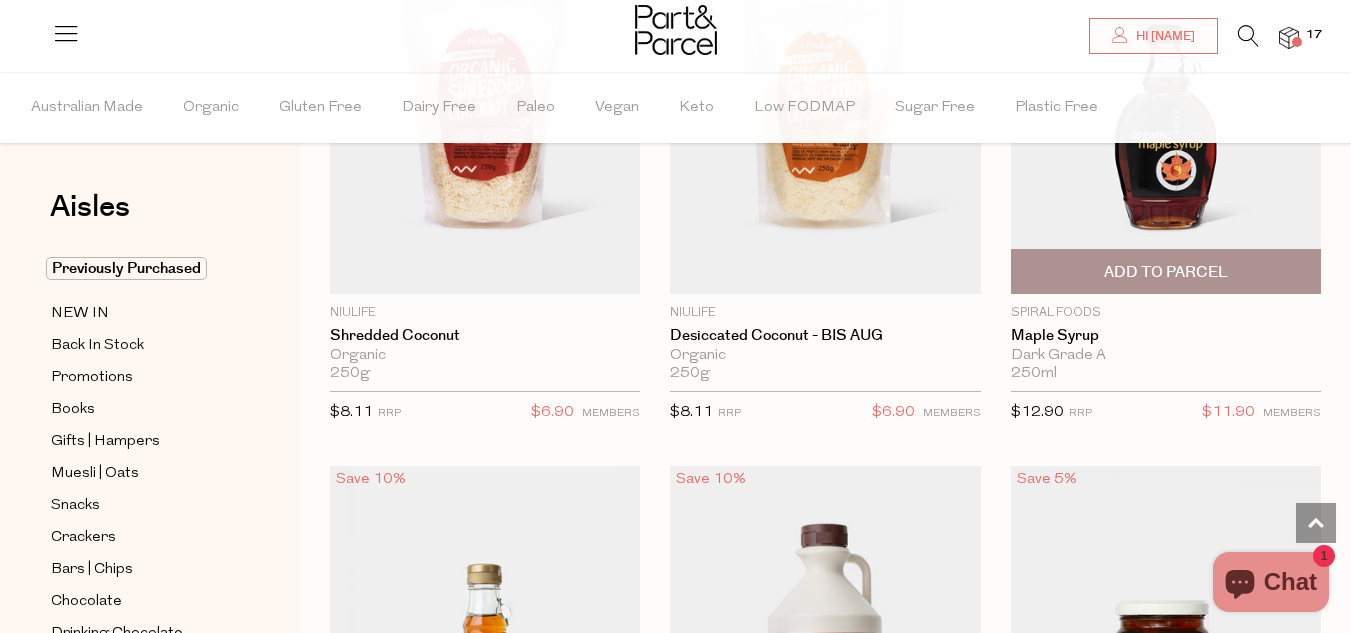 click on "Add To Parcel" at bounding box center (1166, 272) 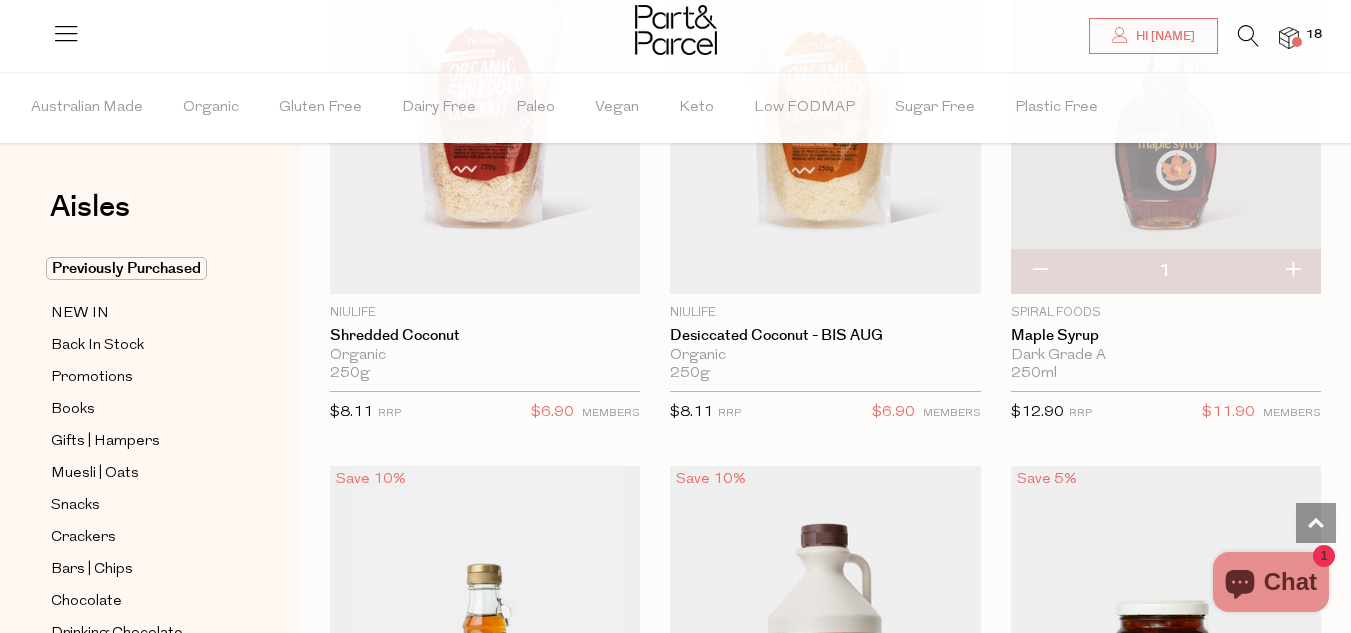 type 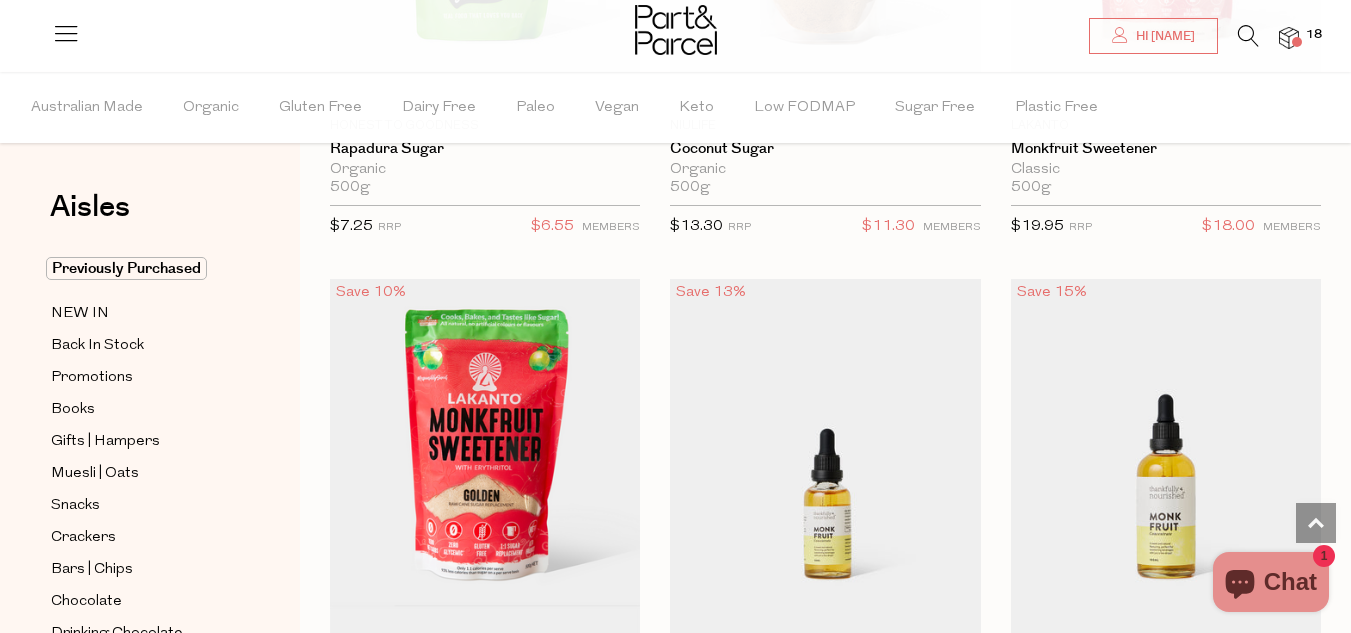 scroll, scrollTop: 7040, scrollLeft: 0, axis: vertical 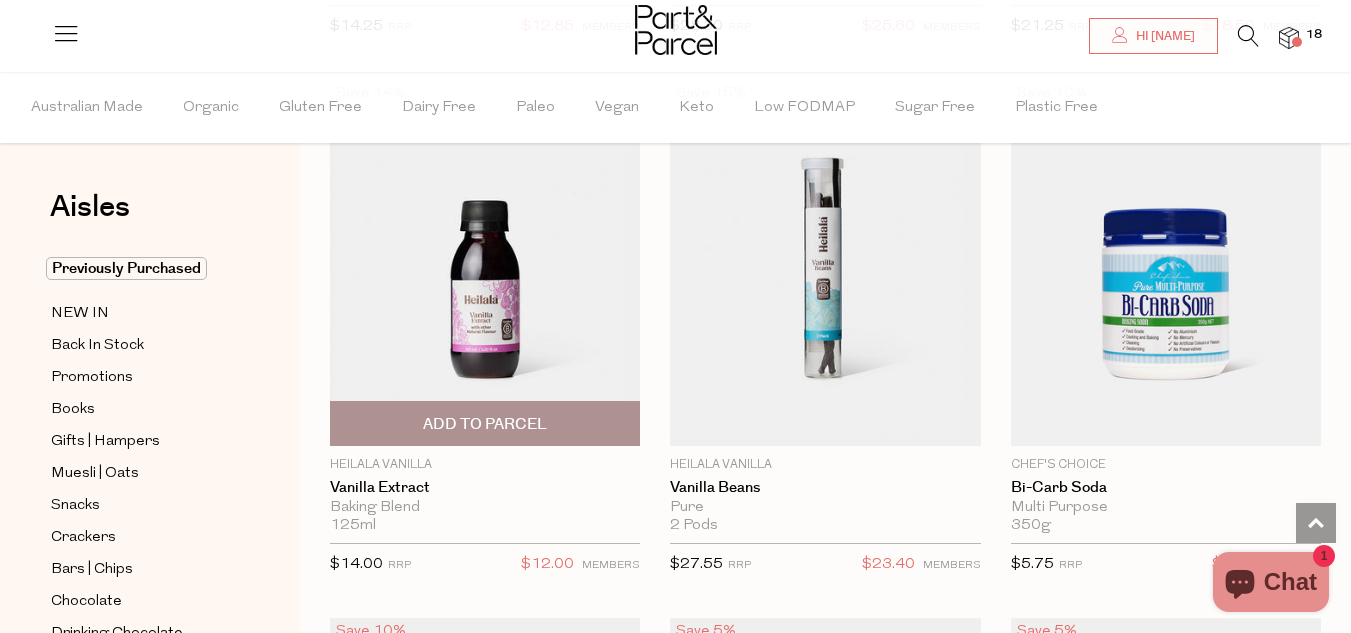 click on "Add To Parcel" at bounding box center (485, 423) 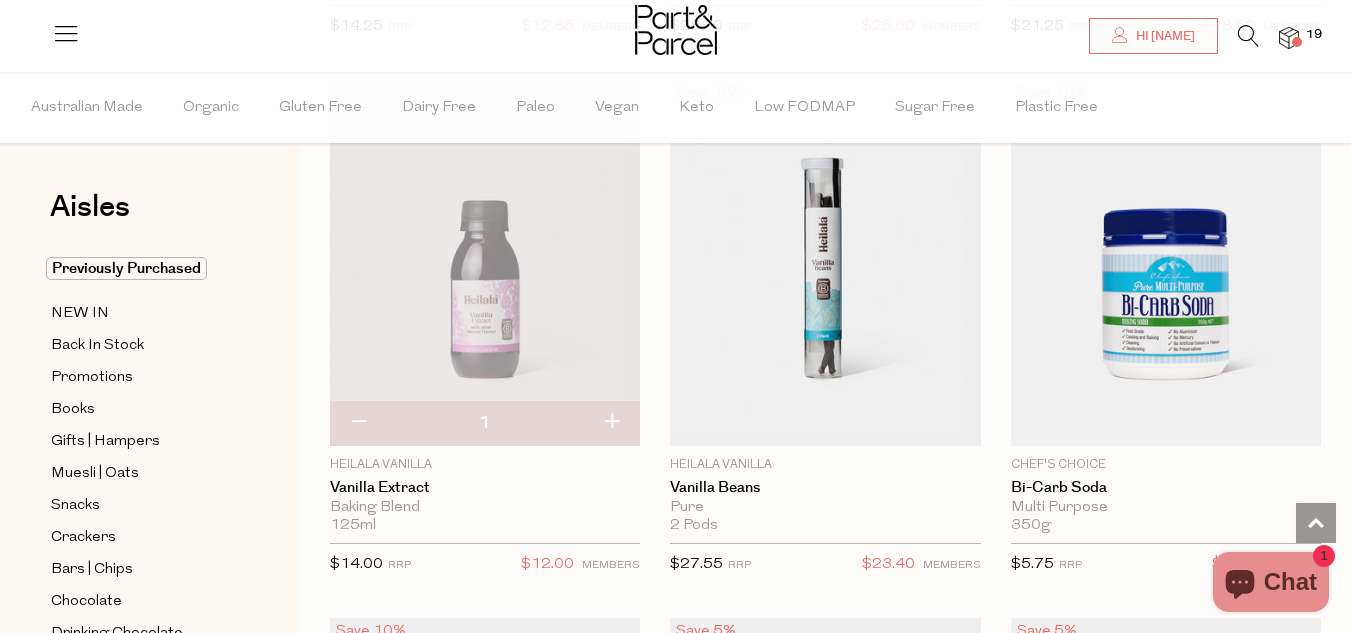 click at bounding box center (611, 423) 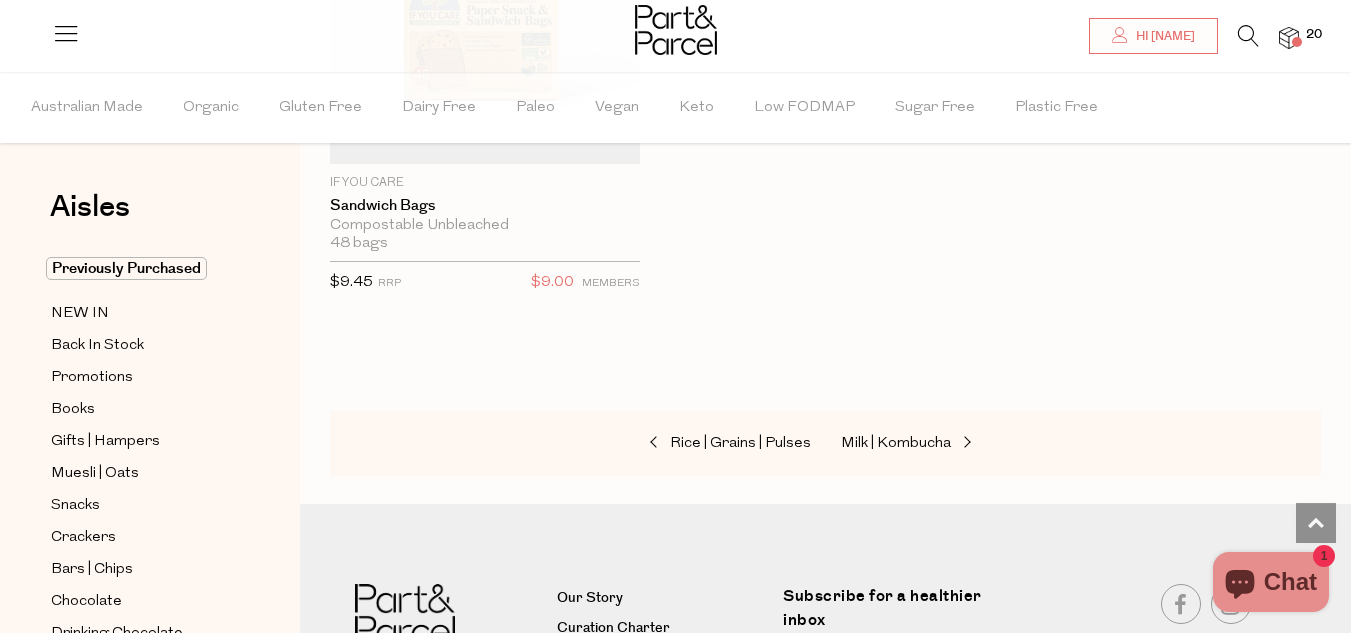 scroll, scrollTop: 15000, scrollLeft: 0, axis: vertical 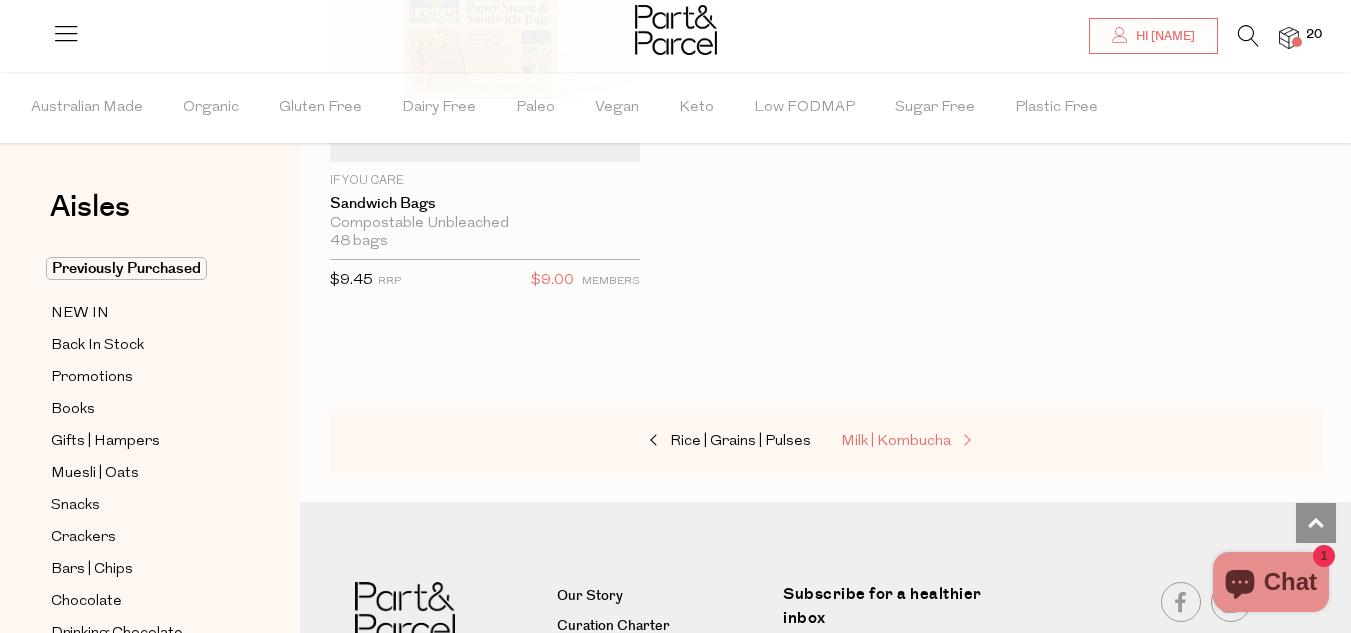 click on "Milk | Kombucha" at bounding box center (896, 441) 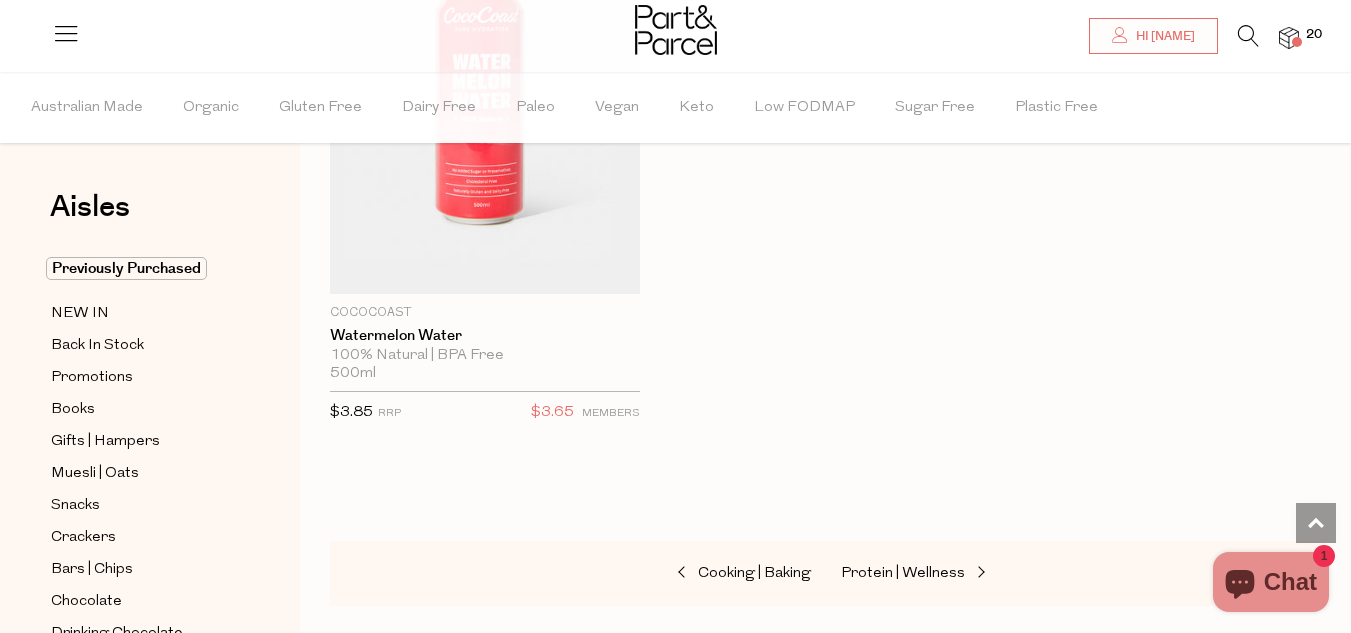 scroll, scrollTop: 6280, scrollLeft: 0, axis: vertical 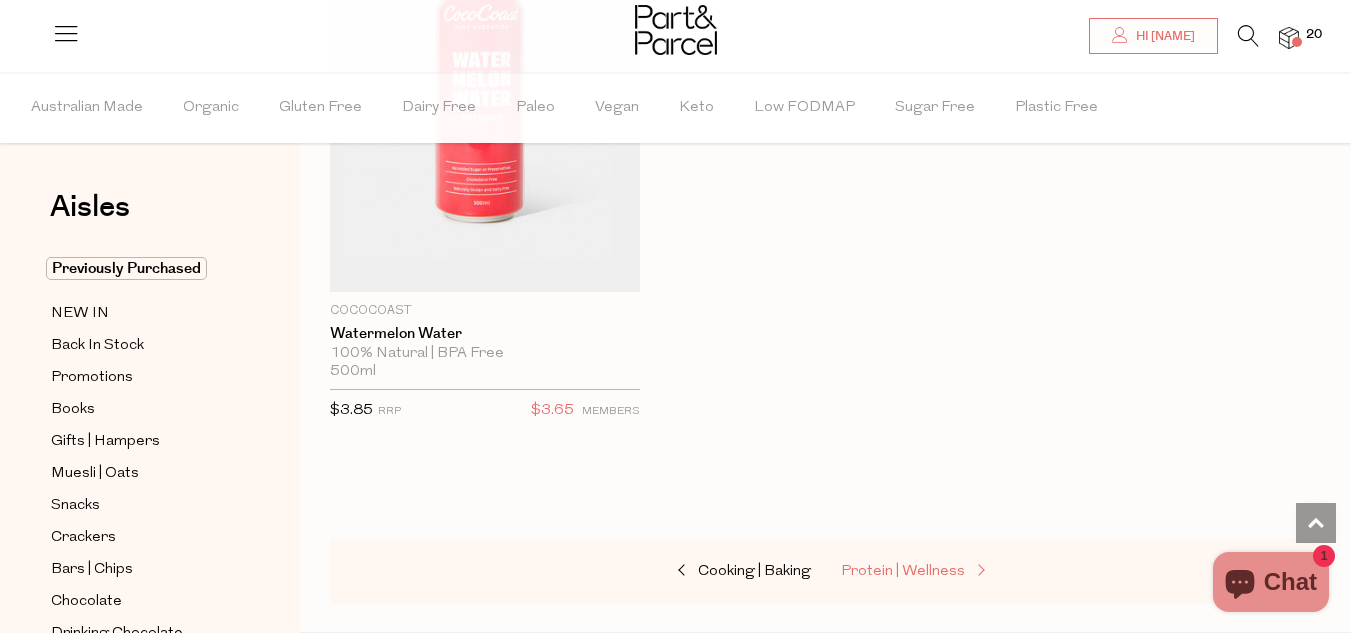 click on "Protein | Wellness" at bounding box center [903, 571] 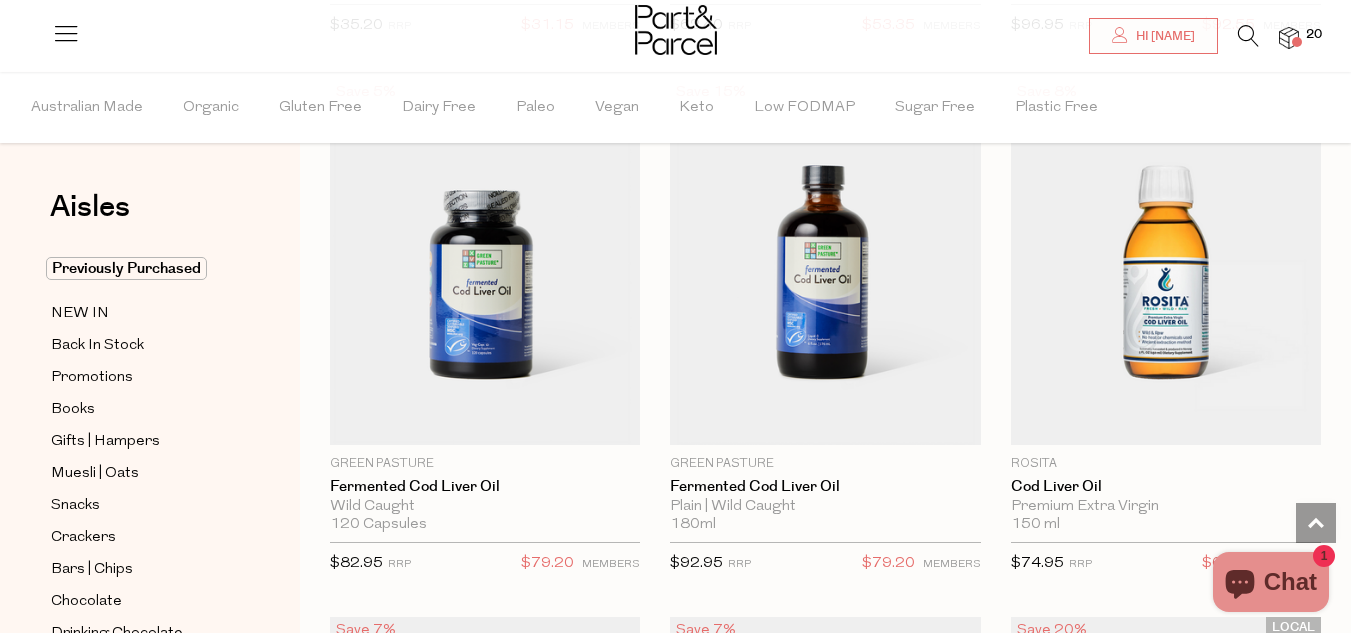 scroll, scrollTop: 3451, scrollLeft: 0, axis: vertical 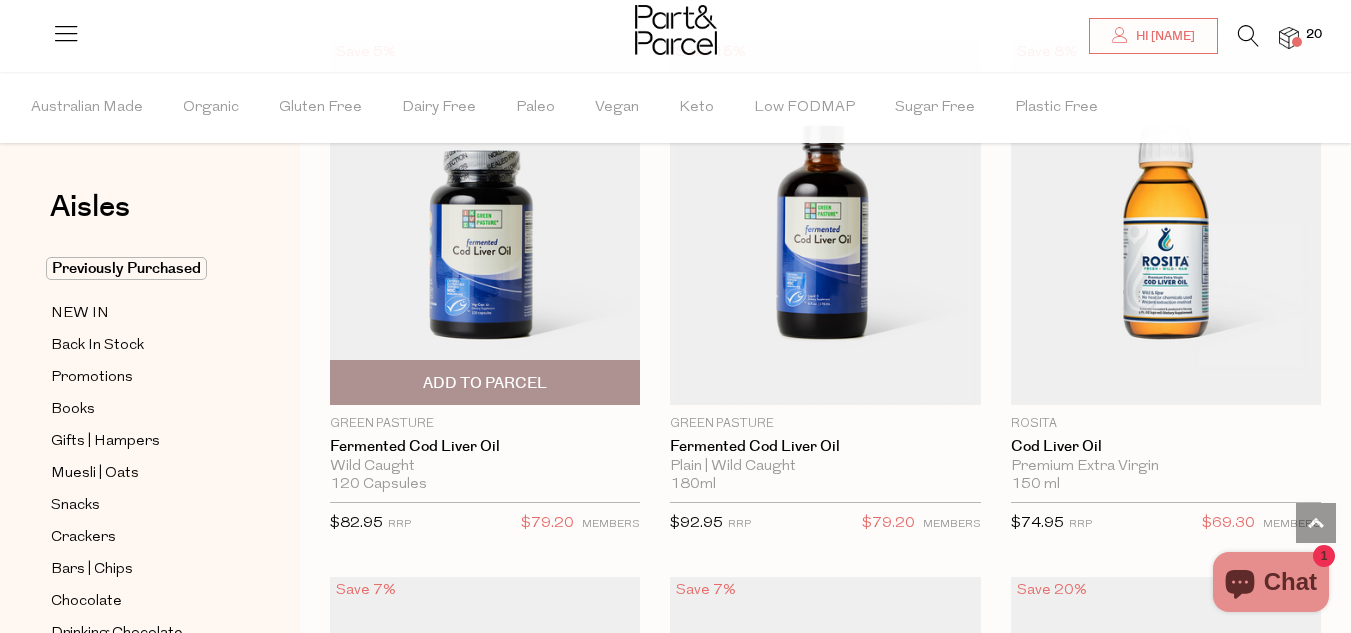 click on "Add To Parcel" at bounding box center (485, 382) 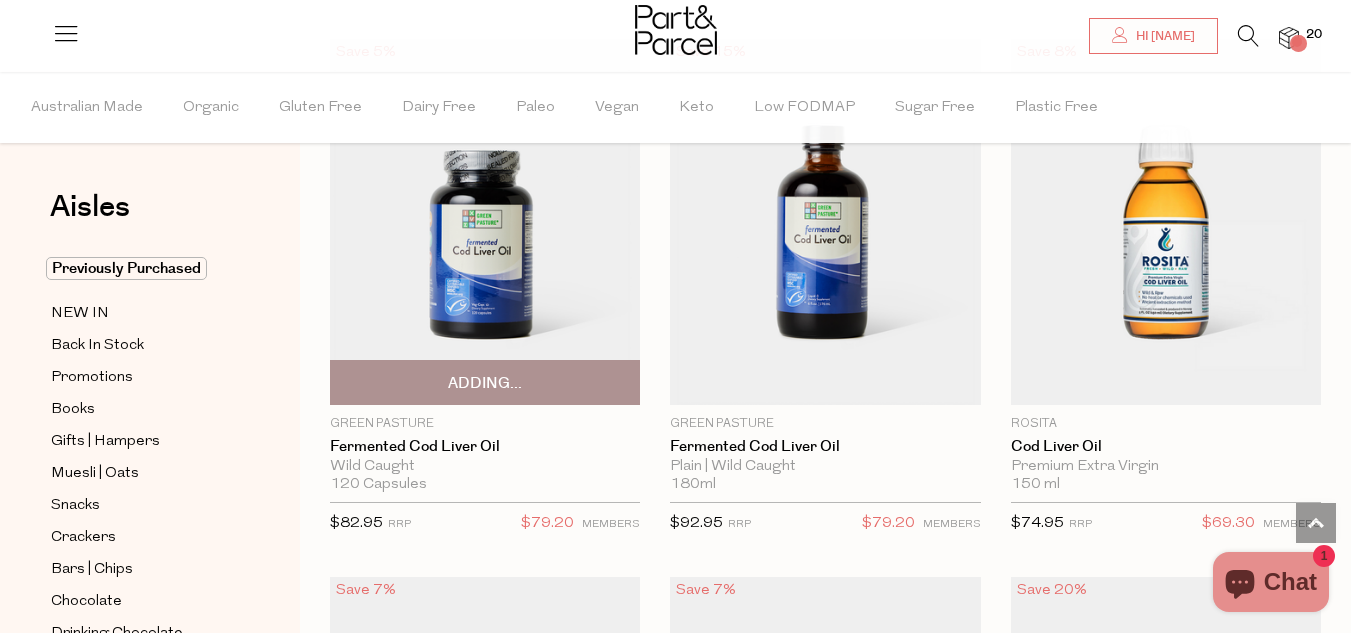 type 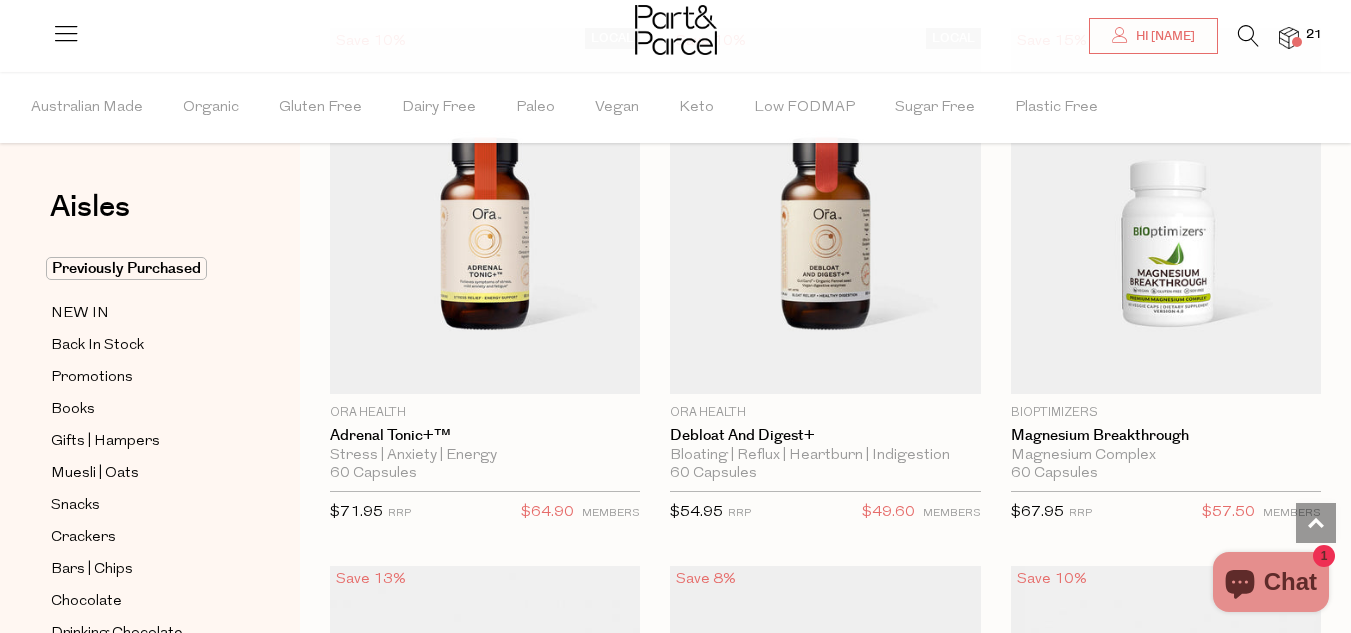 scroll, scrollTop: 7771, scrollLeft: 0, axis: vertical 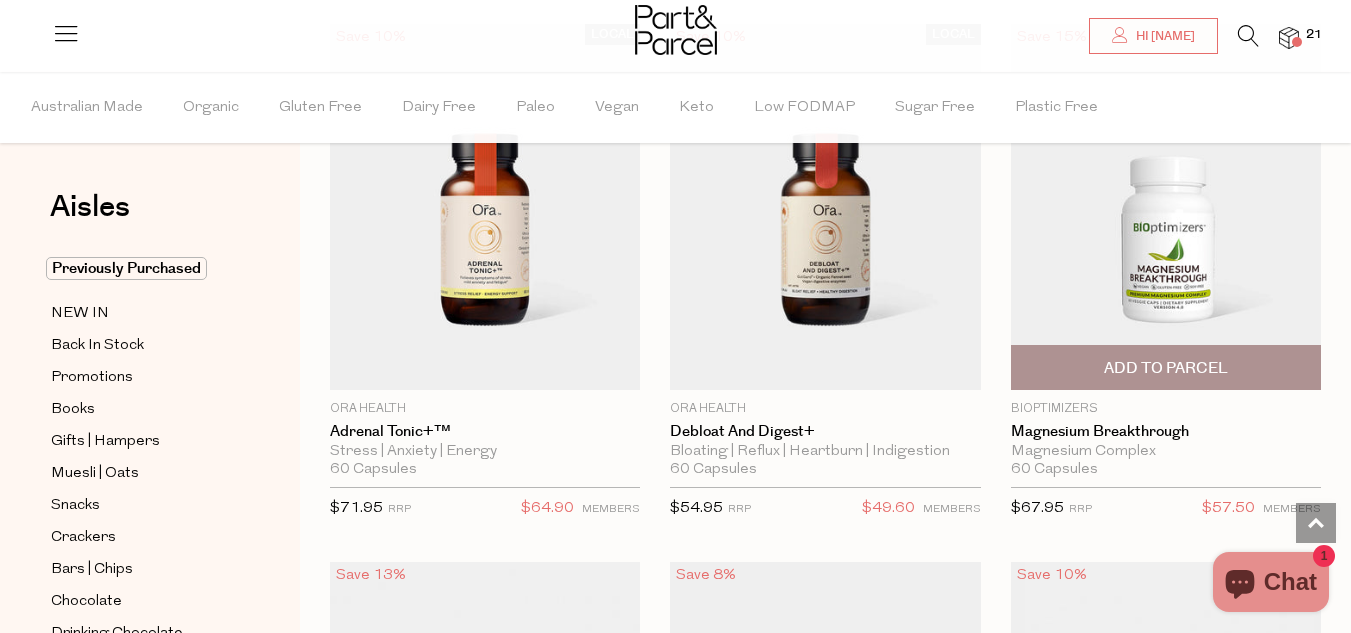 click at bounding box center [1166, 207] 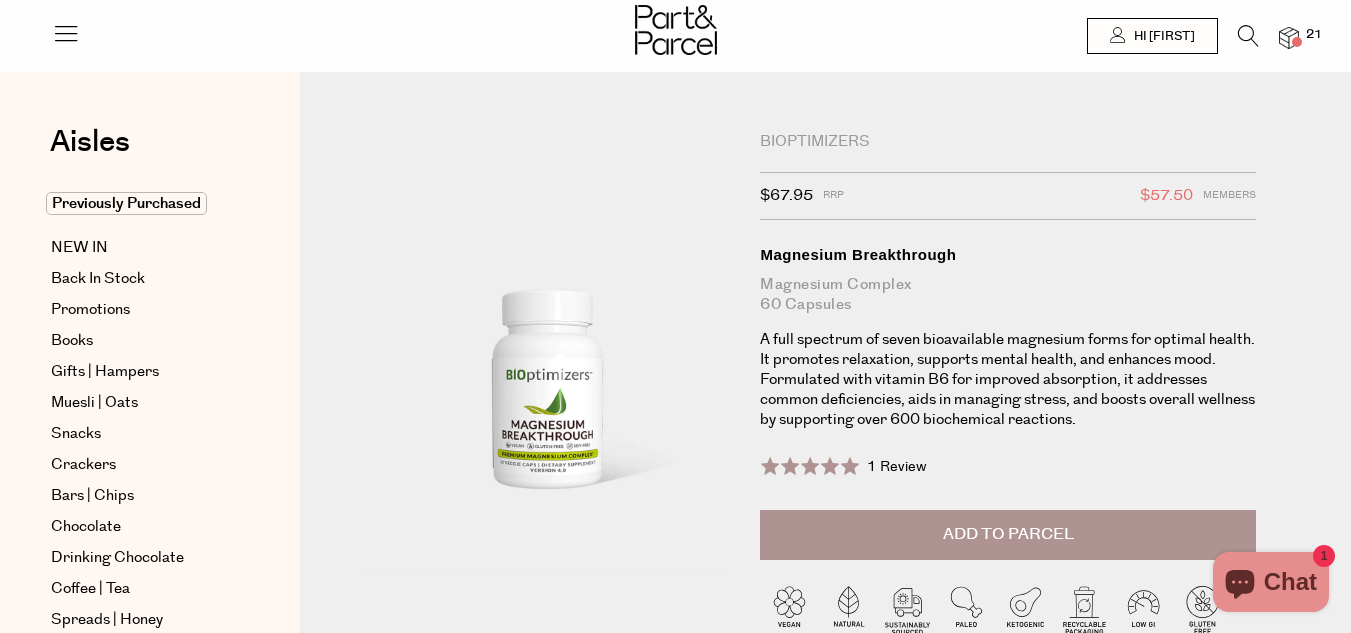 scroll, scrollTop: 0, scrollLeft: 0, axis: both 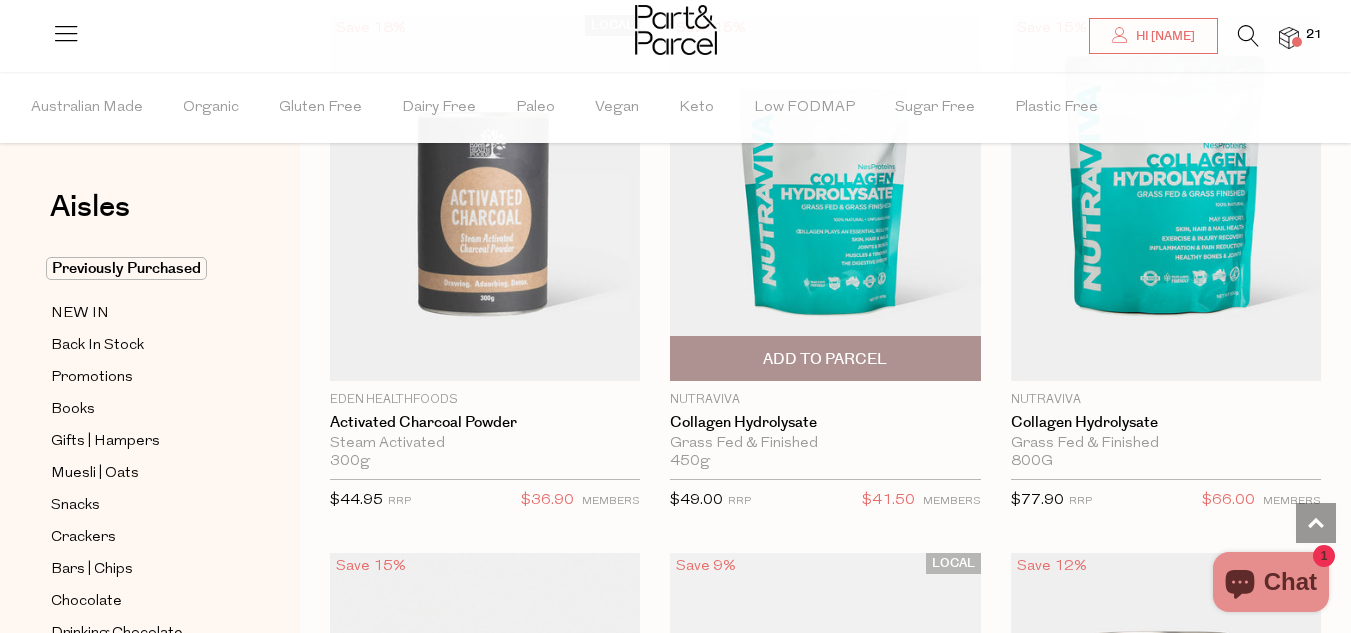 click at bounding box center (825, 198) 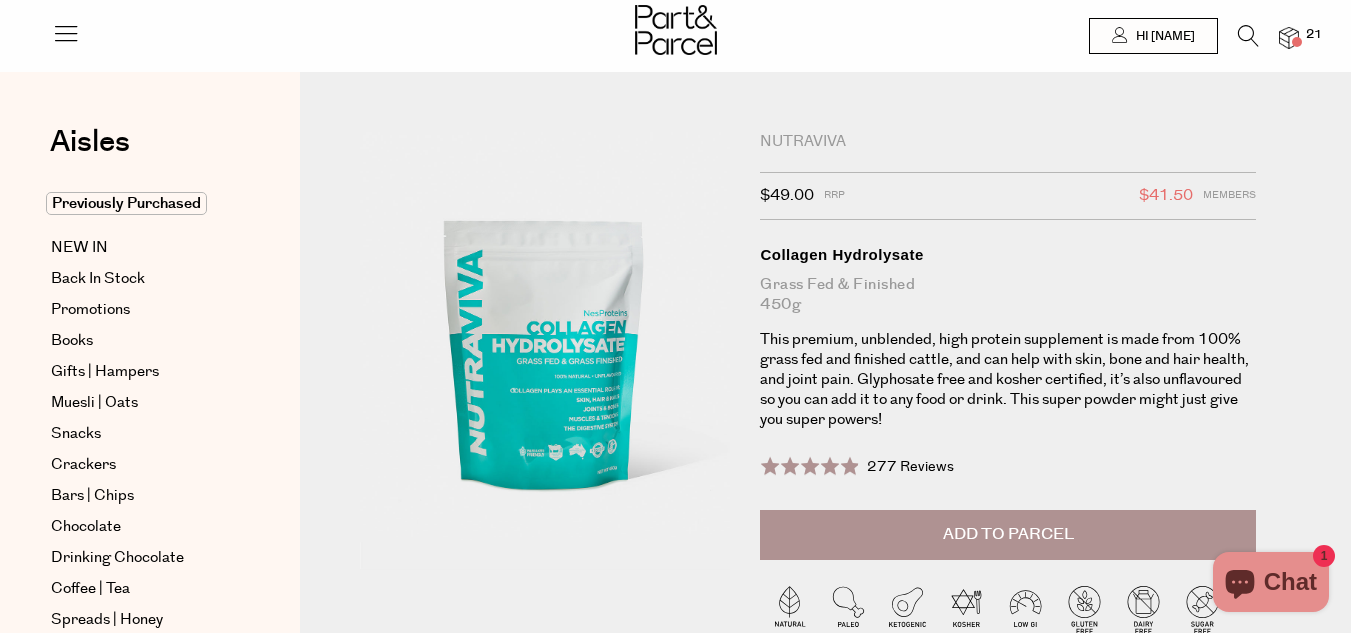 scroll, scrollTop: 0, scrollLeft: 0, axis: both 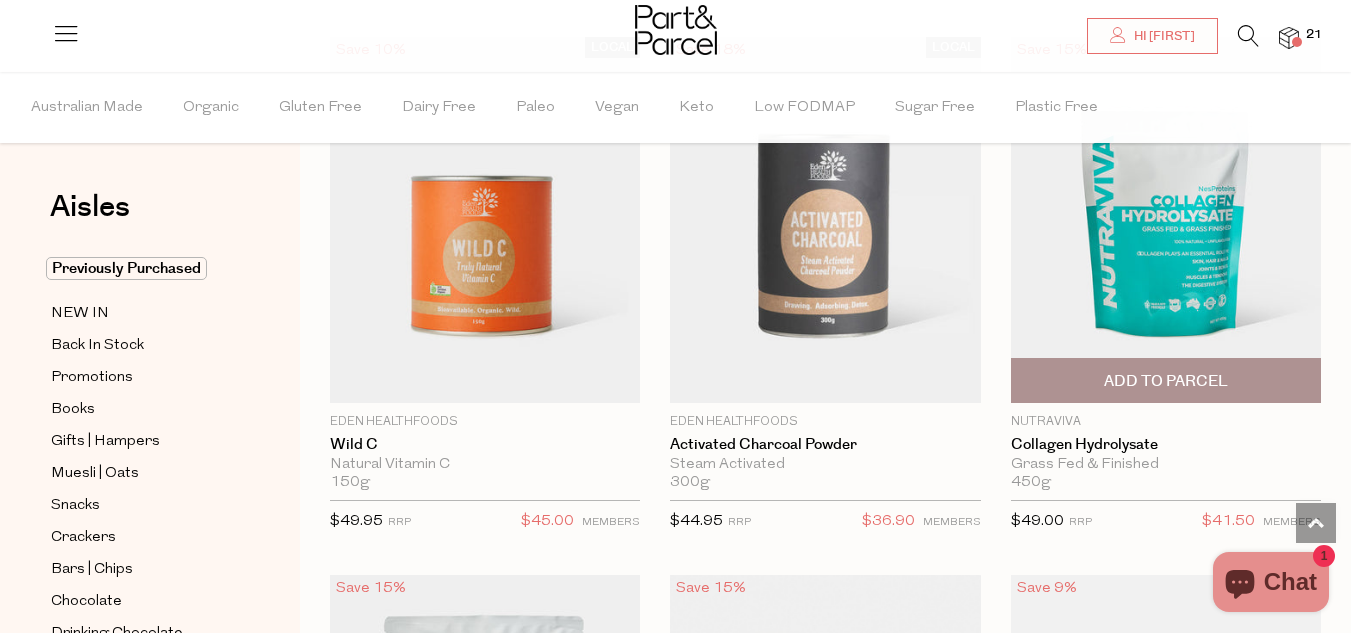 click on "Add To Parcel" at bounding box center [1166, 381] 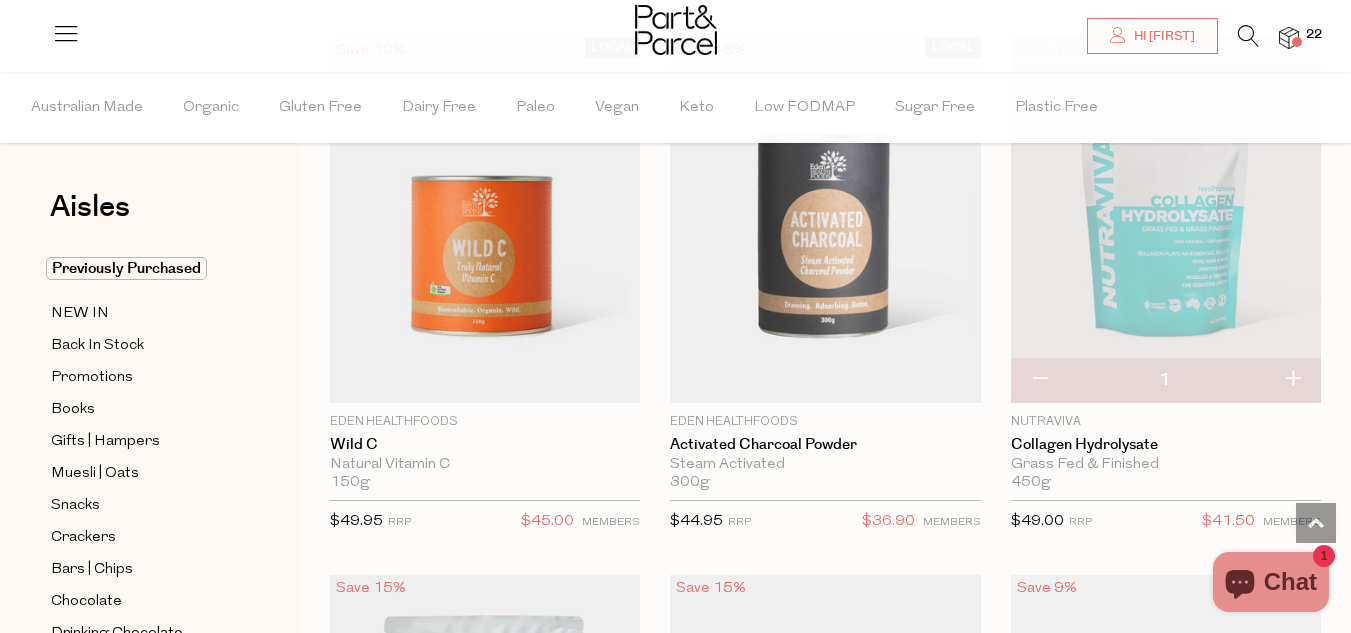 type 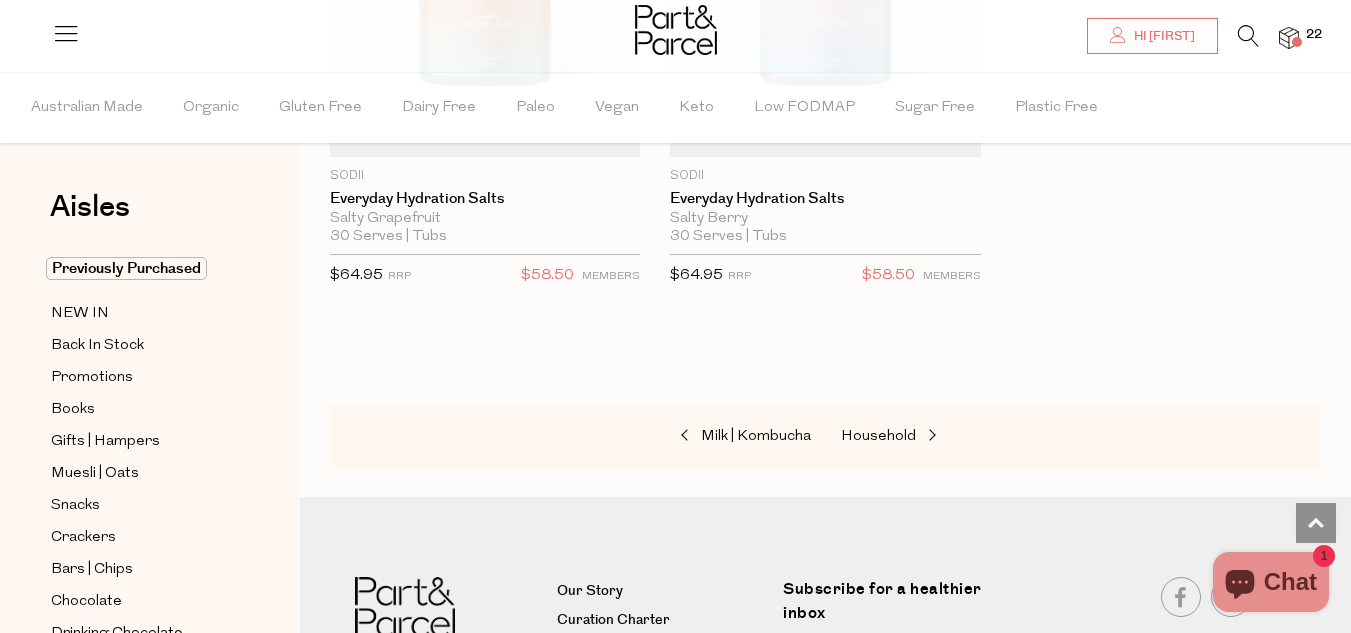 scroll, scrollTop: 16078, scrollLeft: 0, axis: vertical 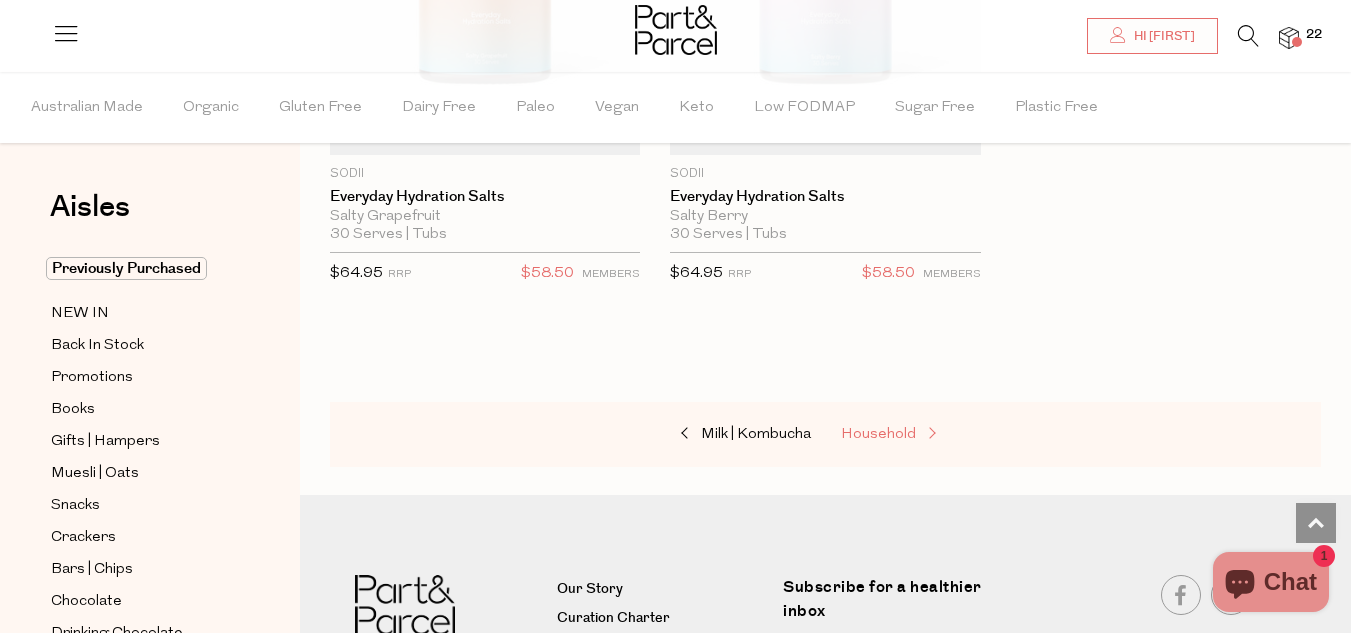 click on "Household" at bounding box center (878, 434) 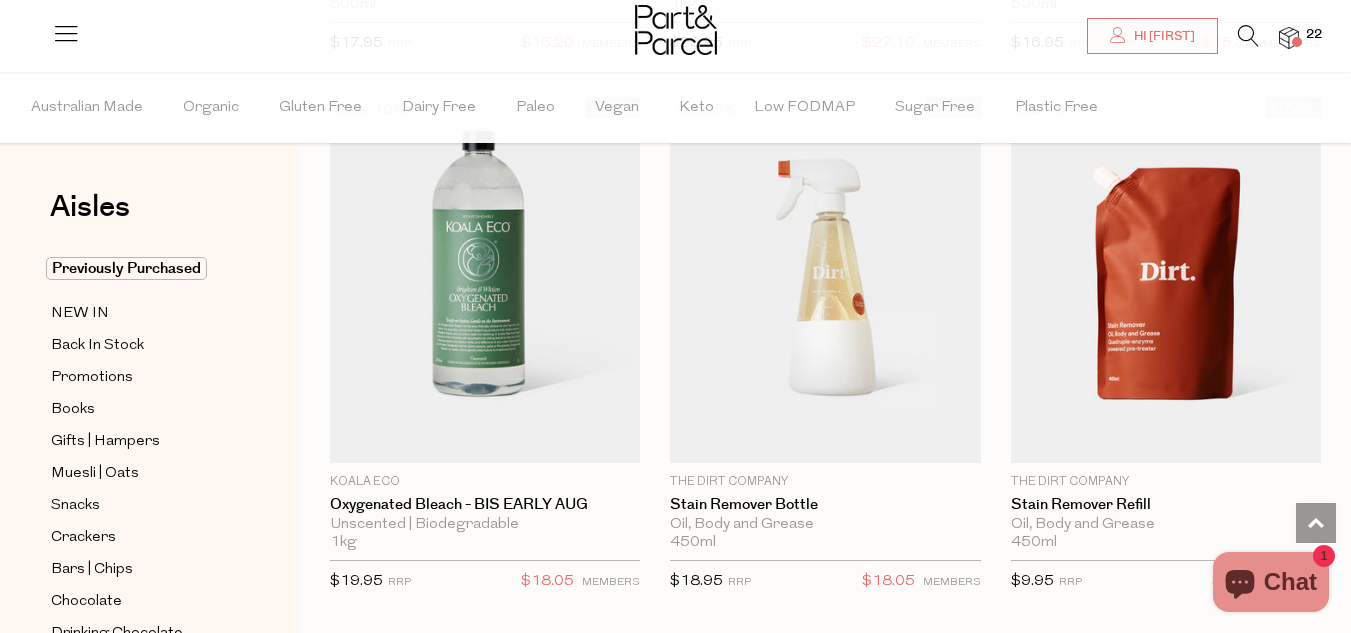 scroll, scrollTop: 8240, scrollLeft: 0, axis: vertical 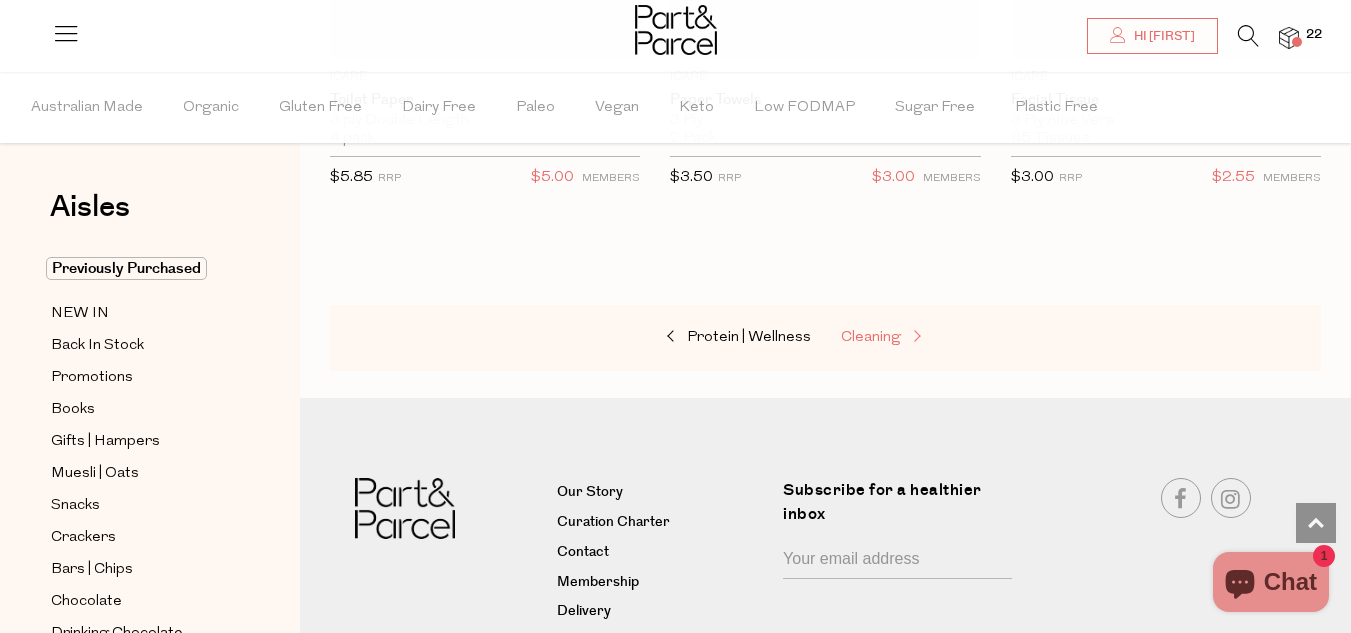 click on "Cleaning" at bounding box center (871, 337) 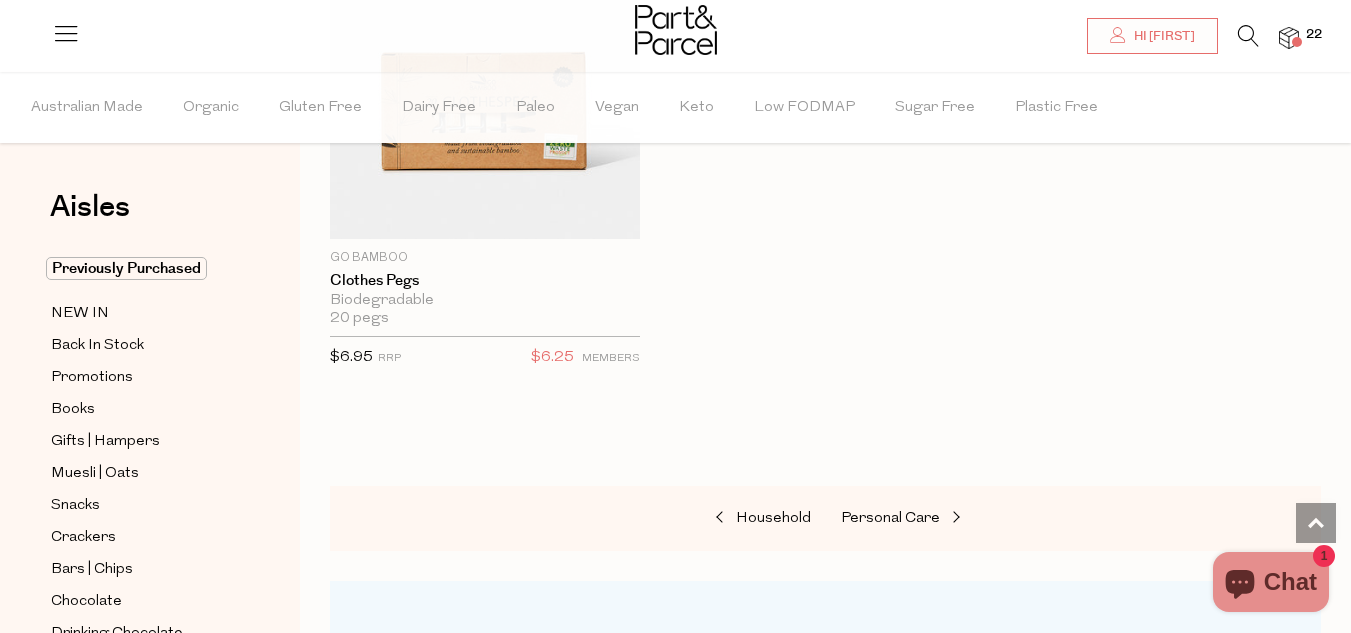 scroll, scrollTop: 2800, scrollLeft: 0, axis: vertical 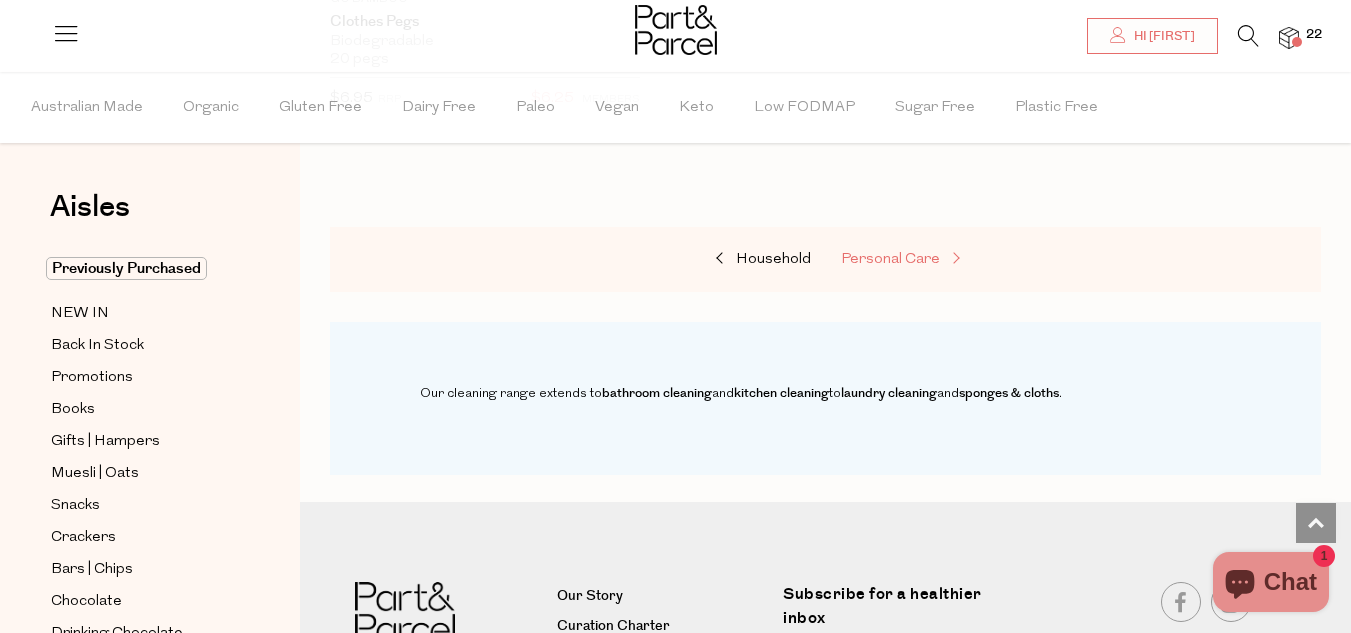 click on "Personal Care" at bounding box center (890, 259) 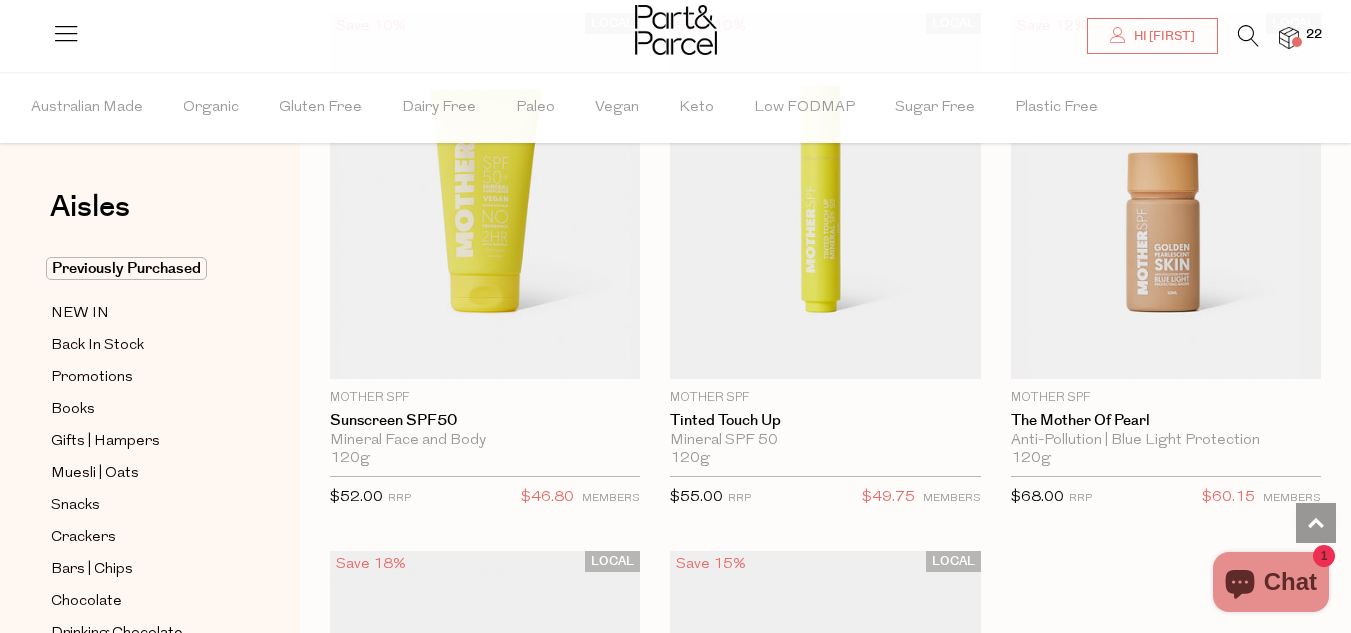 scroll, scrollTop: 8360, scrollLeft: 0, axis: vertical 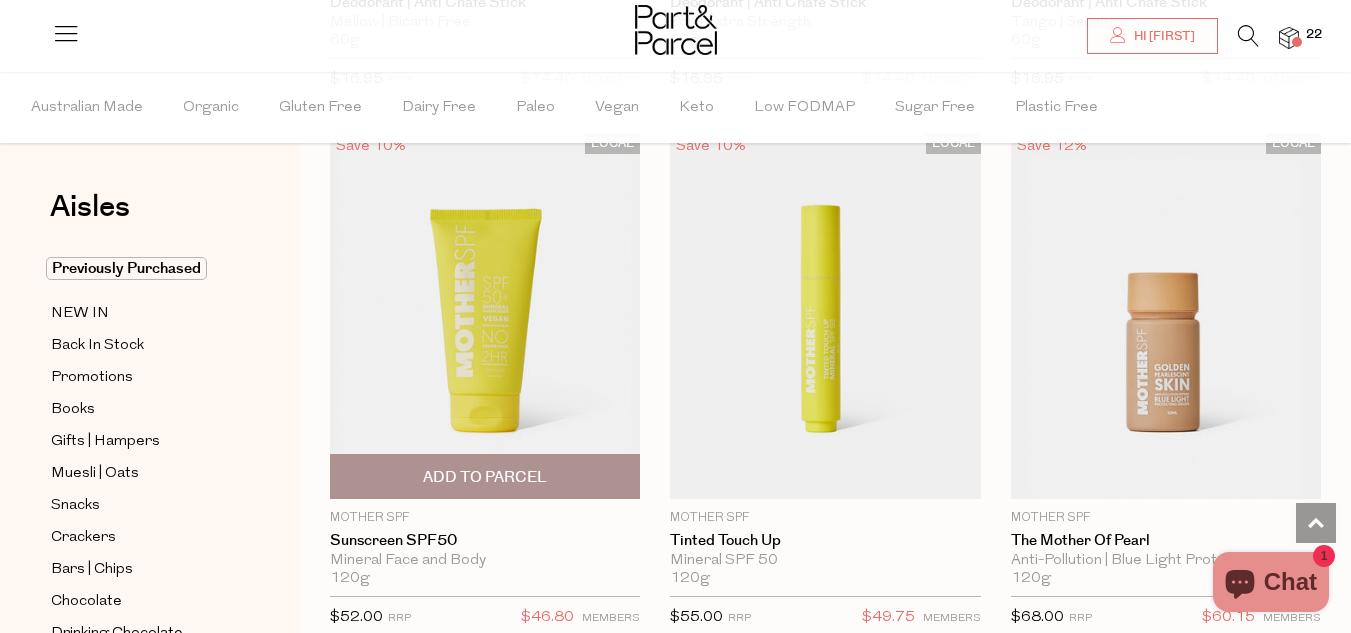 click at bounding box center (485, 316) 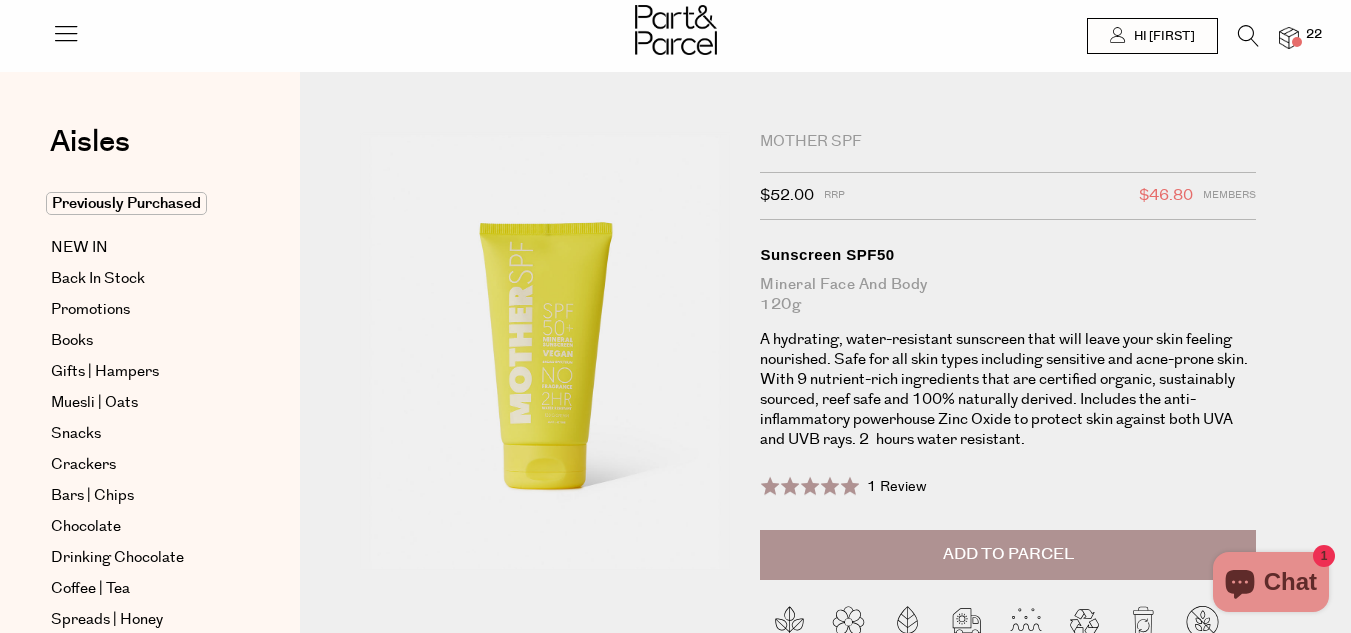 scroll, scrollTop: 0, scrollLeft: 0, axis: both 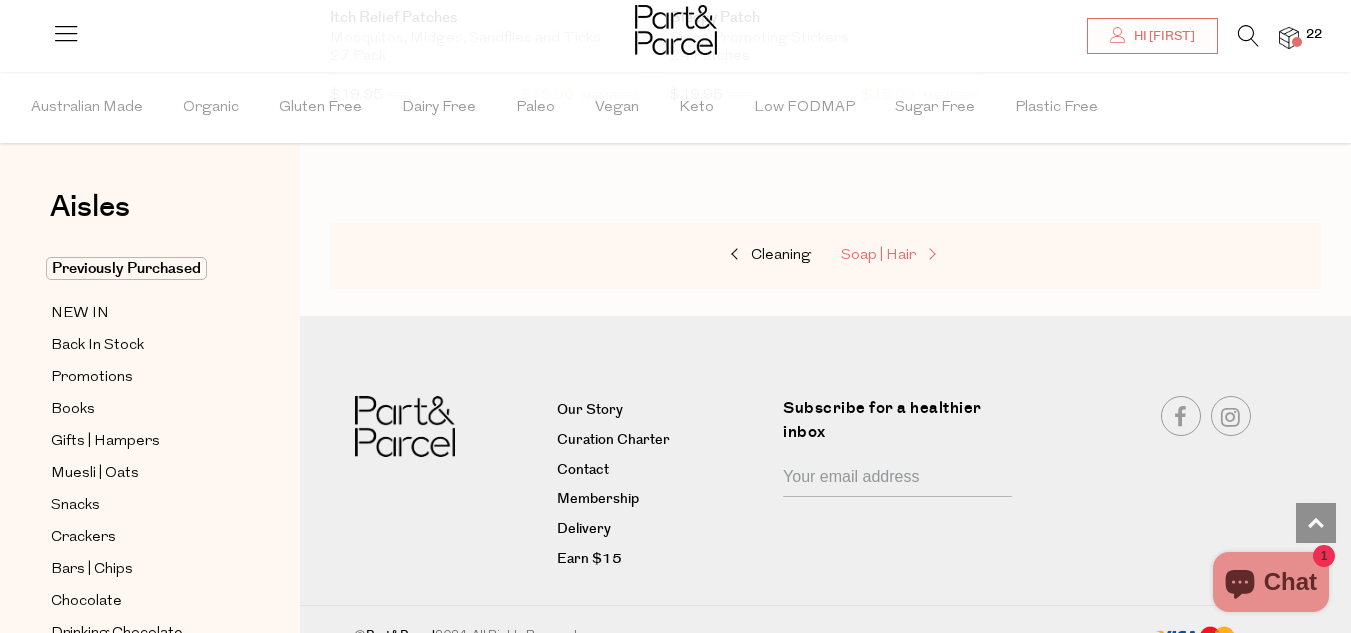 click on "Soap | Hair" at bounding box center [878, 255] 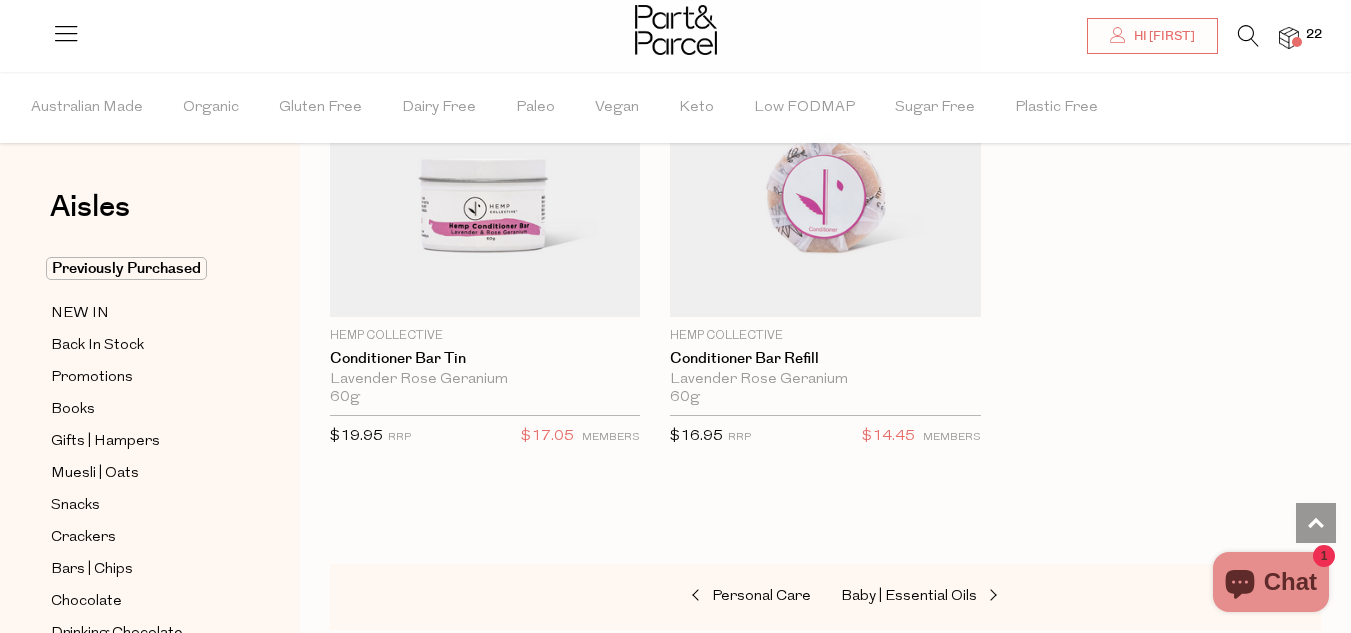 scroll, scrollTop: 8960, scrollLeft: 0, axis: vertical 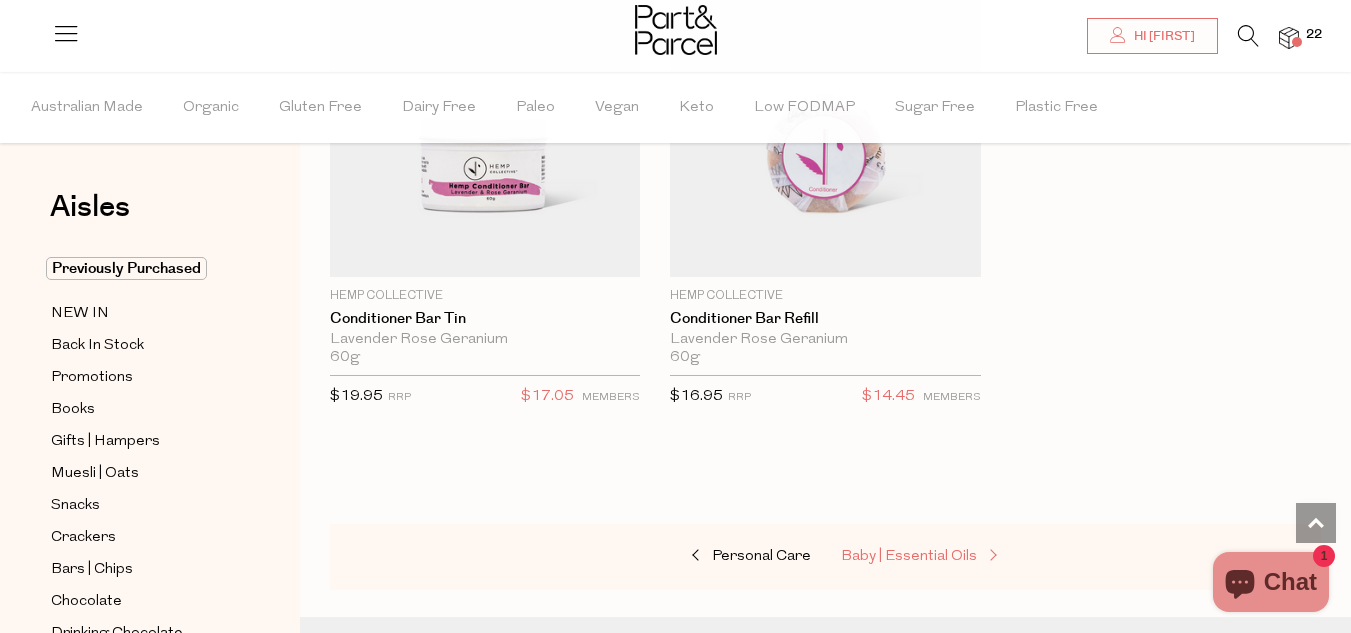 click on "Baby | Essential Oils" at bounding box center [909, 556] 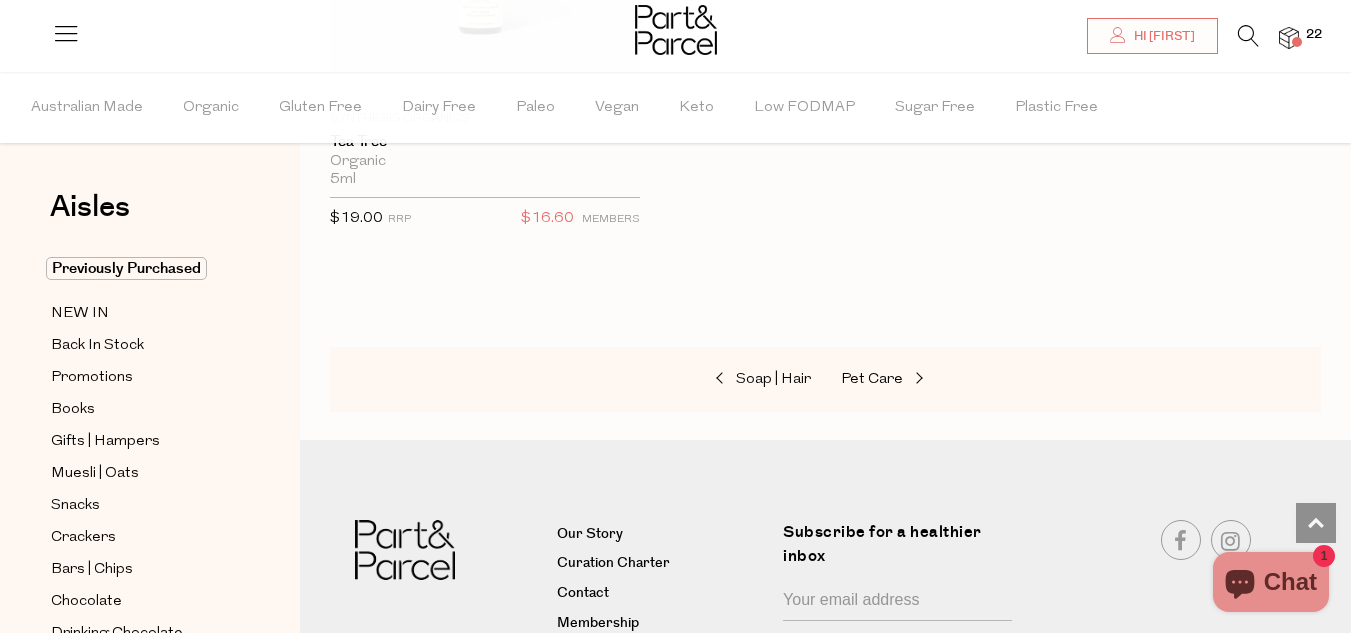 scroll, scrollTop: 3240, scrollLeft: 0, axis: vertical 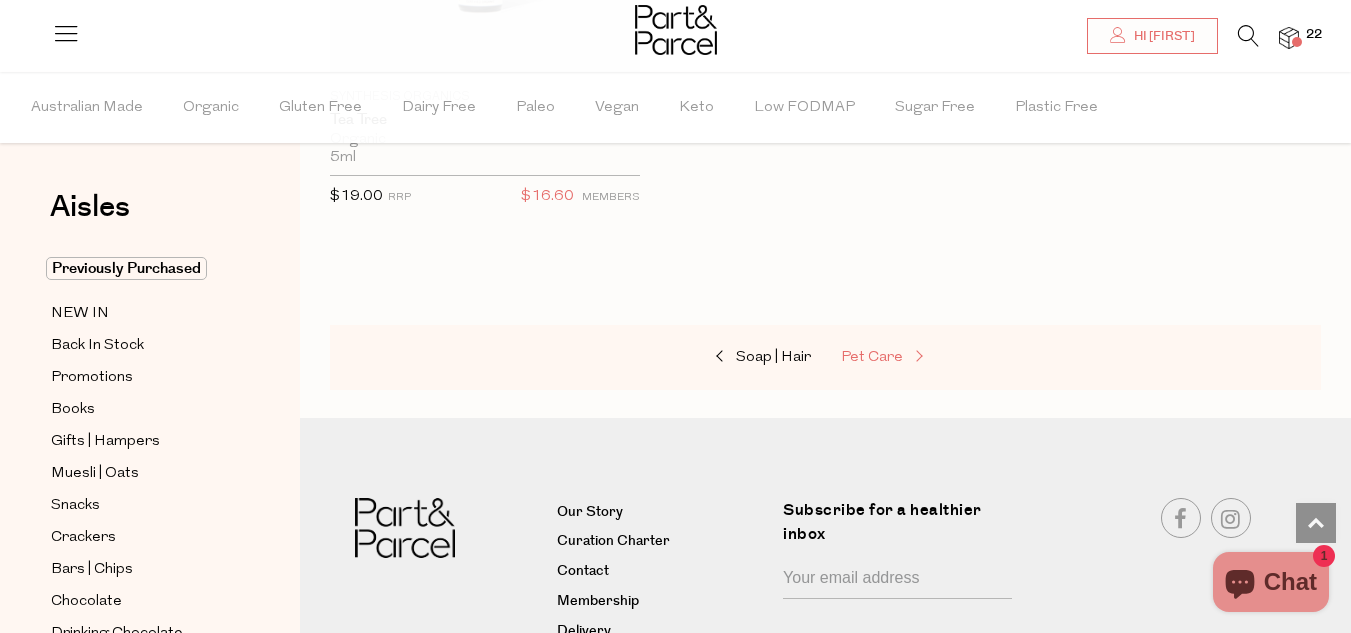 click on "Pet Care" at bounding box center [872, 357] 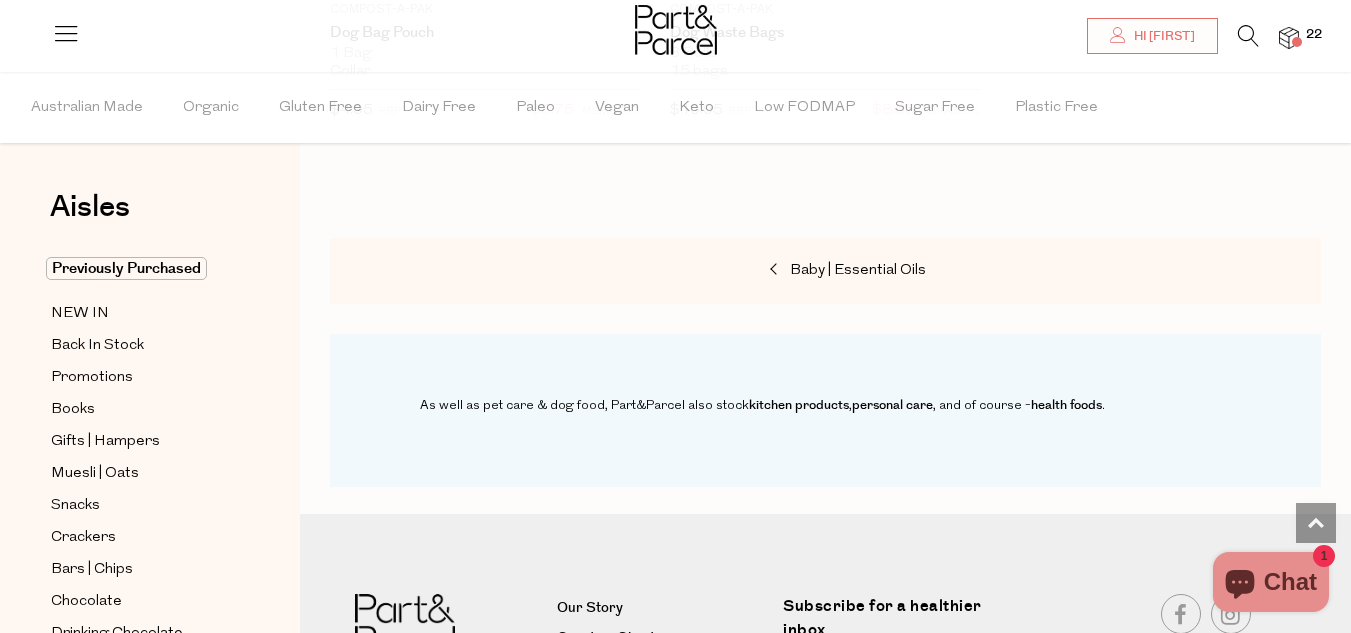 scroll, scrollTop: 1720, scrollLeft: 0, axis: vertical 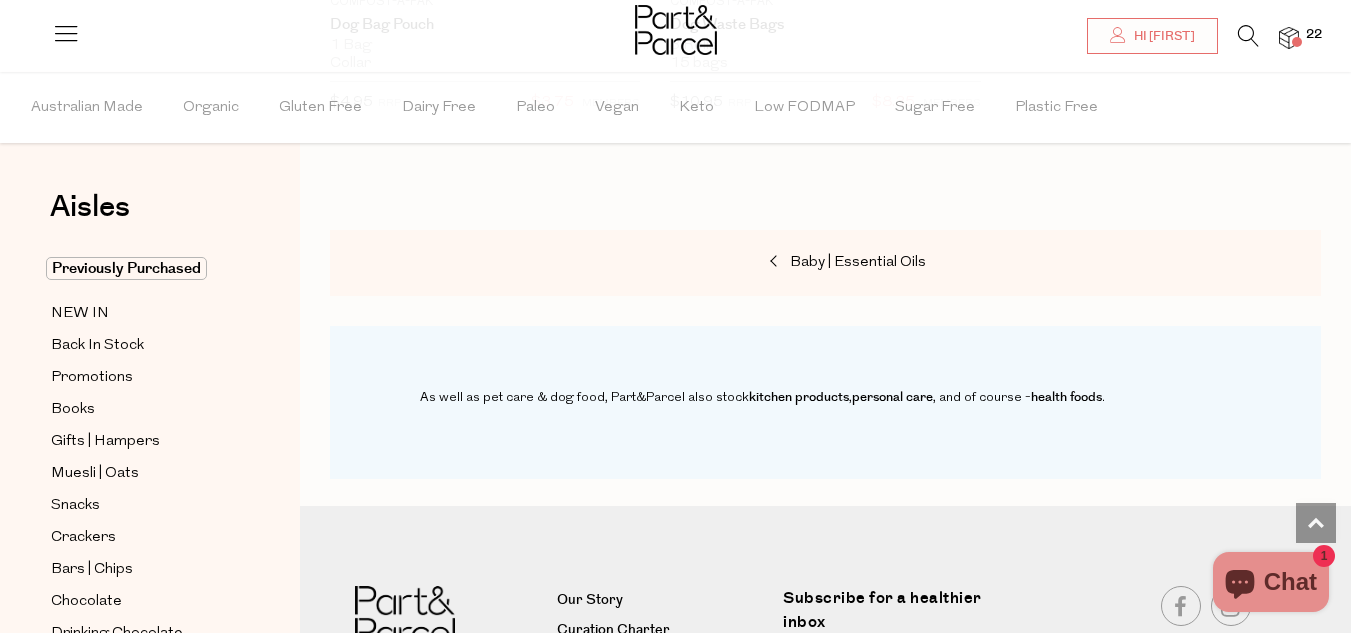 click at bounding box center [1297, 42] 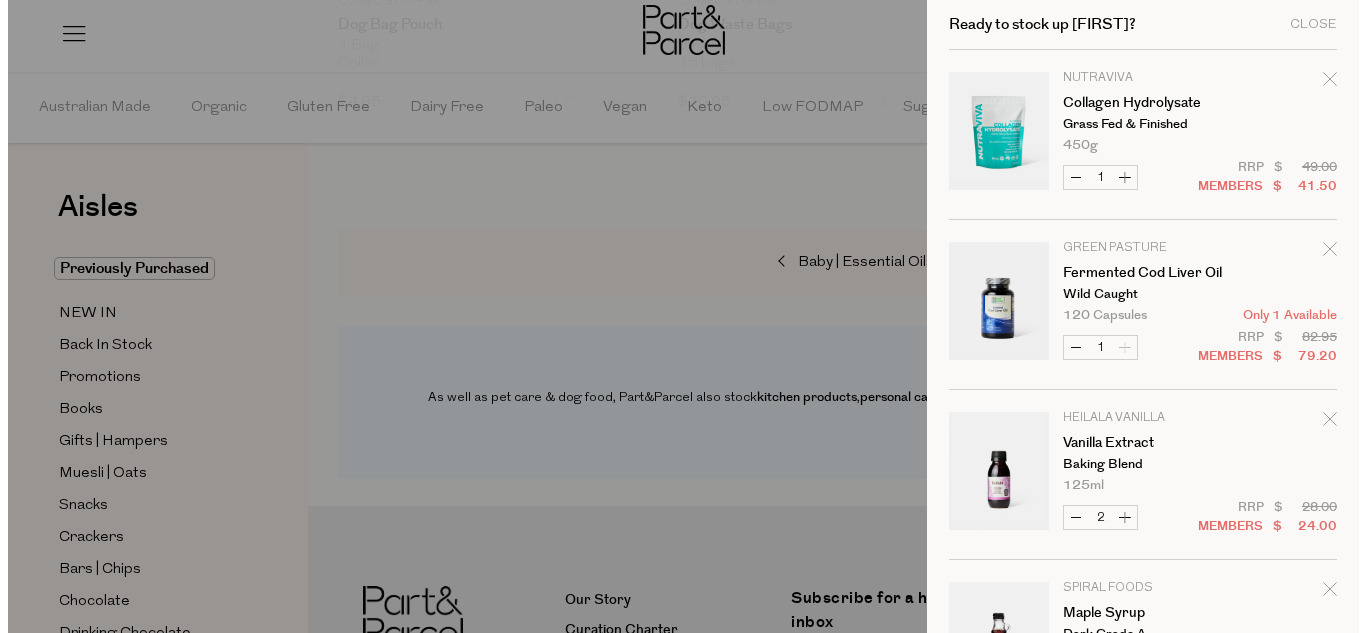 scroll, scrollTop: 1738, scrollLeft: 0, axis: vertical 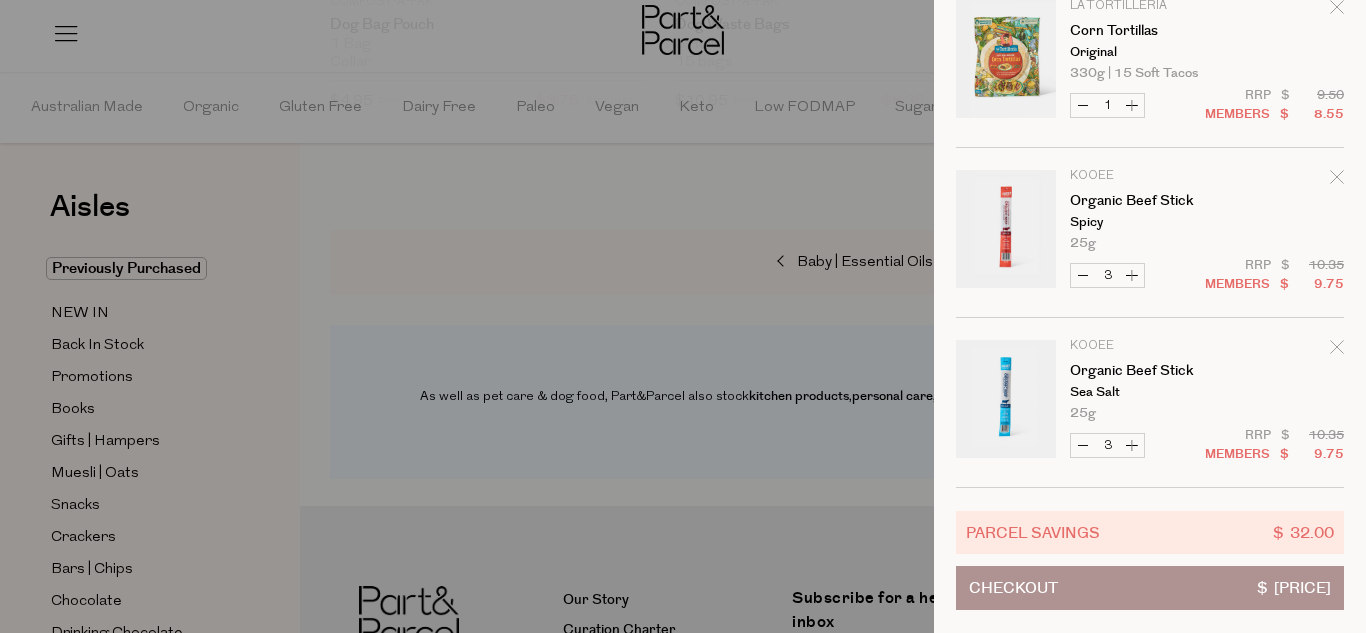 click on "Ready to stock up [FIRST]?
Close
Image
Product
Total
Qty
Nutraviva
Collagen Hydrolysate
Grass Fed & Finished
450g 1 $ $ [PRICE]" at bounding box center (1150, 316) 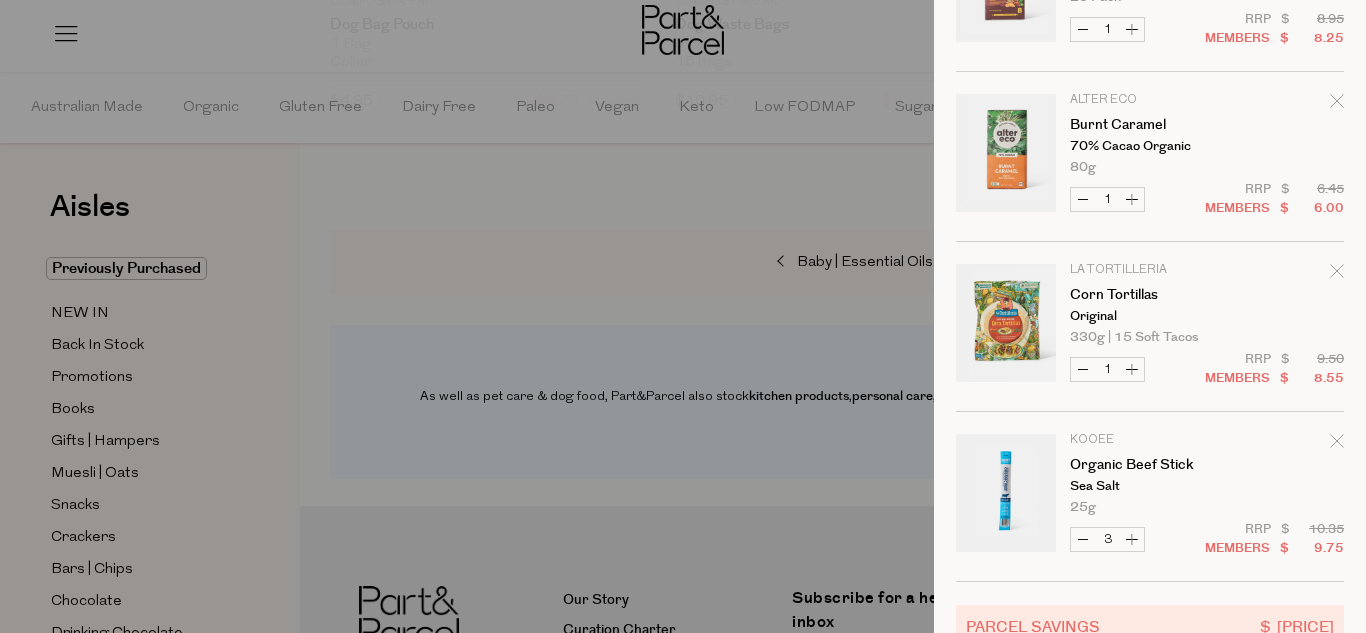 scroll, scrollTop: 2297, scrollLeft: 0, axis: vertical 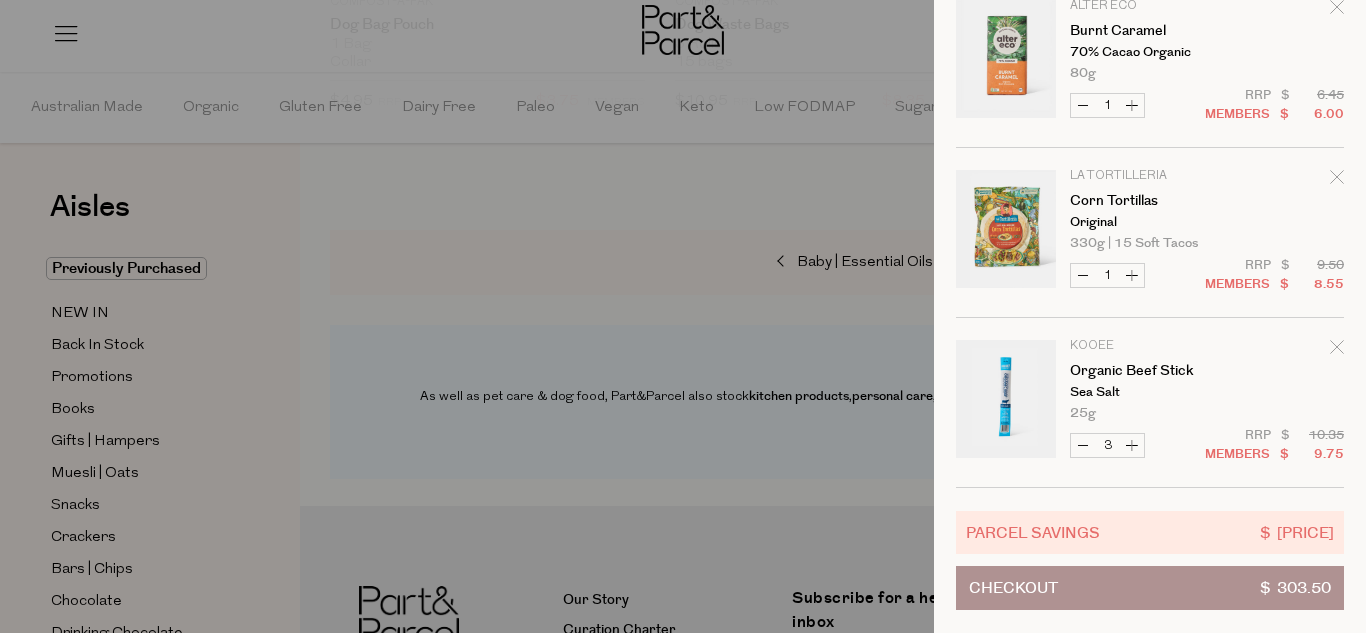 click 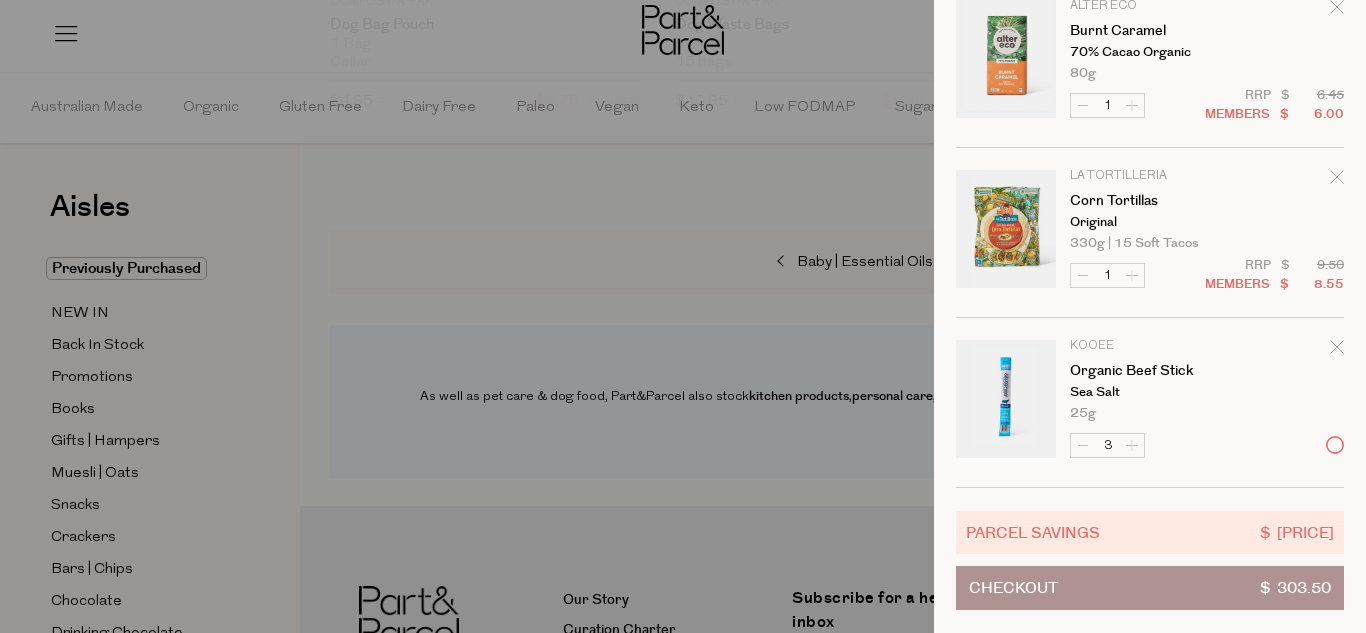scroll, scrollTop: 0, scrollLeft: 0, axis: both 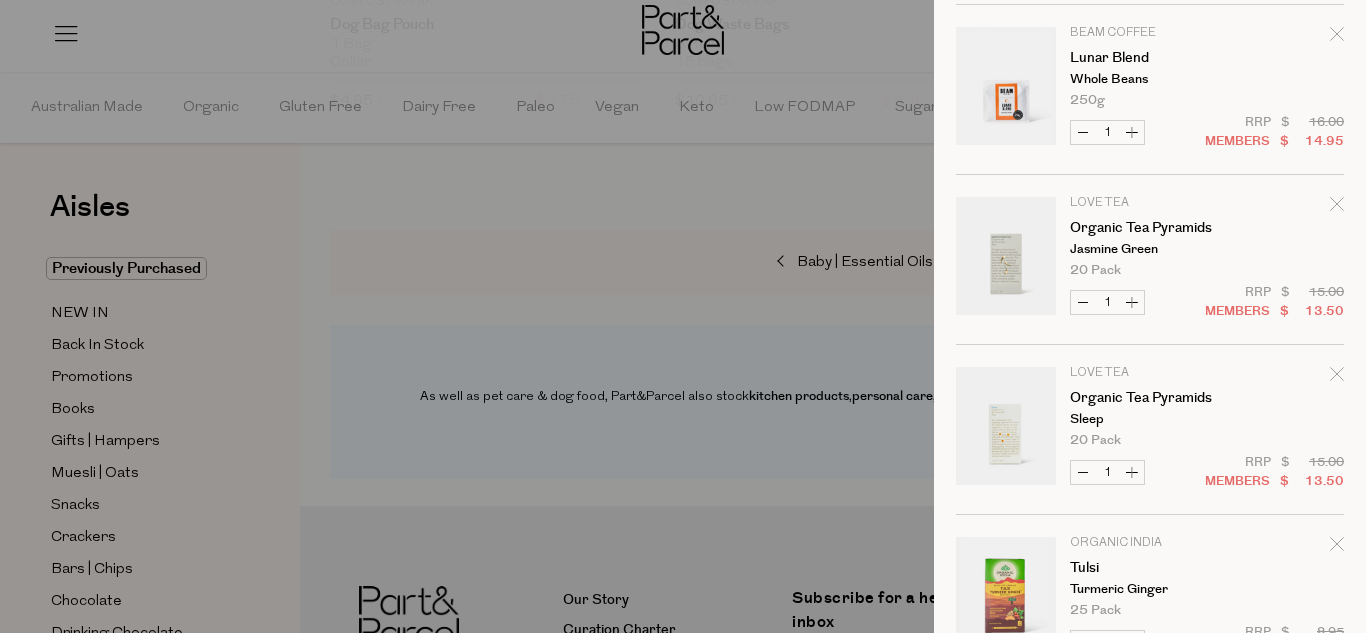 click 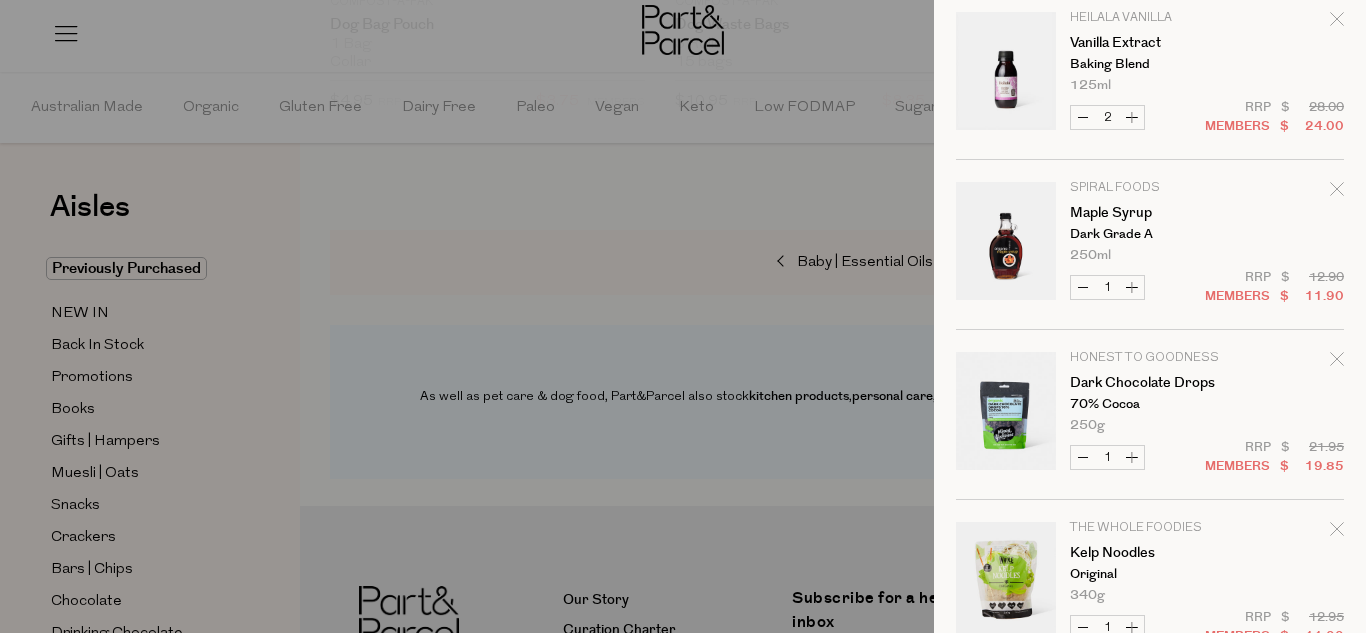 scroll, scrollTop: 440, scrollLeft: 0, axis: vertical 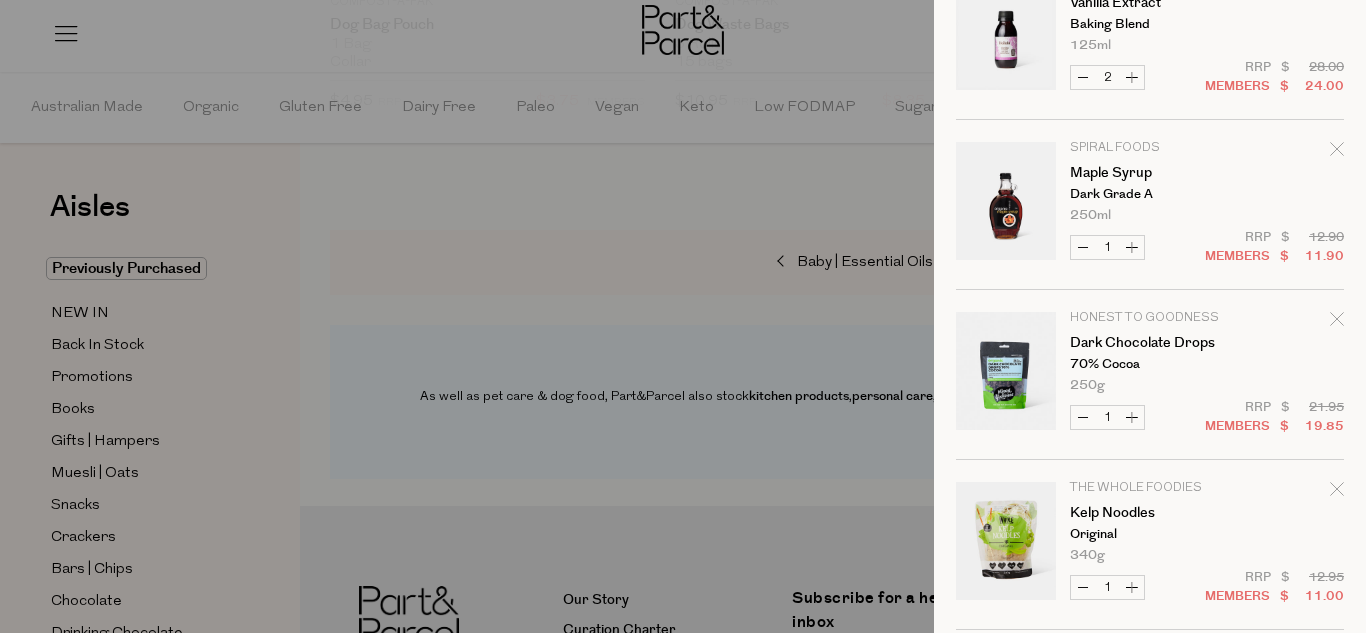 click 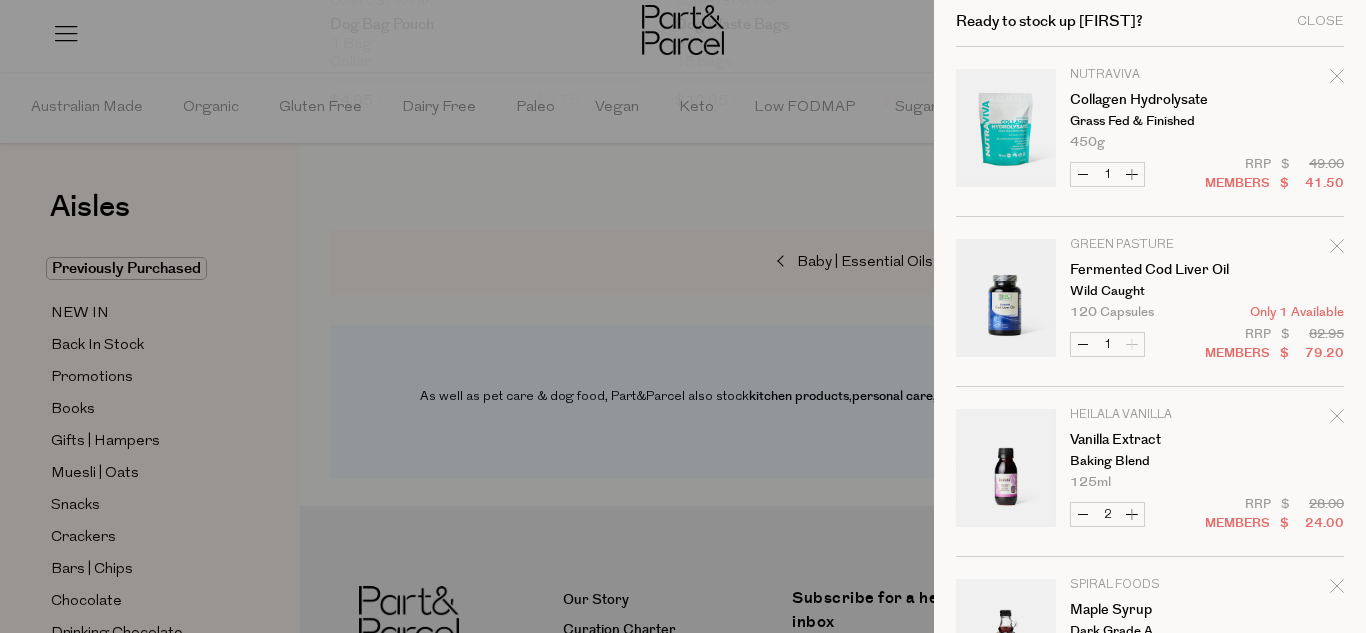 scroll, scrollTop: 0, scrollLeft: 0, axis: both 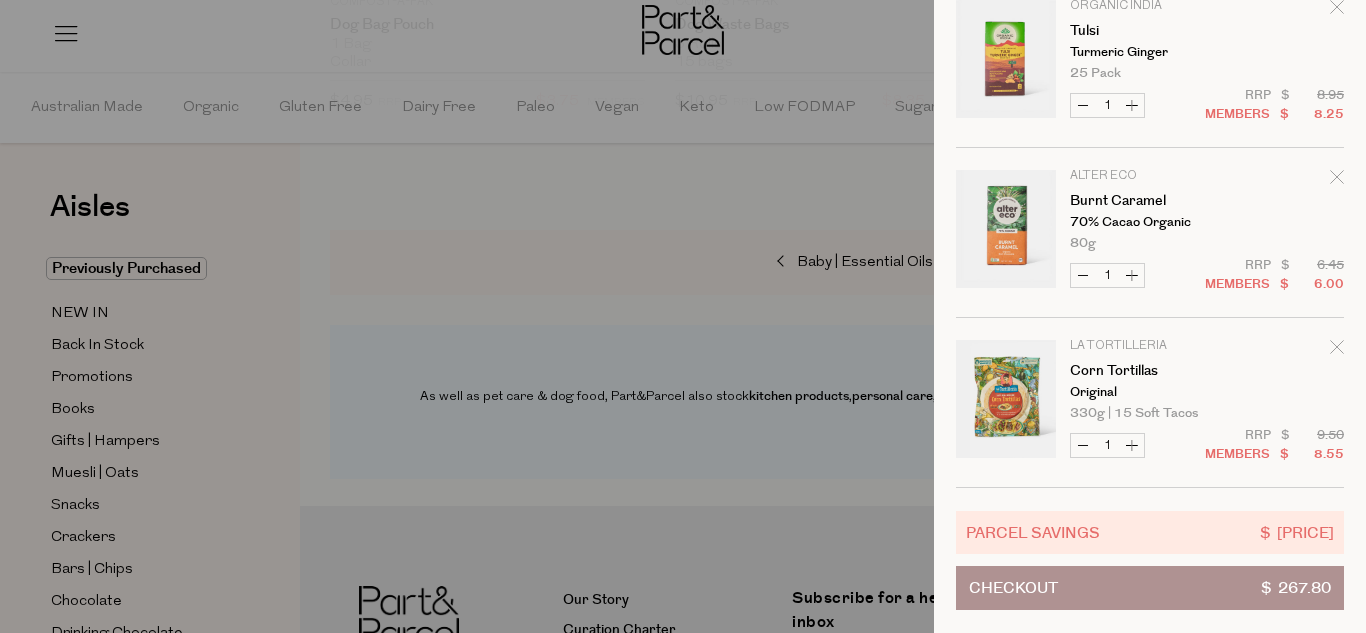 click on "Checkout $ [PRICE]" at bounding box center (1150, 588) 